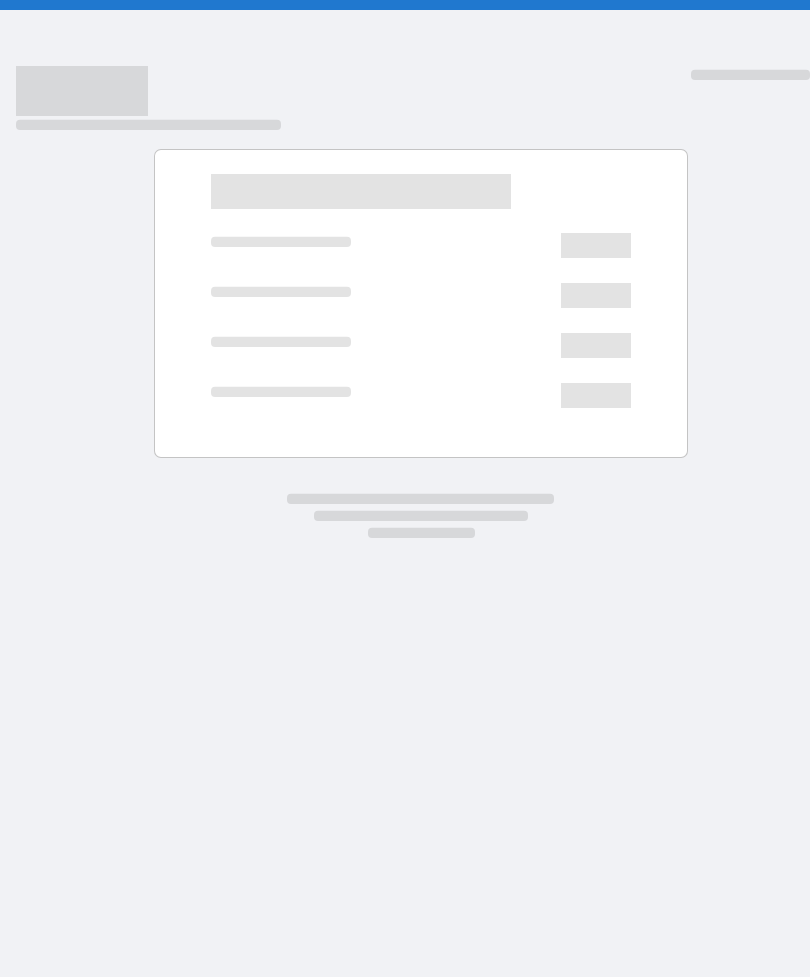 scroll, scrollTop: 0, scrollLeft: 0, axis: both 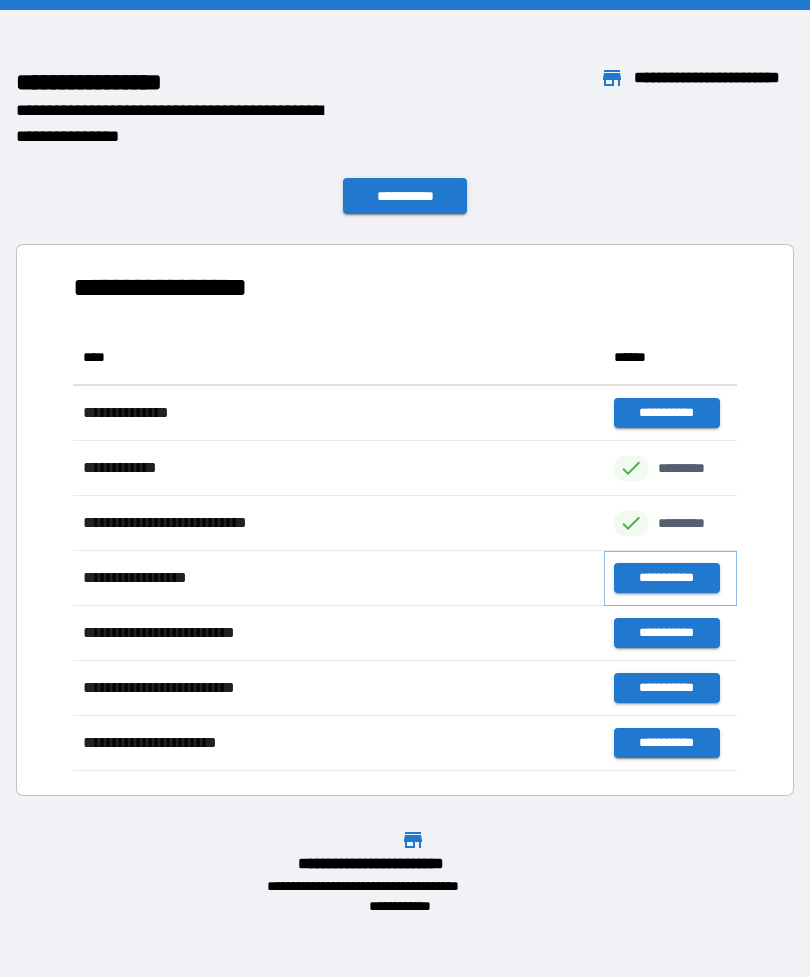click on "**********" at bounding box center [666, 578] 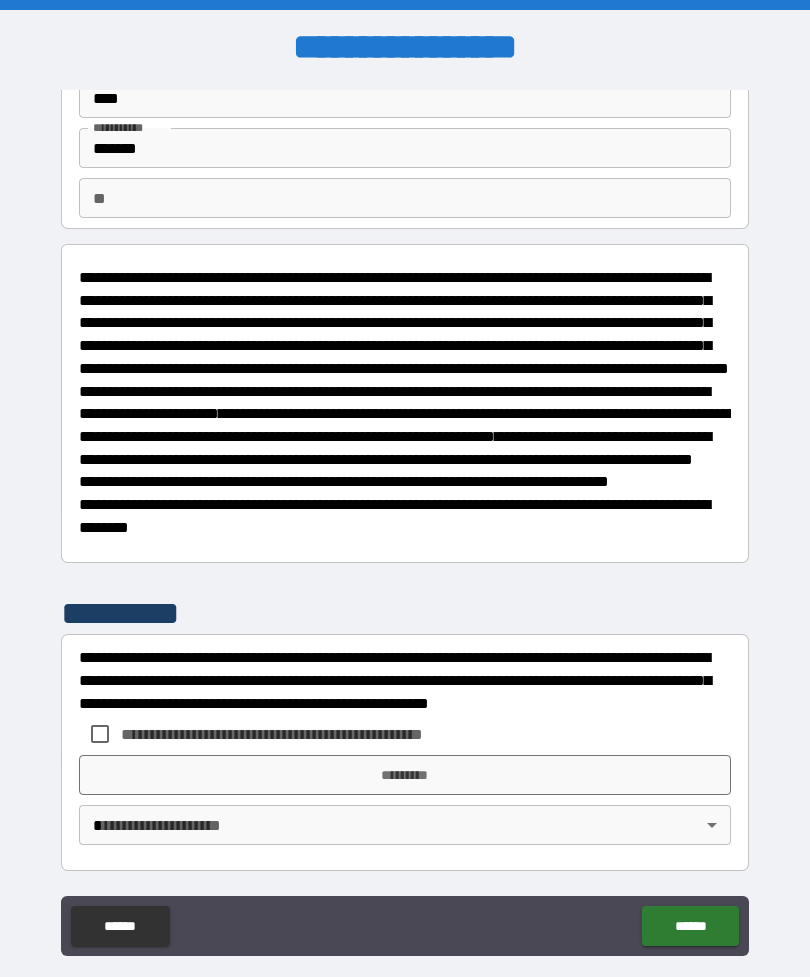 scroll, scrollTop: 140, scrollLeft: 0, axis: vertical 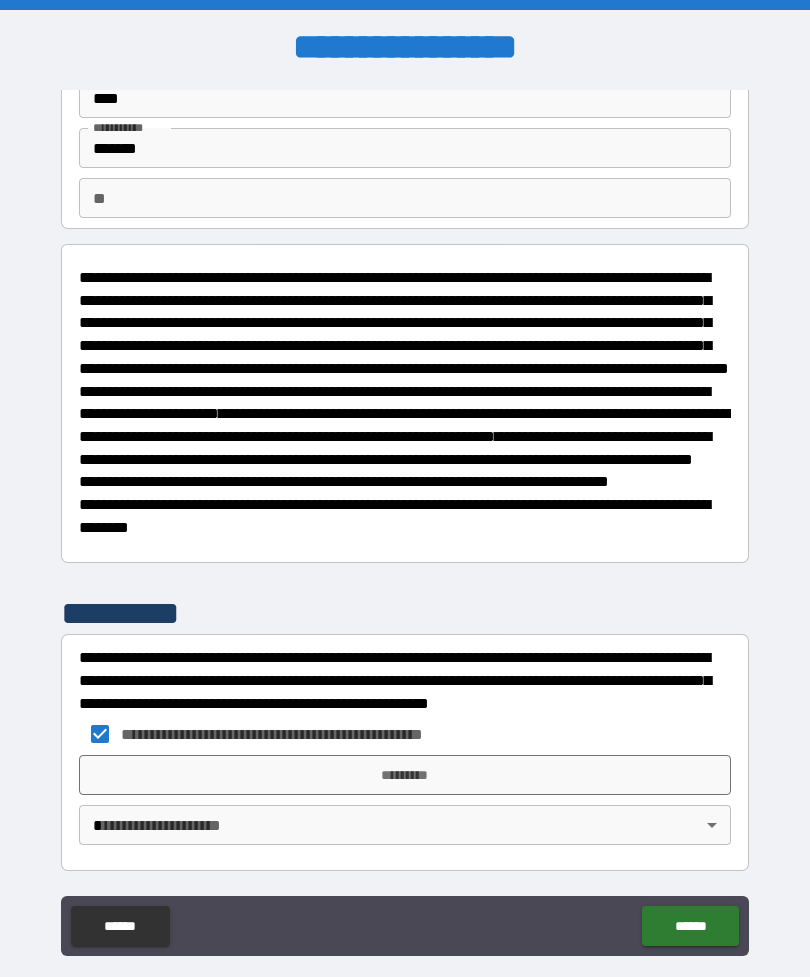 click on "**********" at bounding box center (405, 520) 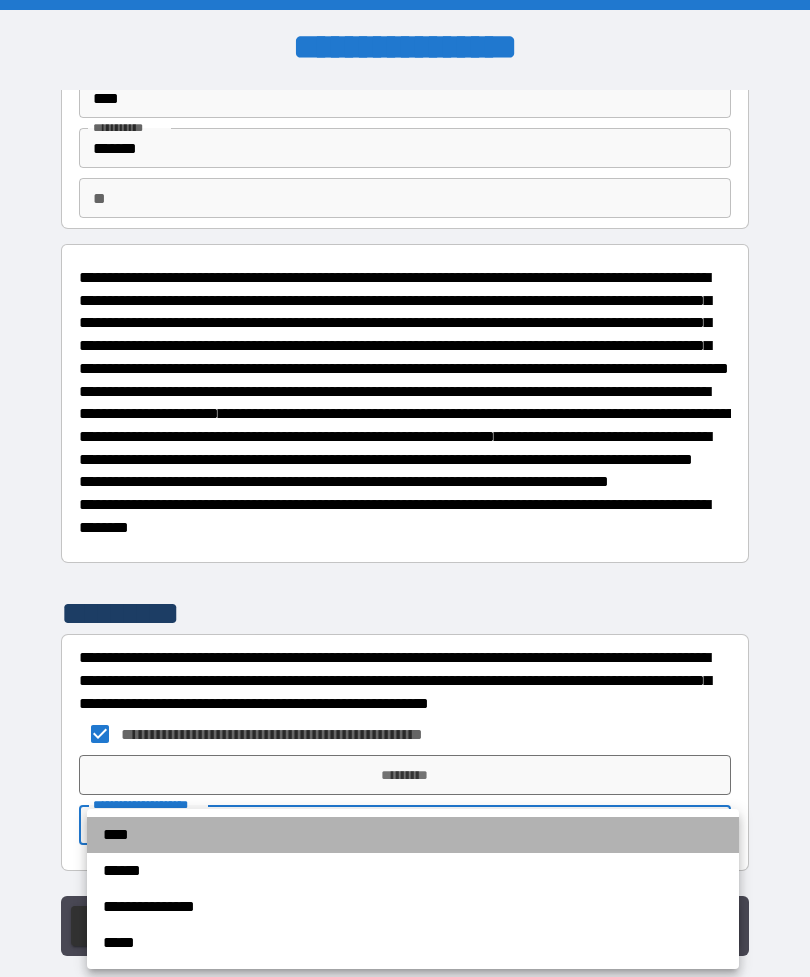 click on "****" at bounding box center [413, 835] 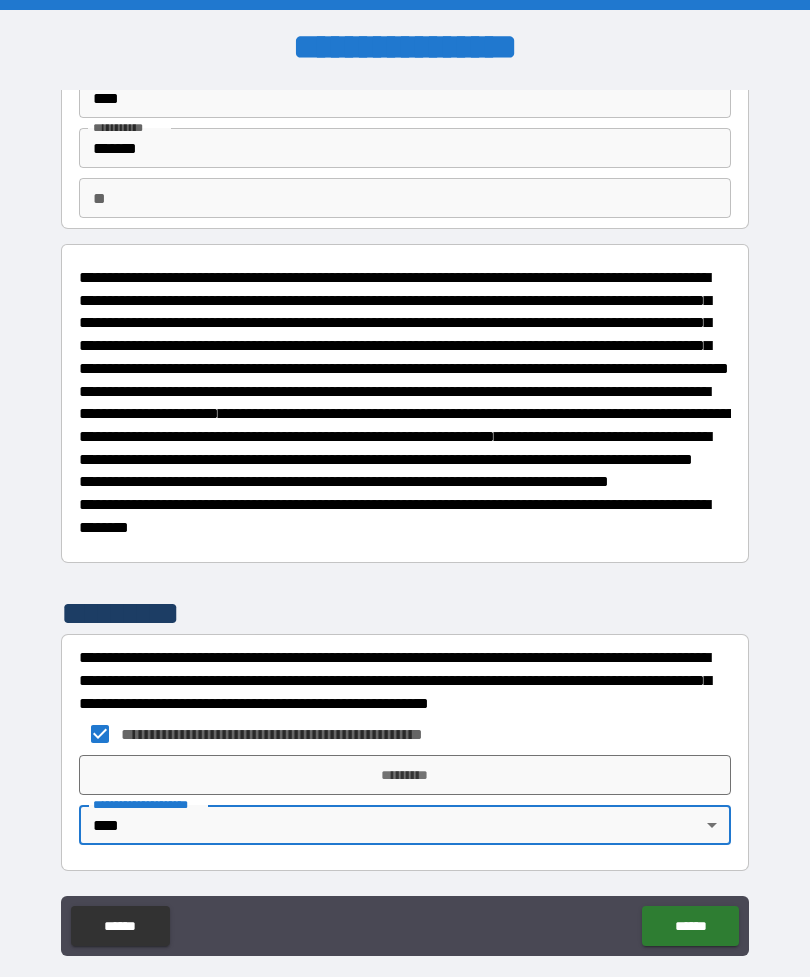 scroll, scrollTop: 140, scrollLeft: 0, axis: vertical 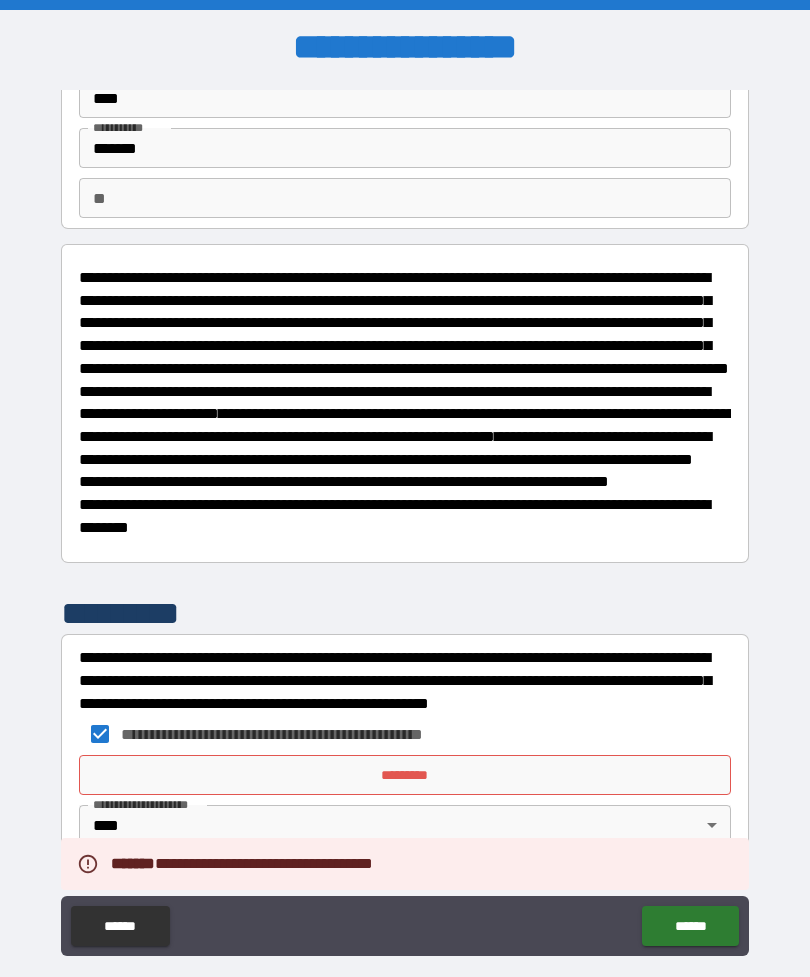 click on "*********" at bounding box center [405, 775] 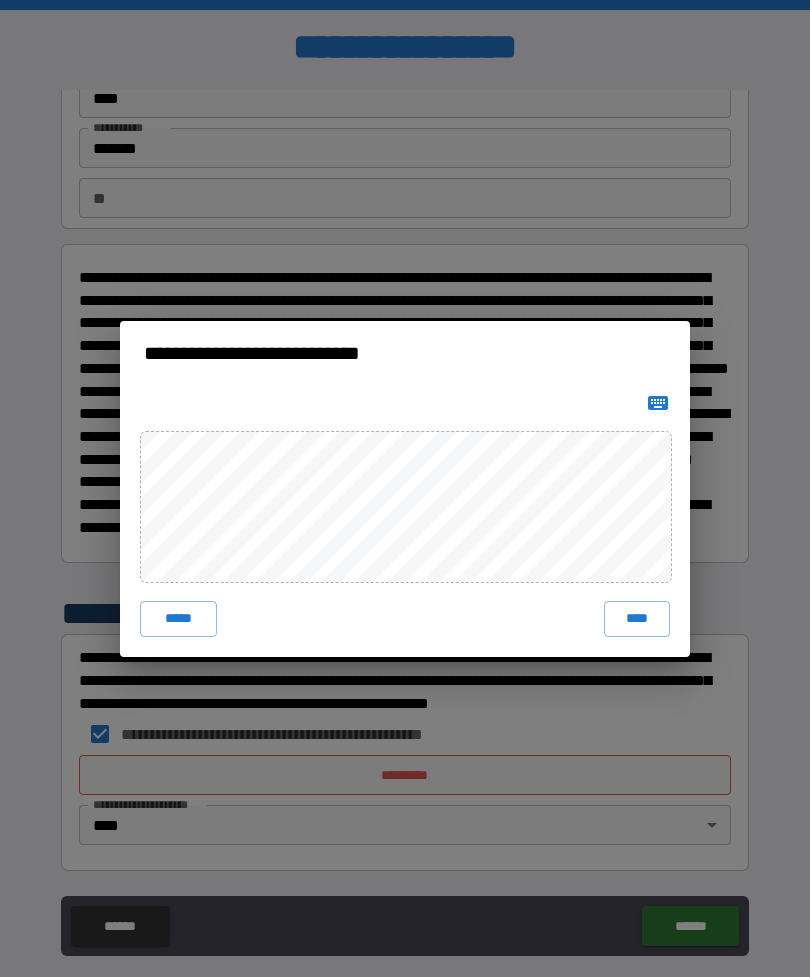click on "****" at bounding box center (637, 619) 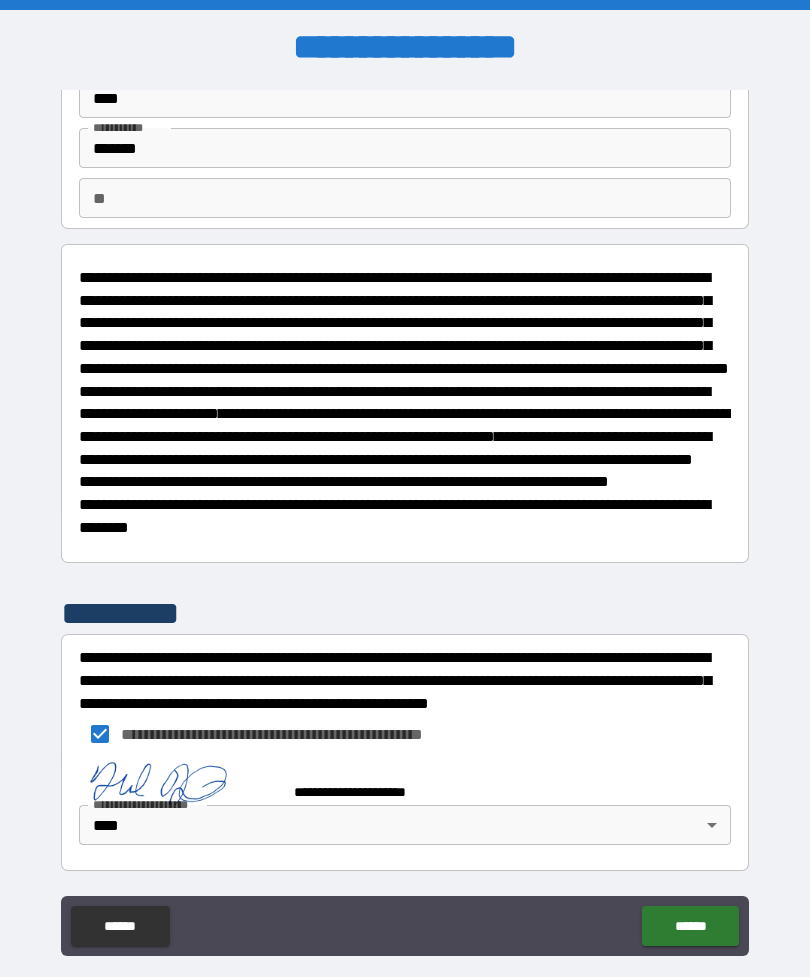 scroll, scrollTop: 130, scrollLeft: 0, axis: vertical 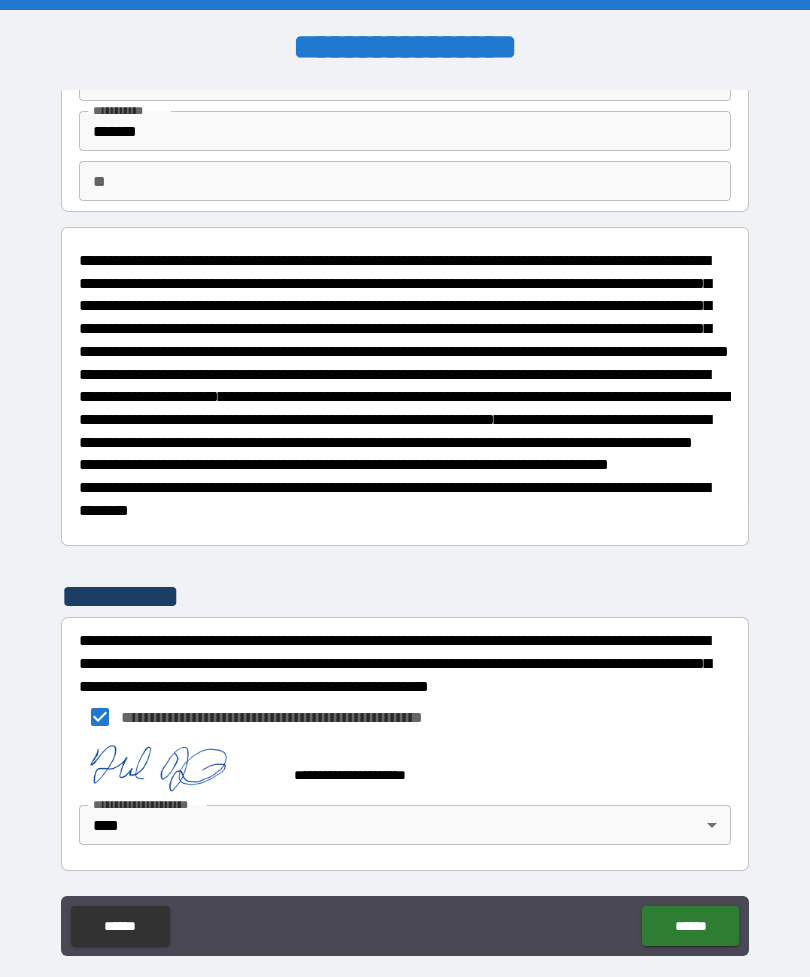 click on "******" at bounding box center (690, 926) 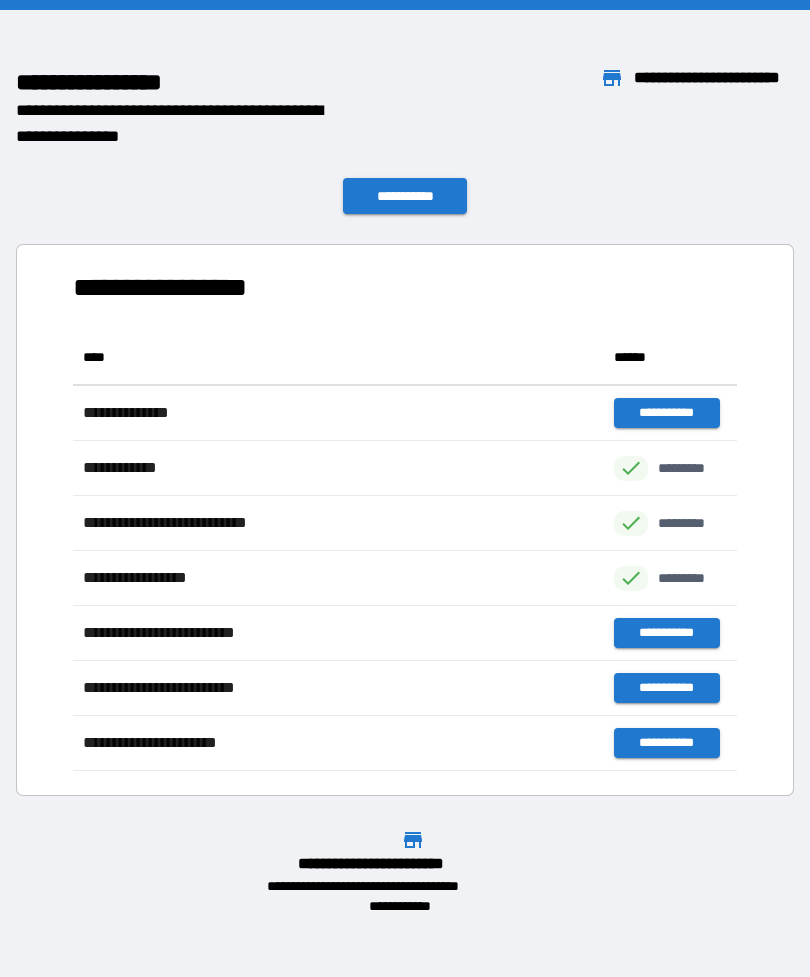 scroll, scrollTop: 441, scrollLeft: 664, axis: both 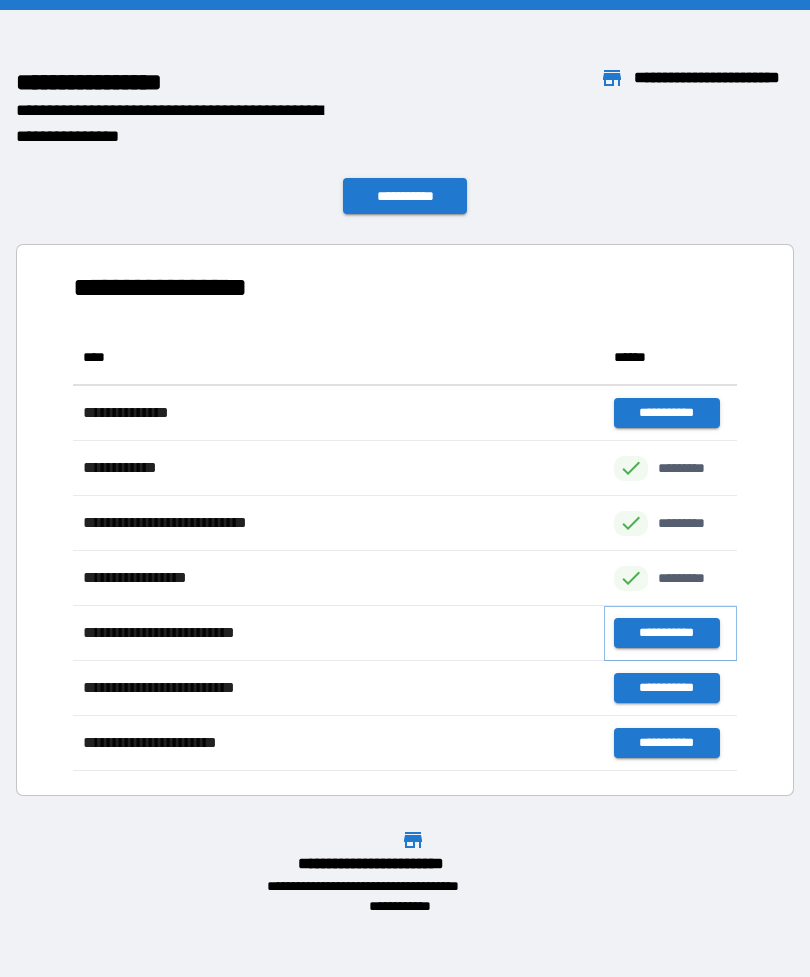 click on "**********" at bounding box center (666, 633) 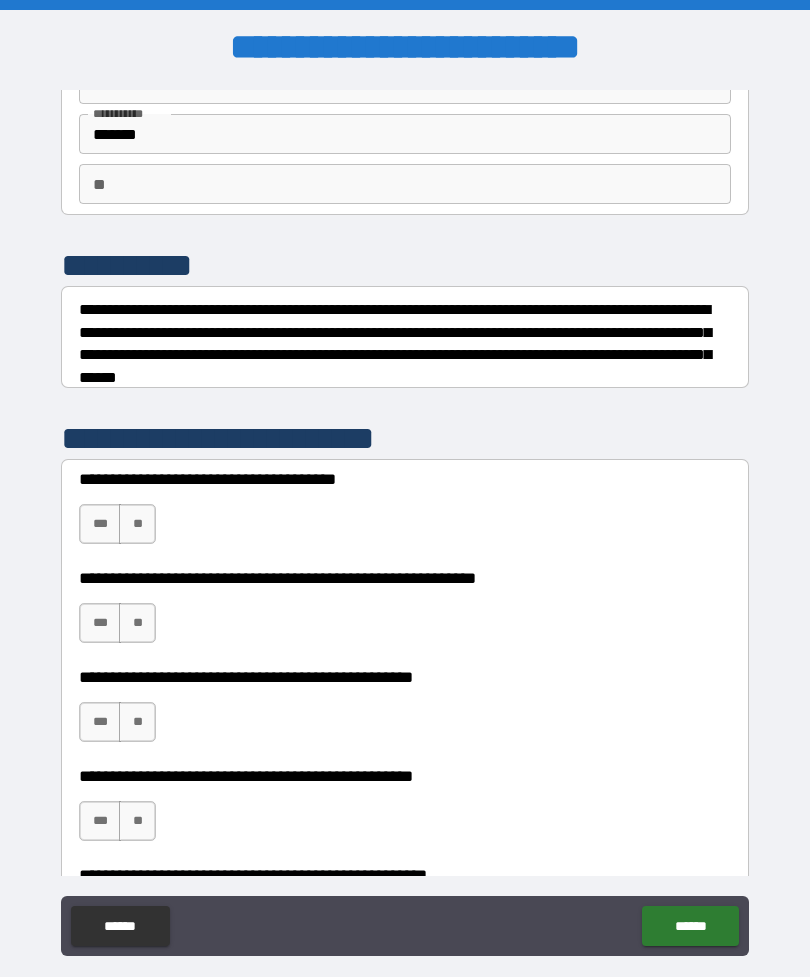scroll, scrollTop: 120, scrollLeft: 0, axis: vertical 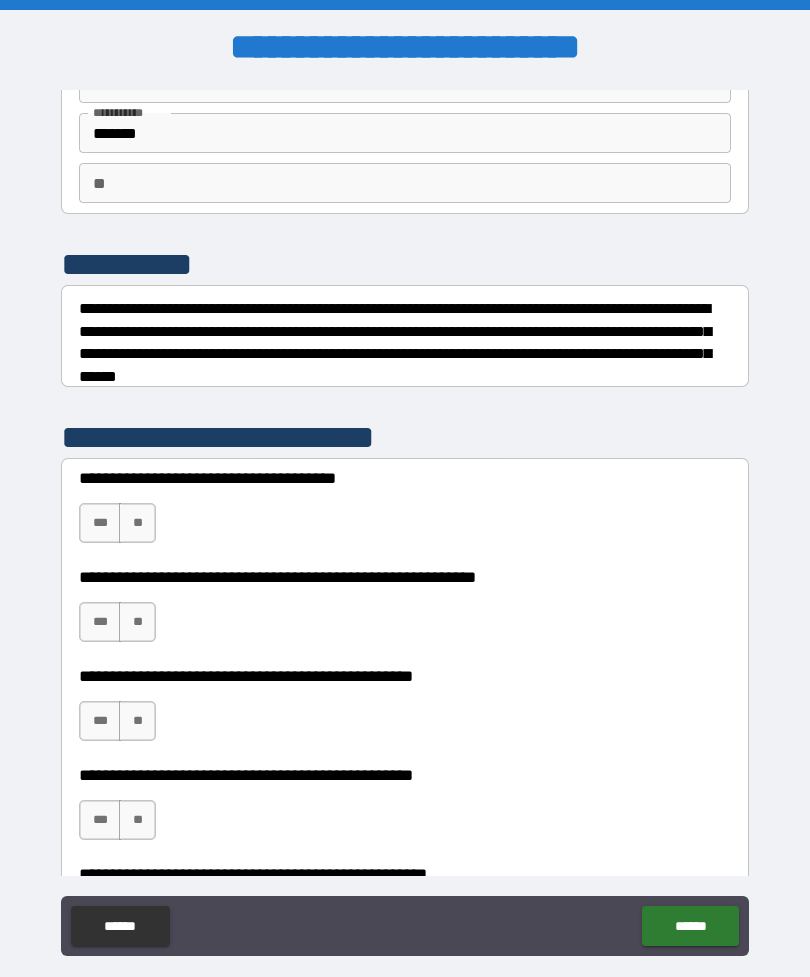 click on "**" at bounding box center (137, 523) 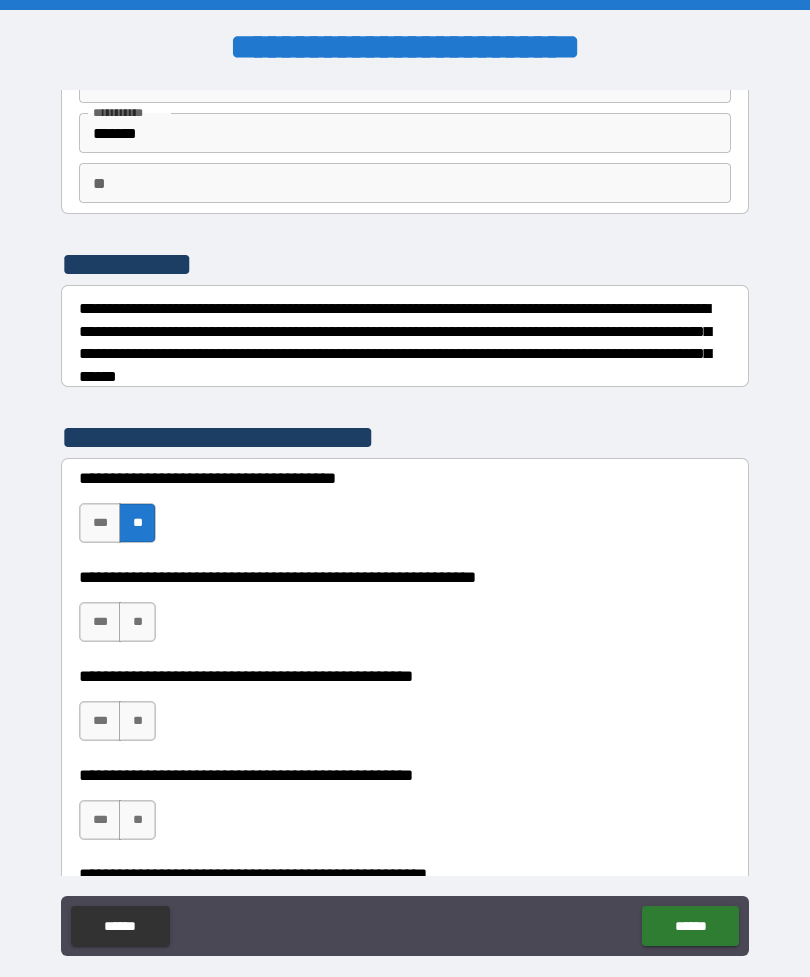 click on "***" at bounding box center [100, 622] 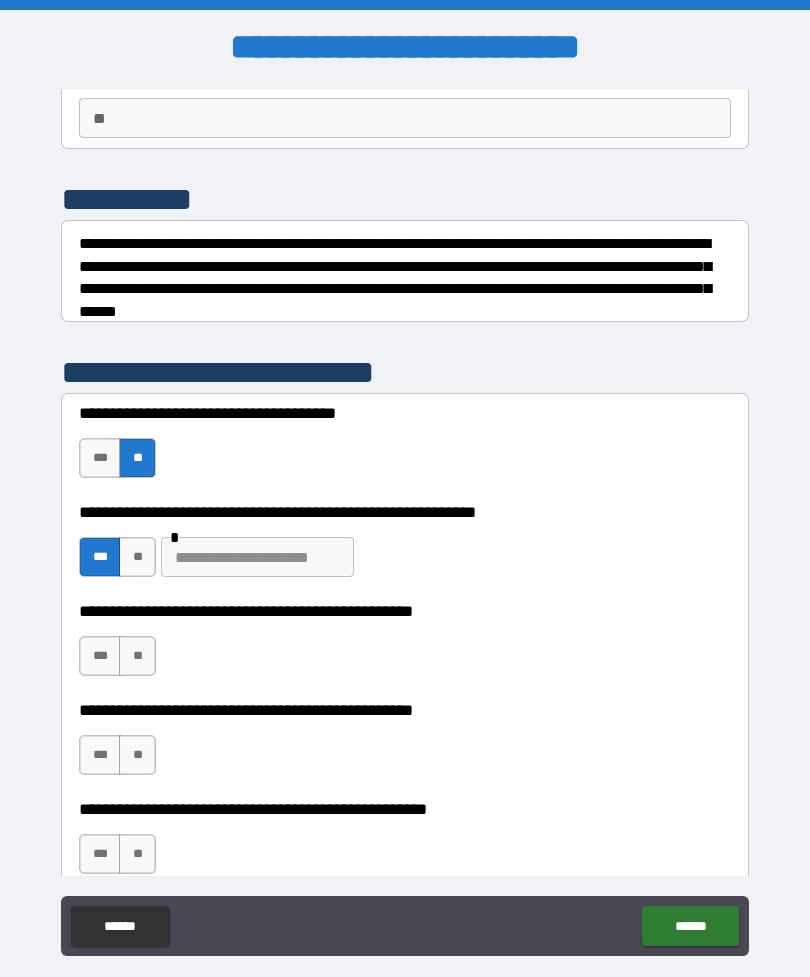 scroll, scrollTop: 186, scrollLeft: 0, axis: vertical 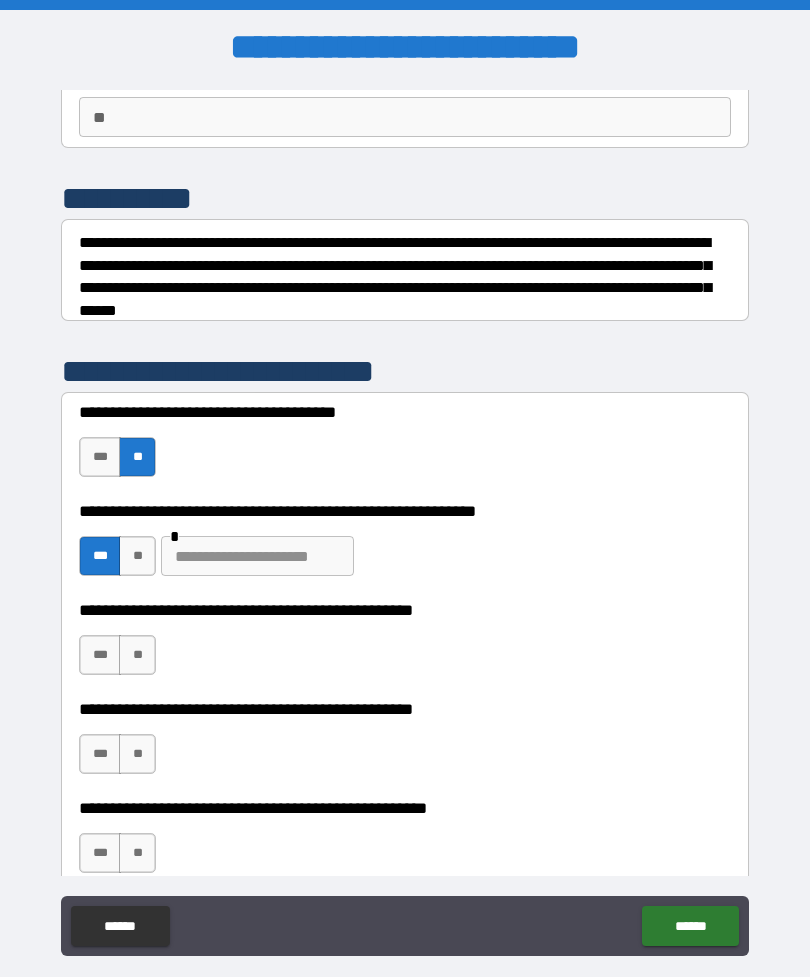 click at bounding box center (257, 556) 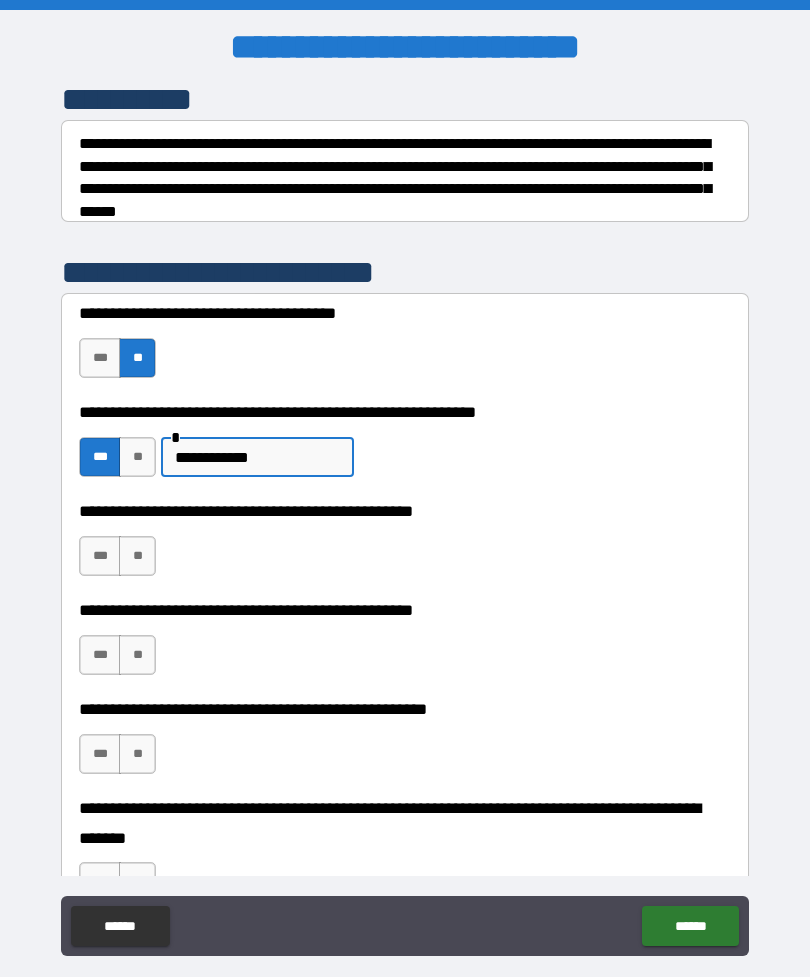scroll, scrollTop: 291, scrollLeft: 0, axis: vertical 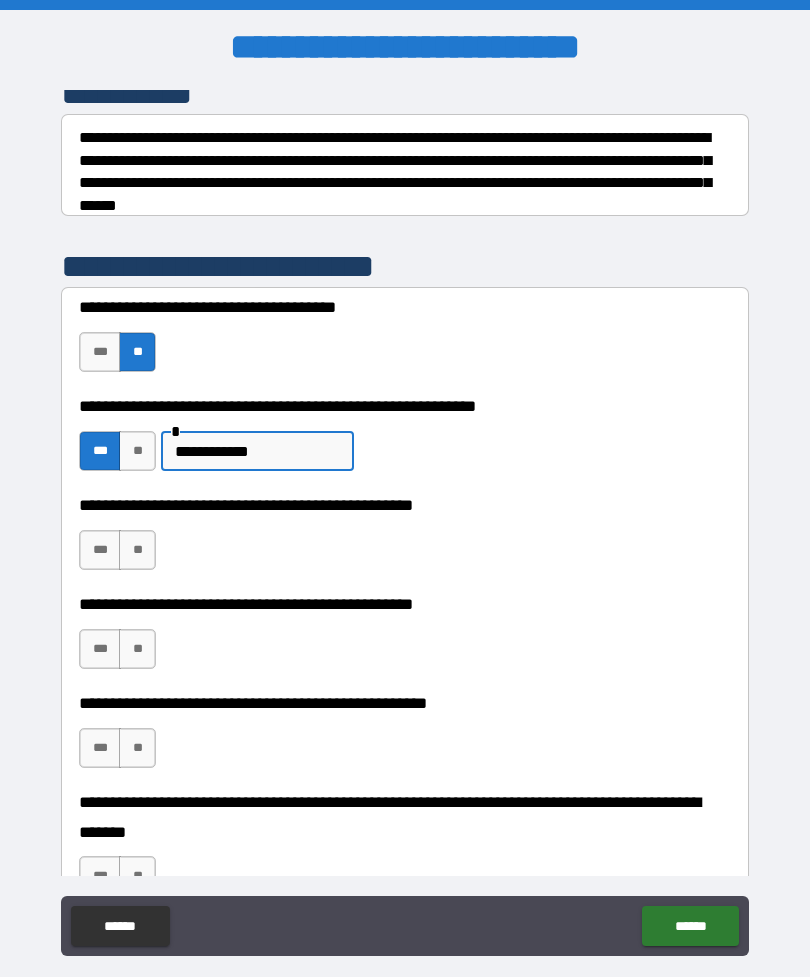 type on "**********" 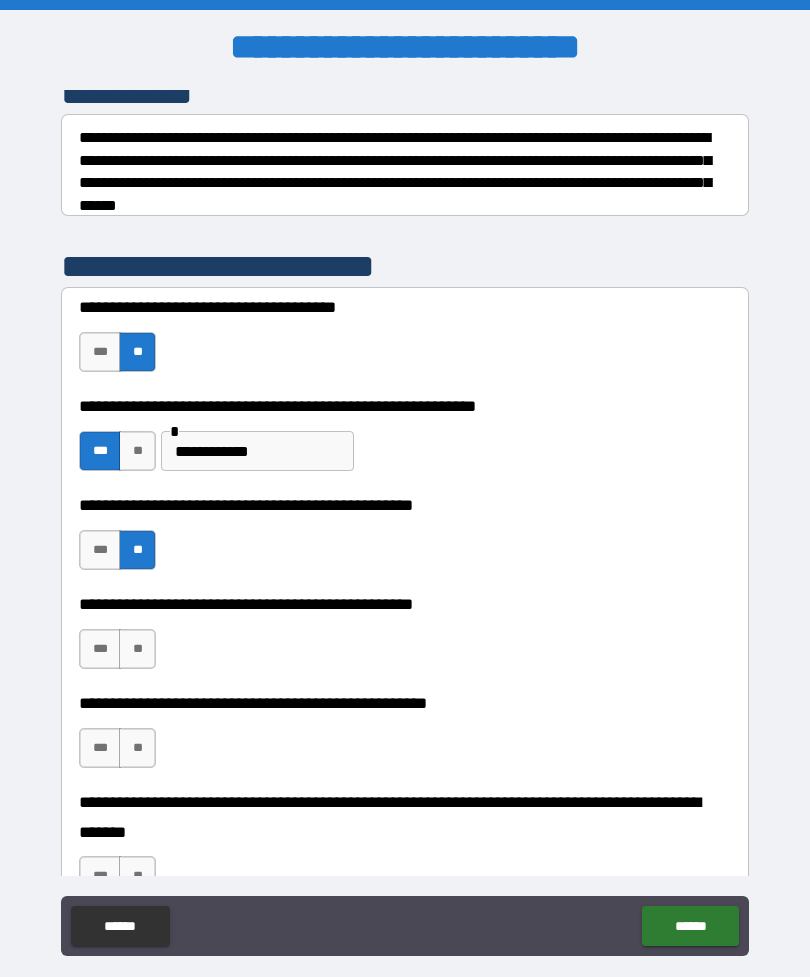 click on "**" at bounding box center [137, 649] 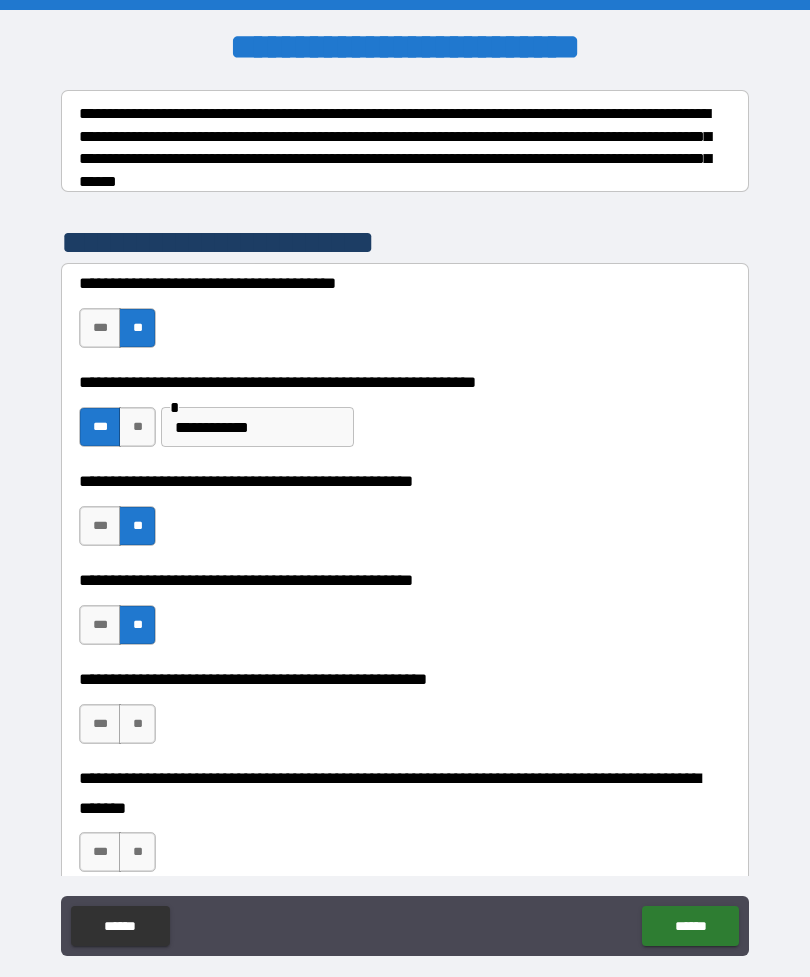 scroll, scrollTop: 331, scrollLeft: 0, axis: vertical 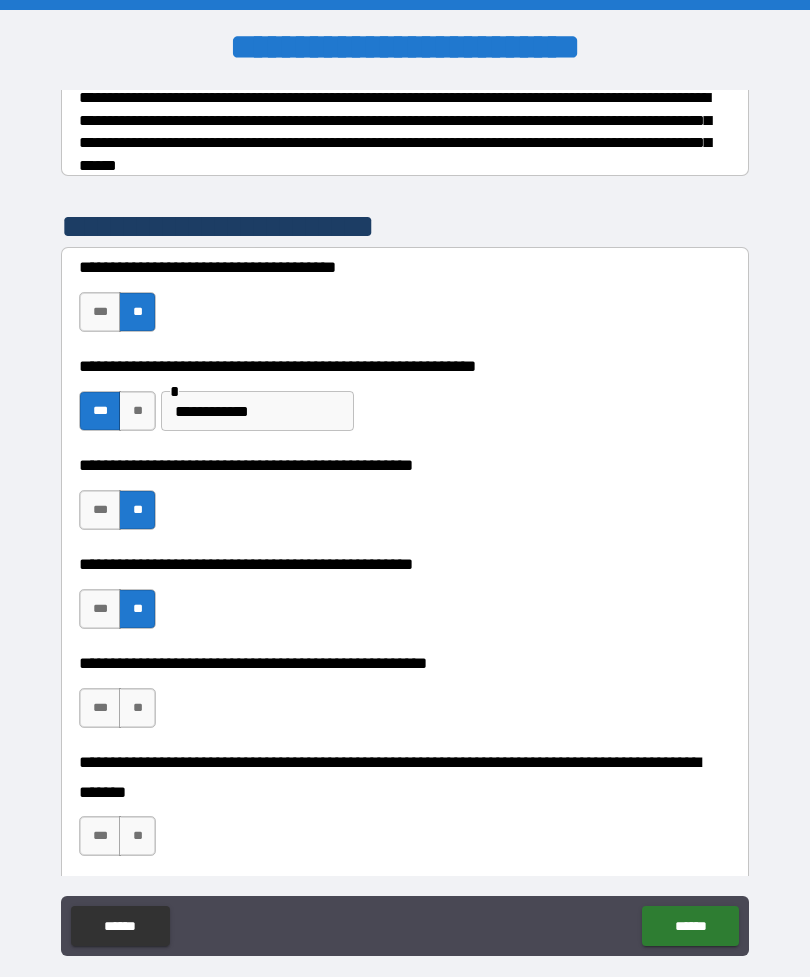 click on "**" at bounding box center (137, 708) 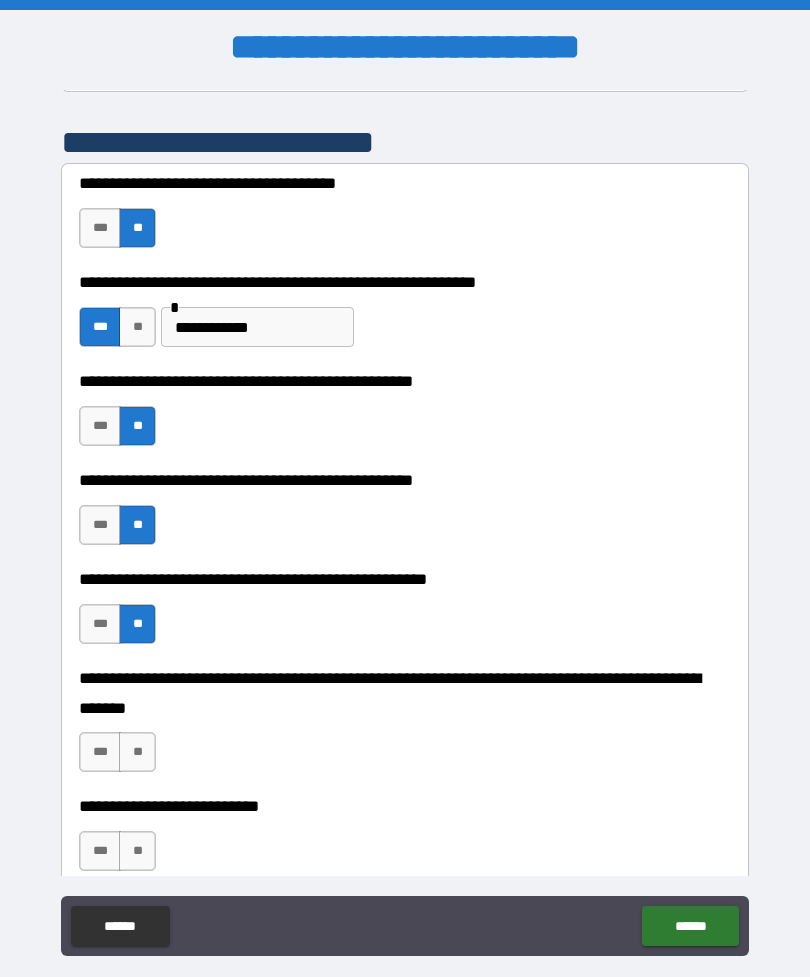 scroll, scrollTop: 425, scrollLeft: 0, axis: vertical 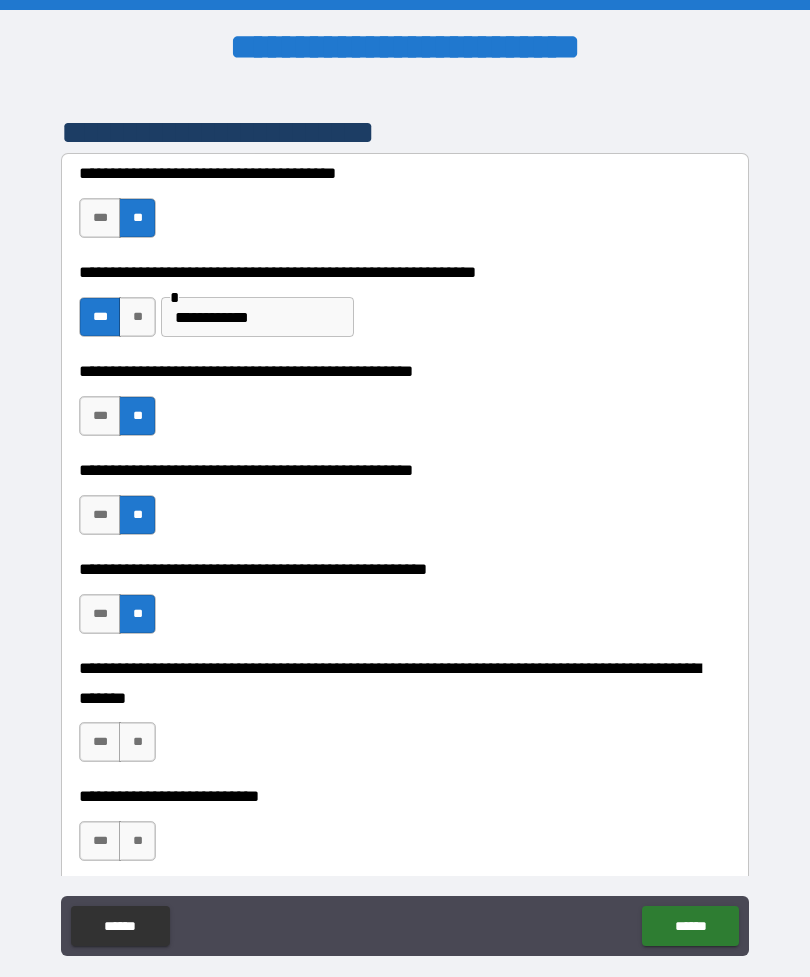 click on "**" at bounding box center [137, 742] 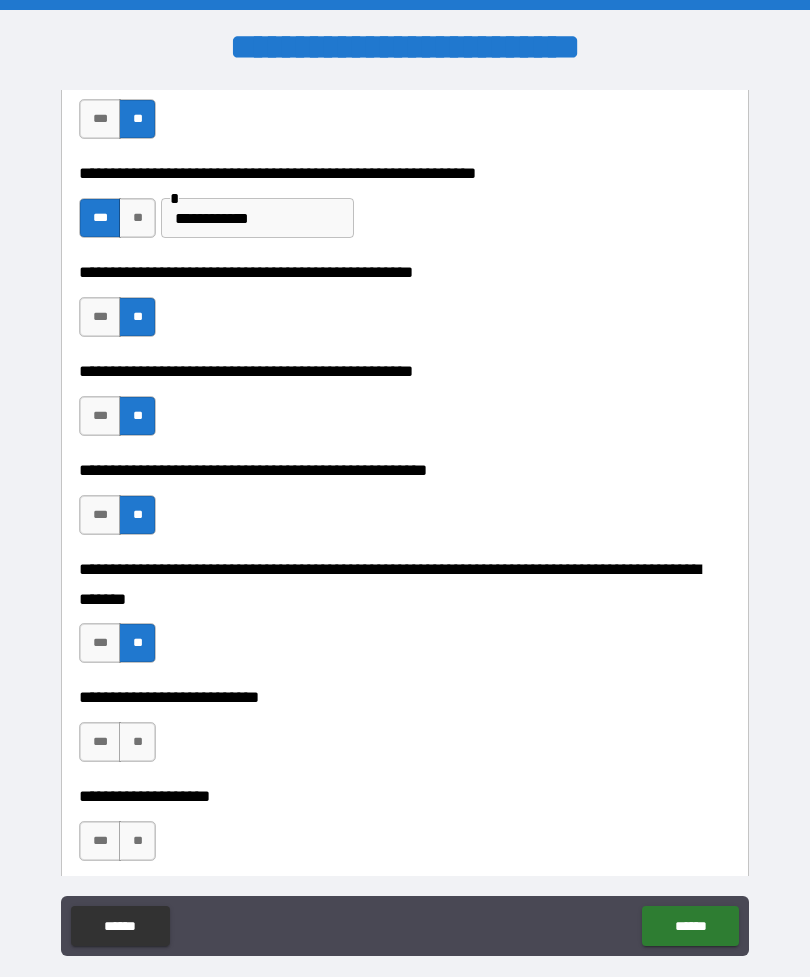 scroll, scrollTop: 529, scrollLeft: 0, axis: vertical 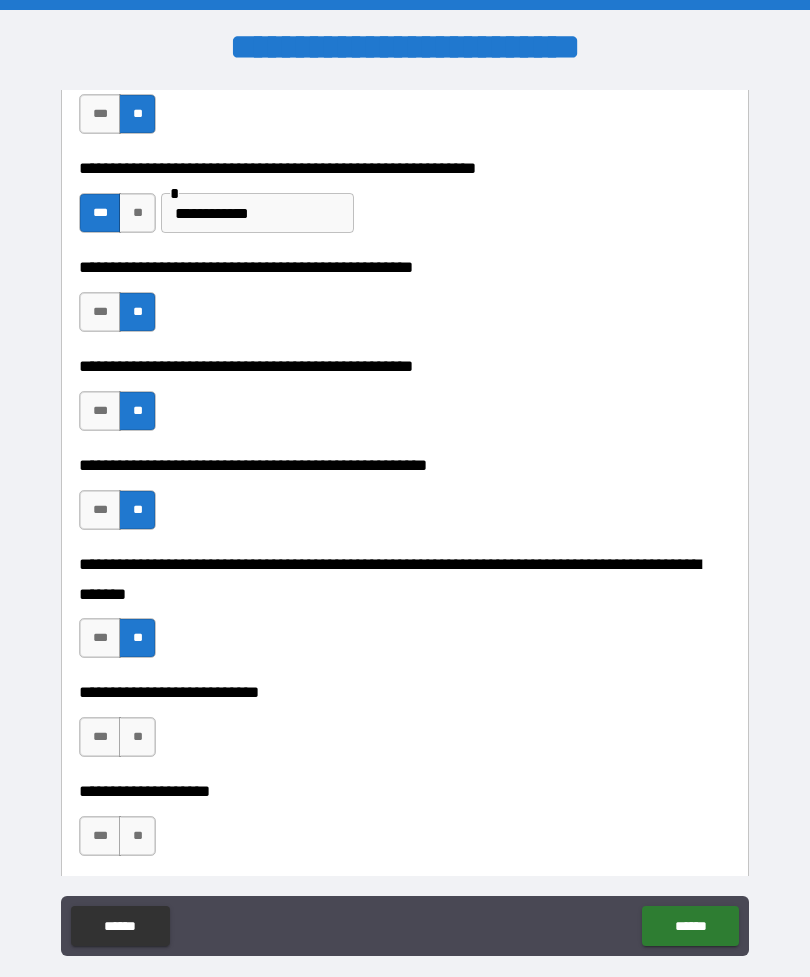 click on "**" at bounding box center (137, 737) 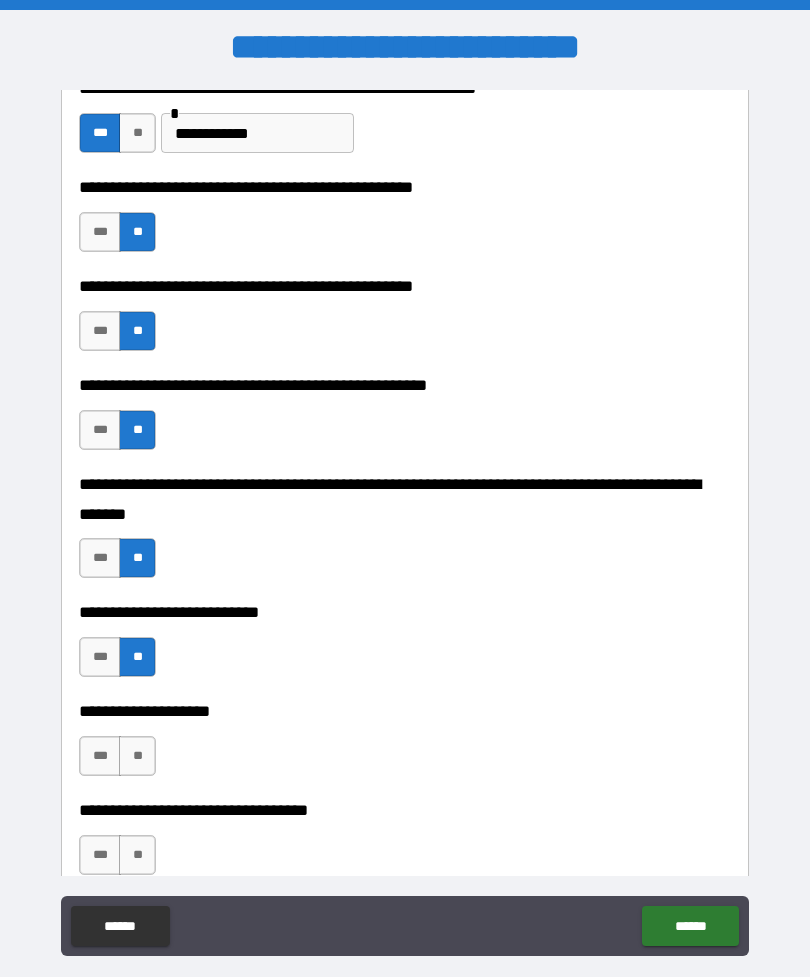 click on "**" at bounding box center (137, 756) 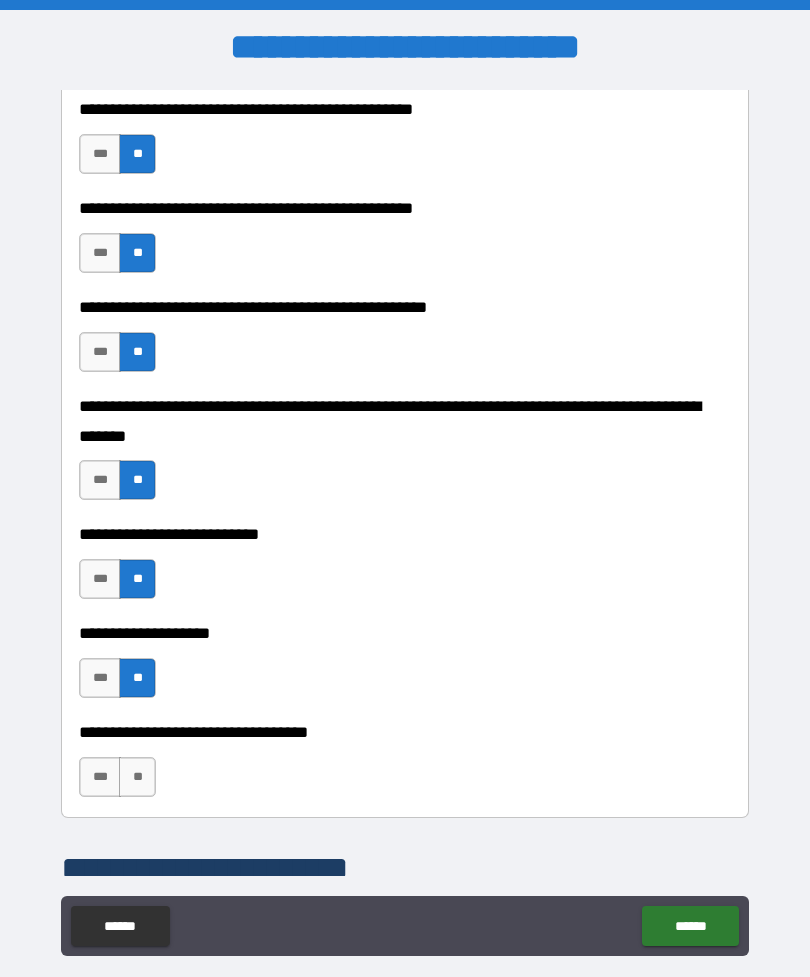 click on "**" at bounding box center (137, 777) 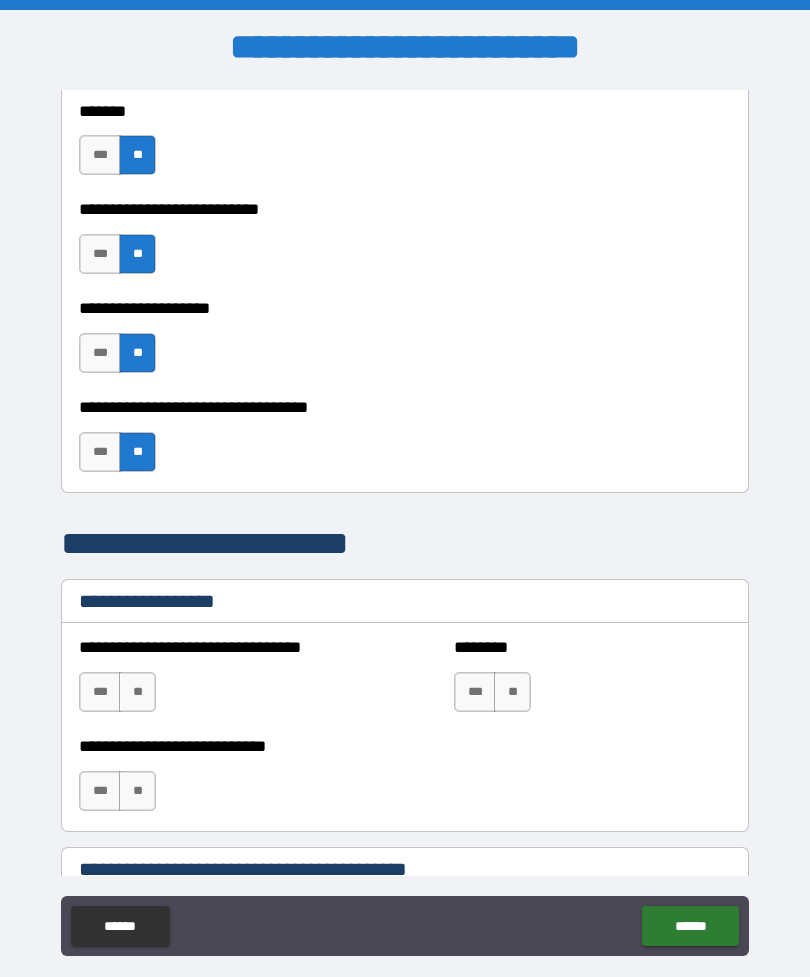 scroll, scrollTop: 1013, scrollLeft: 0, axis: vertical 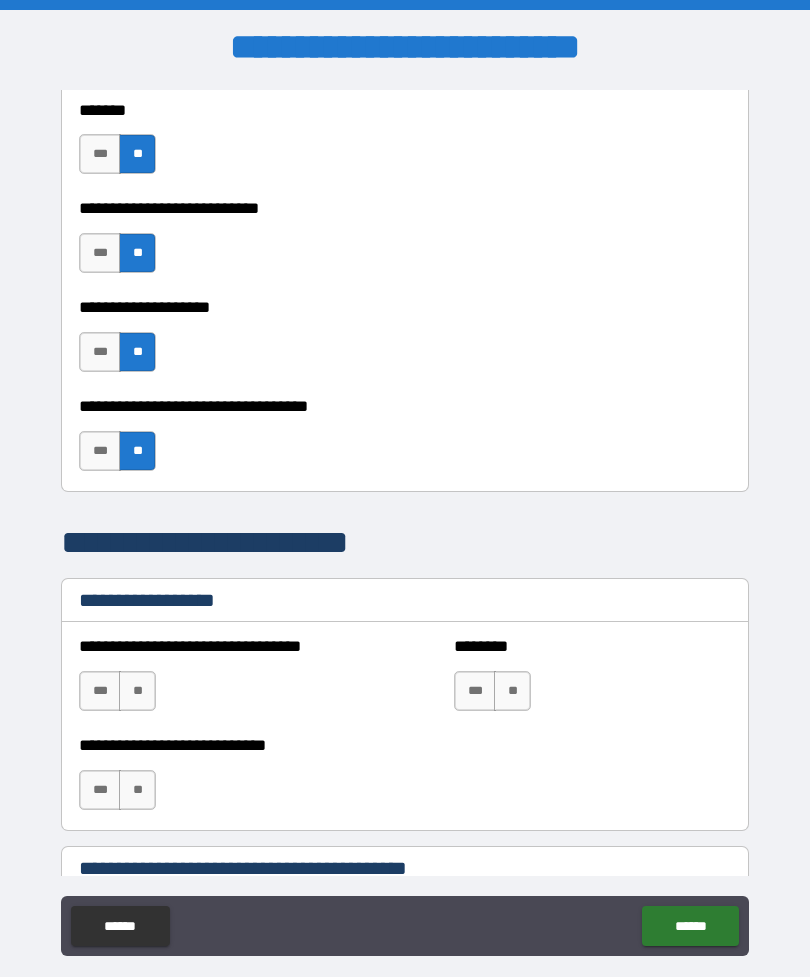 click on "**" at bounding box center (137, 691) 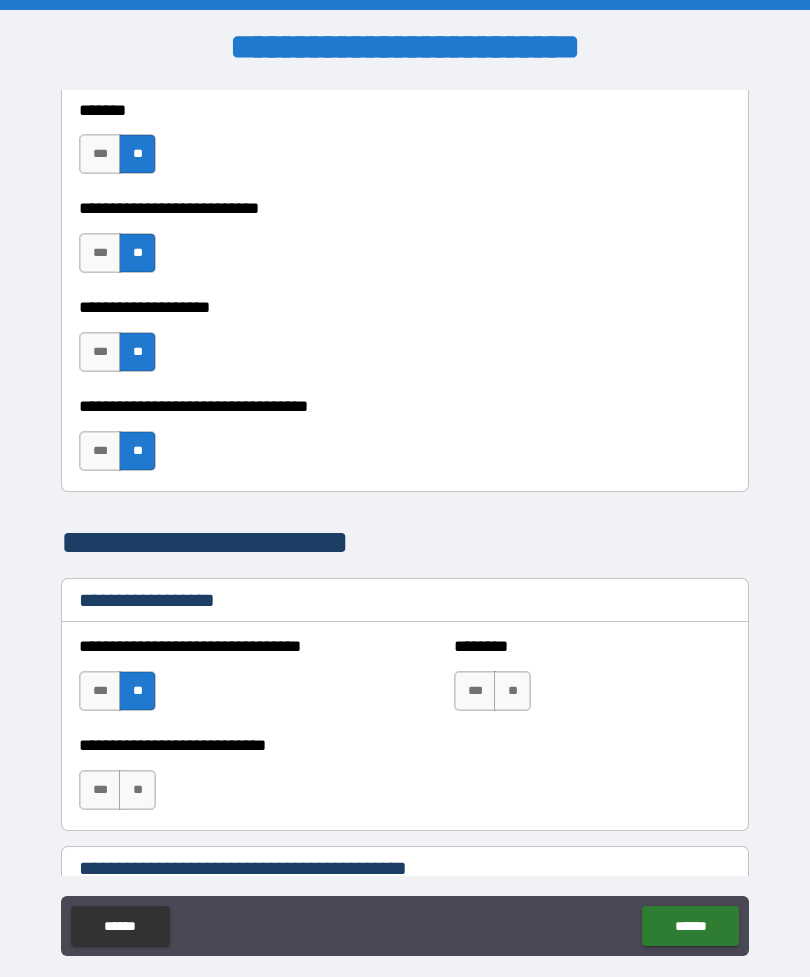 click on "**" at bounding box center (512, 691) 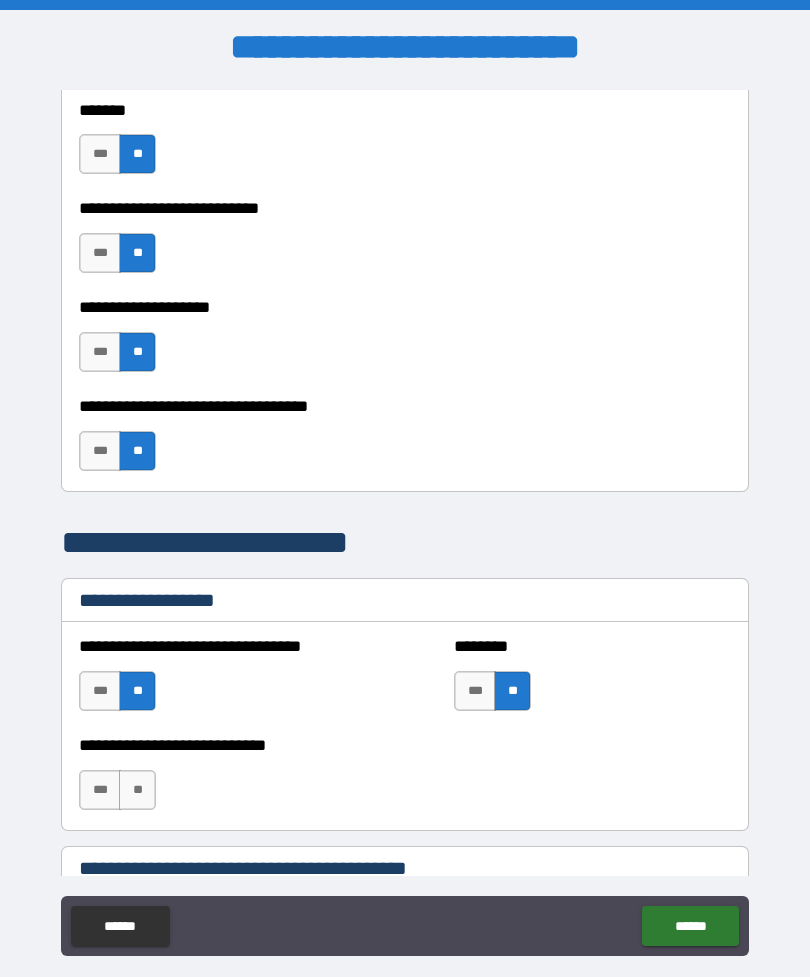 click on "**" at bounding box center (137, 790) 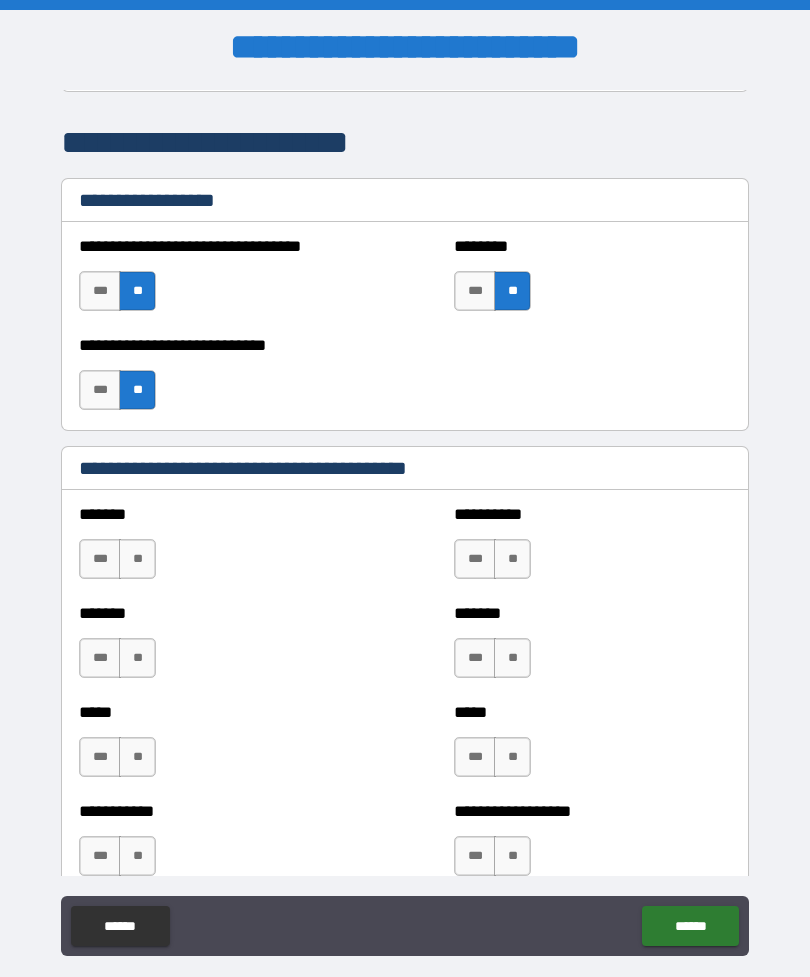 scroll, scrollTop: 1415, scrollLeft: 0, axis: vertical 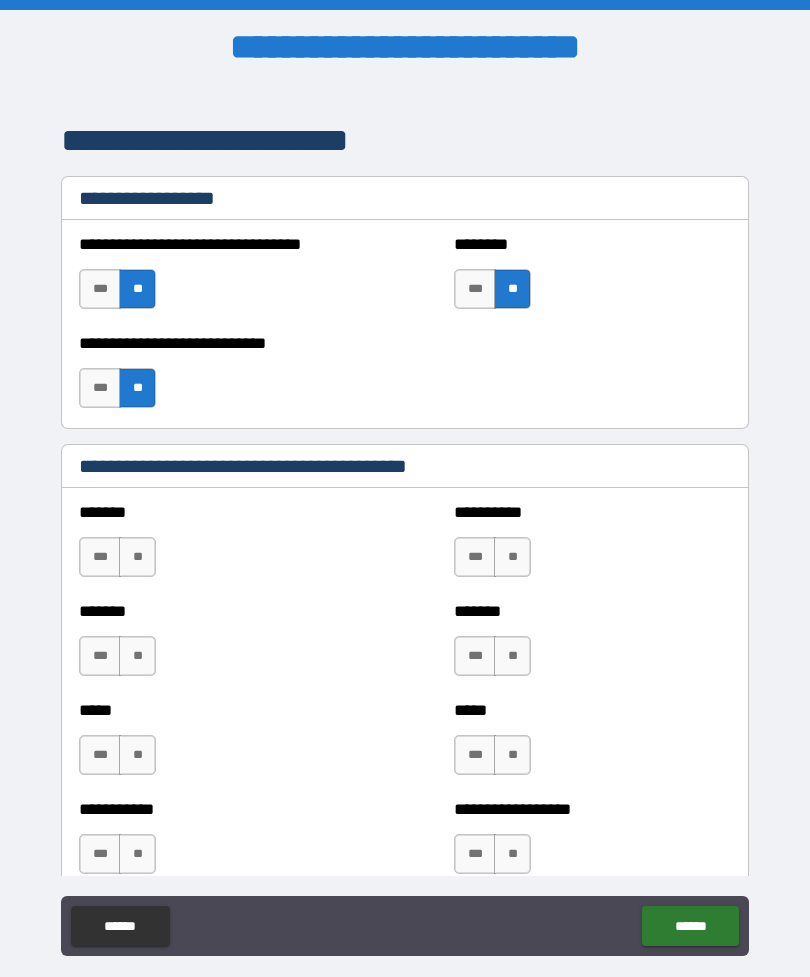click on "**" at bounding box center (137, 557) 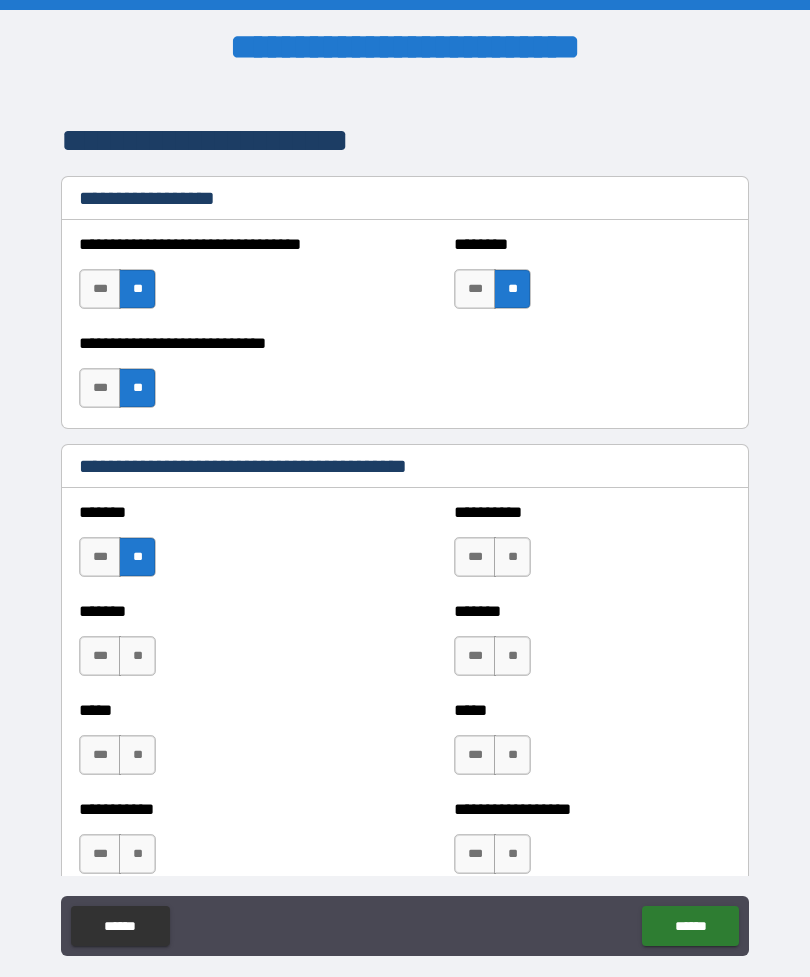 click on "**" at bounding box center (512, 557) 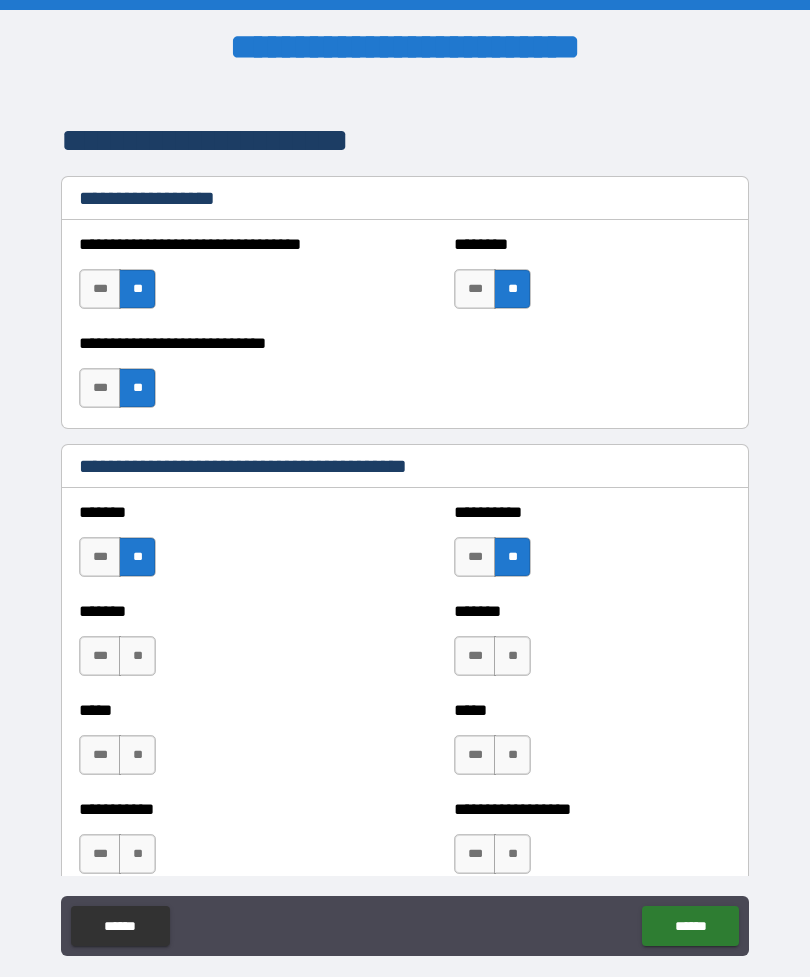 click on "**" at bounding box center [137, 656] 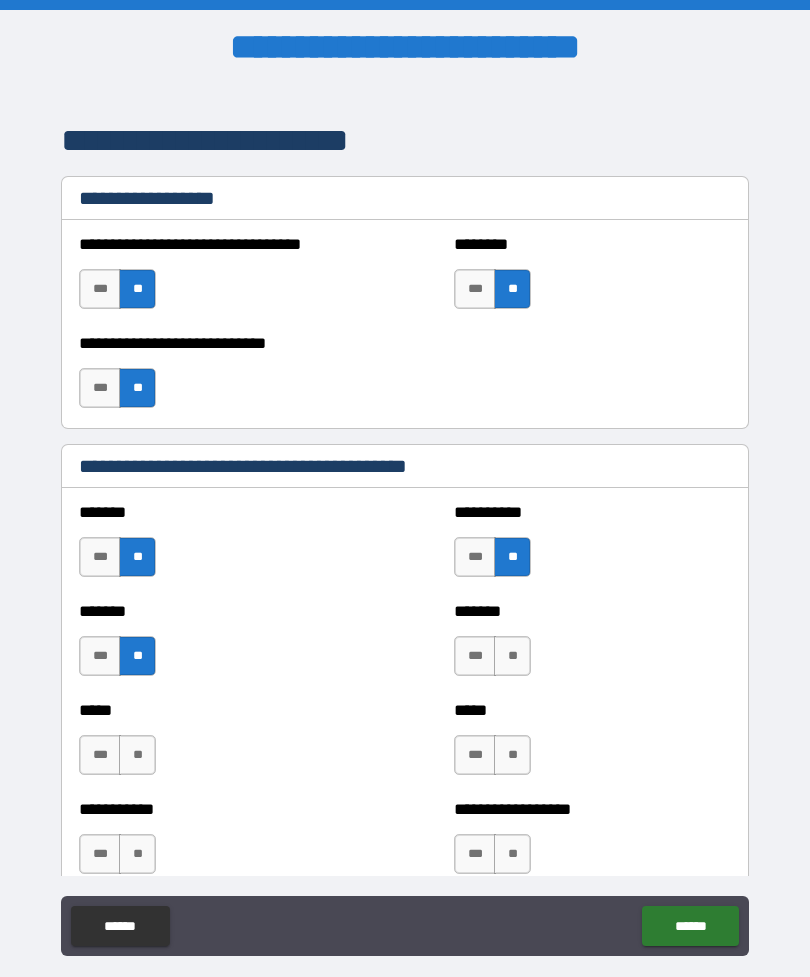 click on "**" at bounding box center [512, 656] 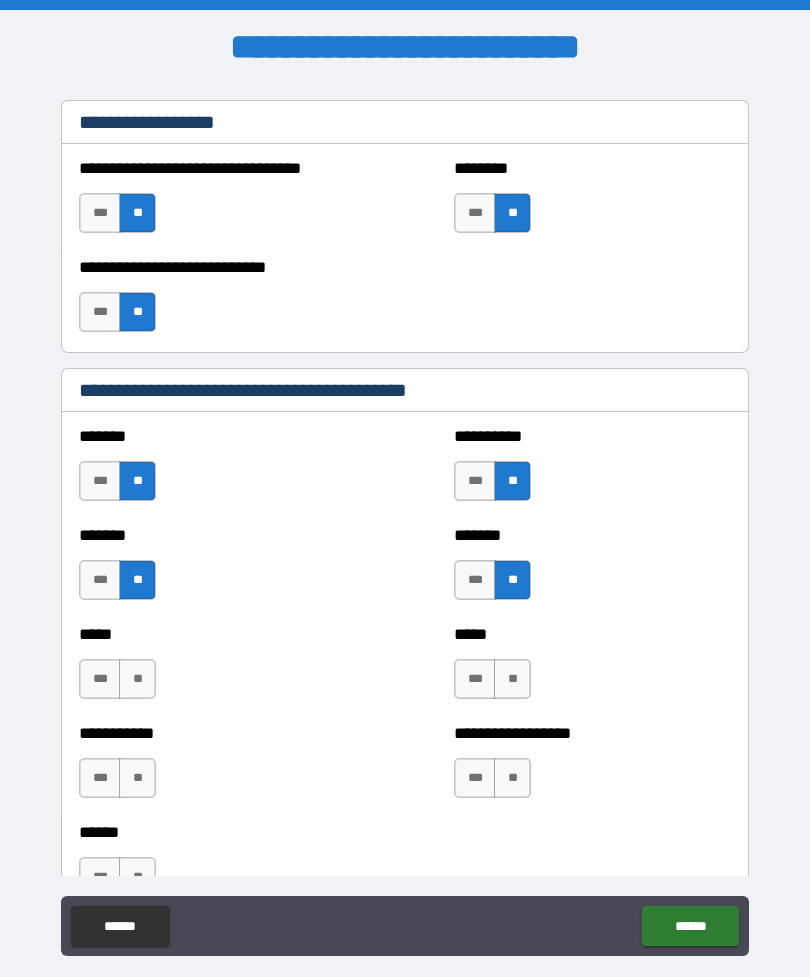 scroll, scrollTop: 1493, scrollLeft: 0, axis: vertical 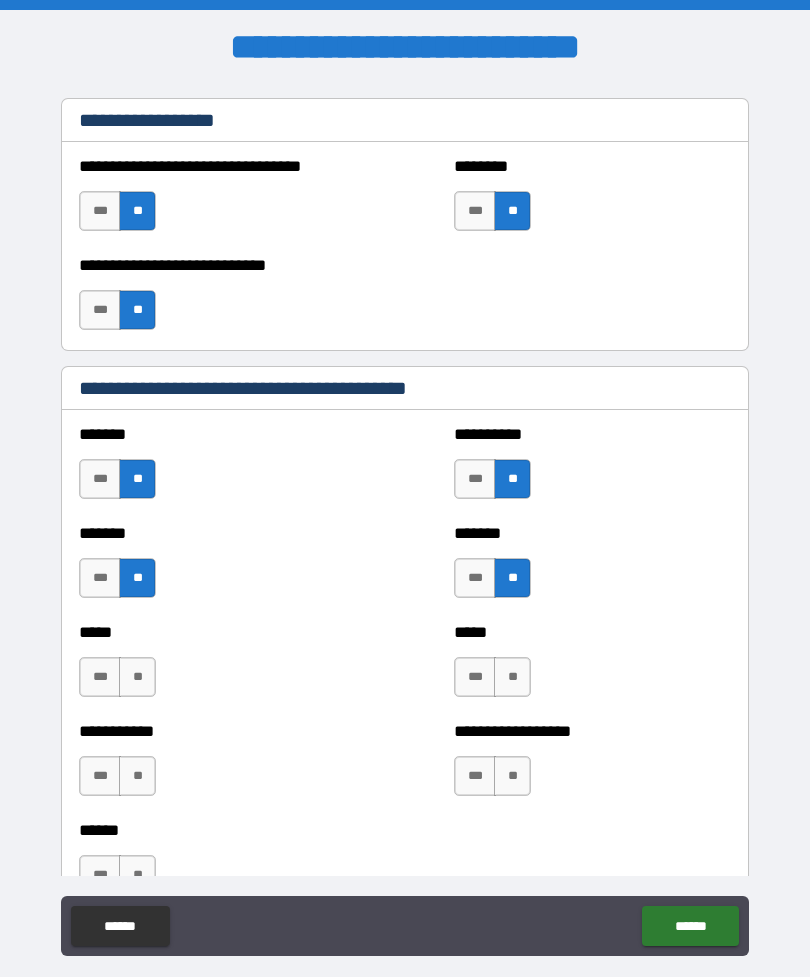 click on "**" at bounding box center (137, 677) 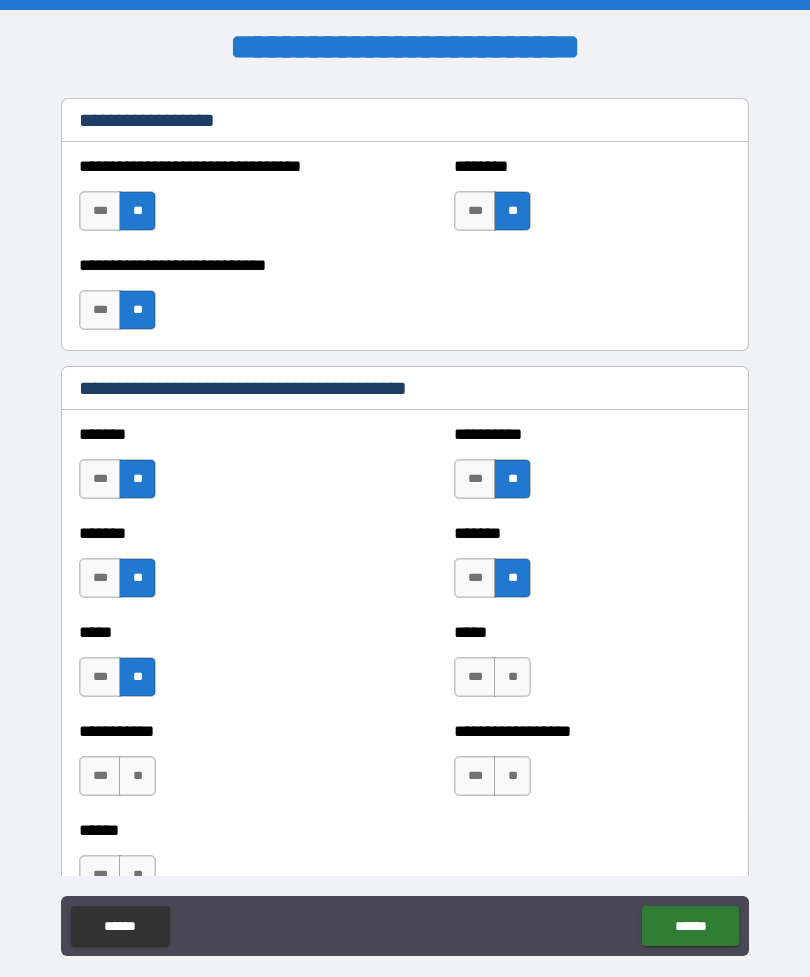 click on "**" at bounding box center [512, 677] 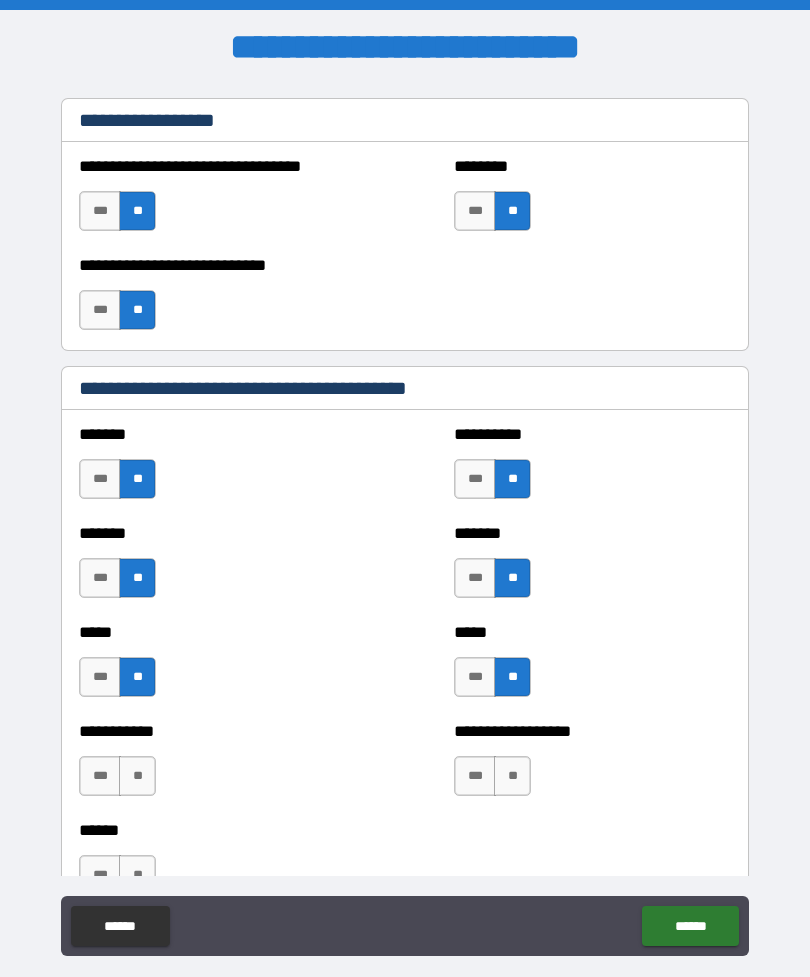 click on "**" at bounding box center (137, 776) 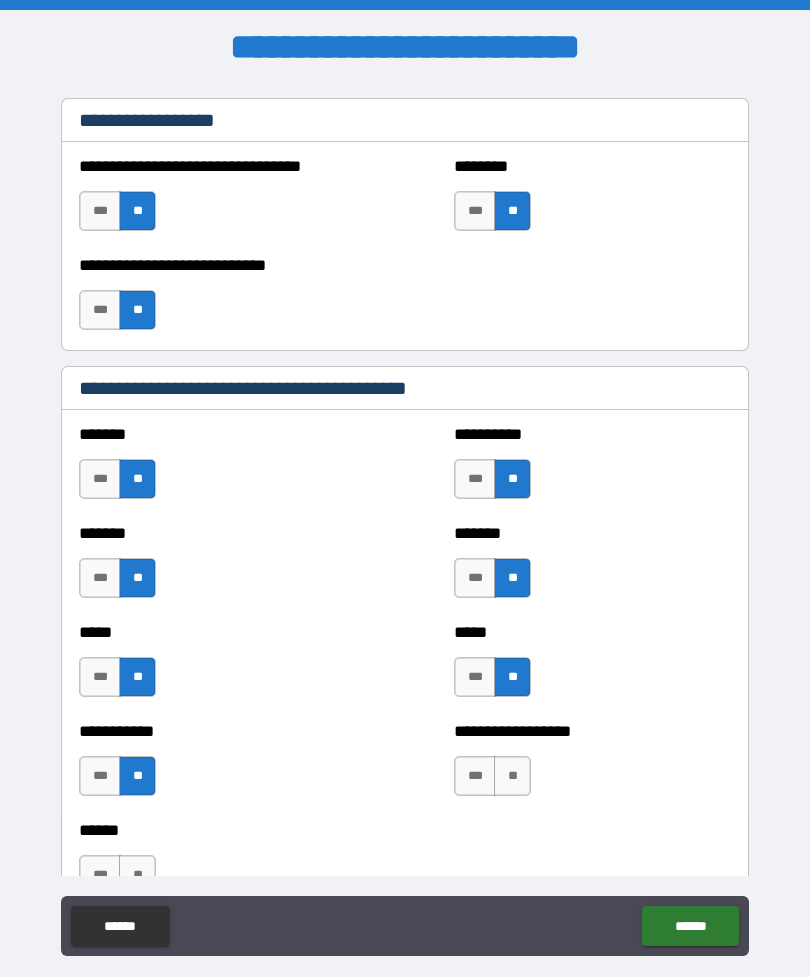 click on "**" at bounding box center [512, 776] 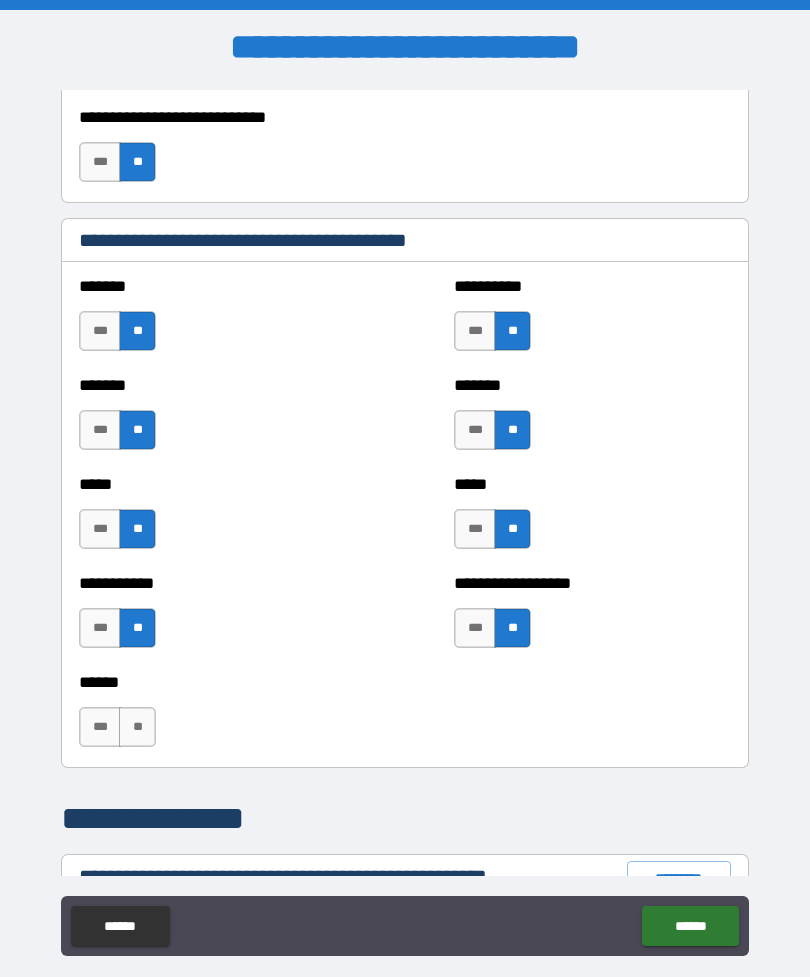 click on "**" at bounding box center [137, 727] 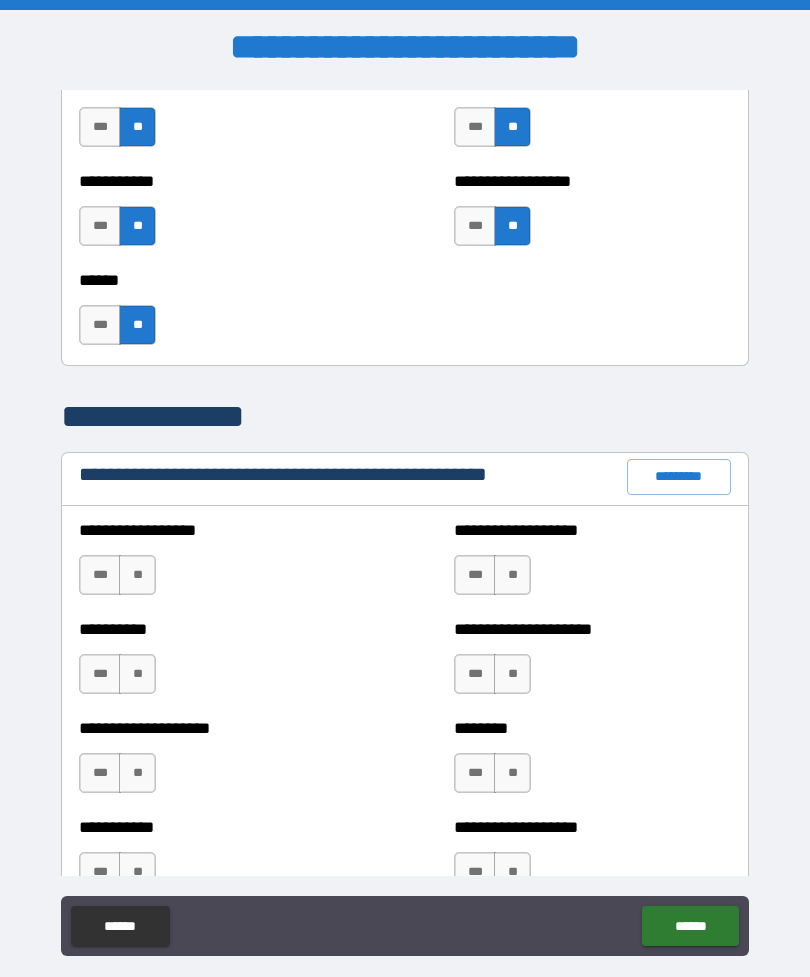 scroll, scrollTop: 2044, scrollLeft: 0, axis: vertical 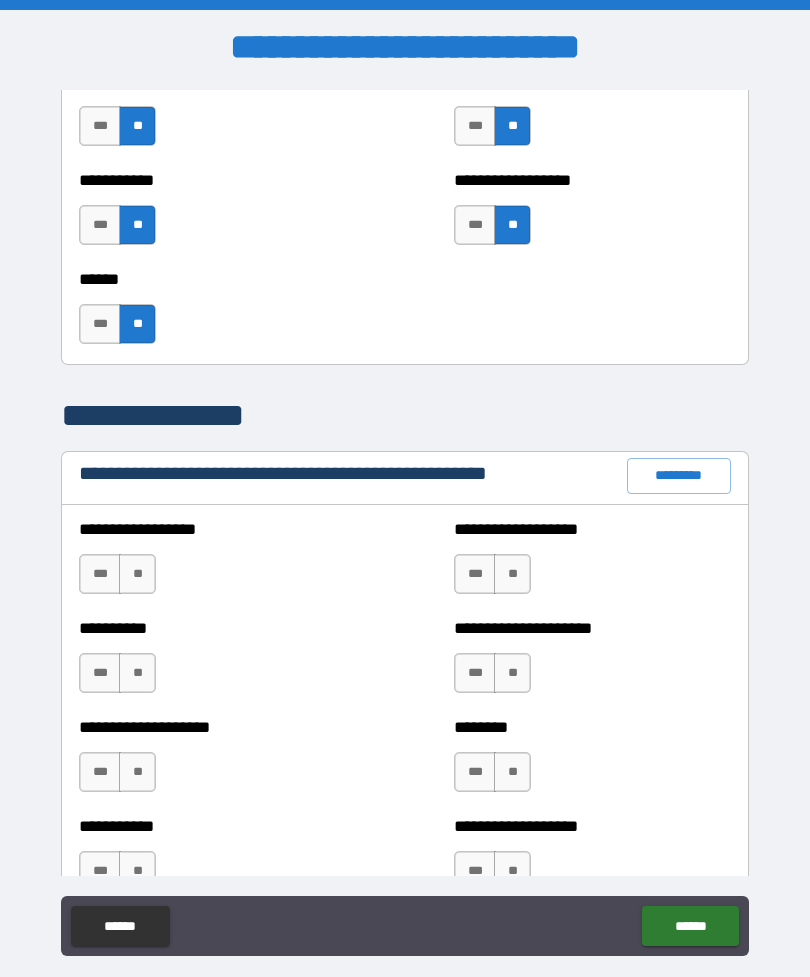 click on "**" at bounding box center [137, 574] 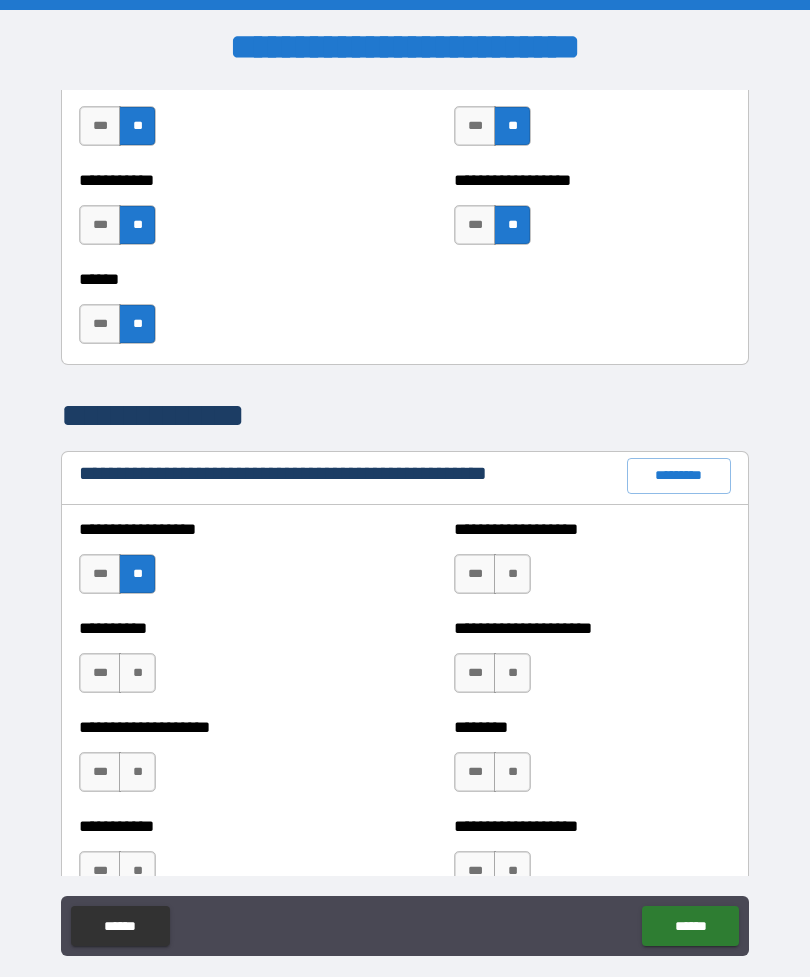click on "***" at bounding box center [475, 574] 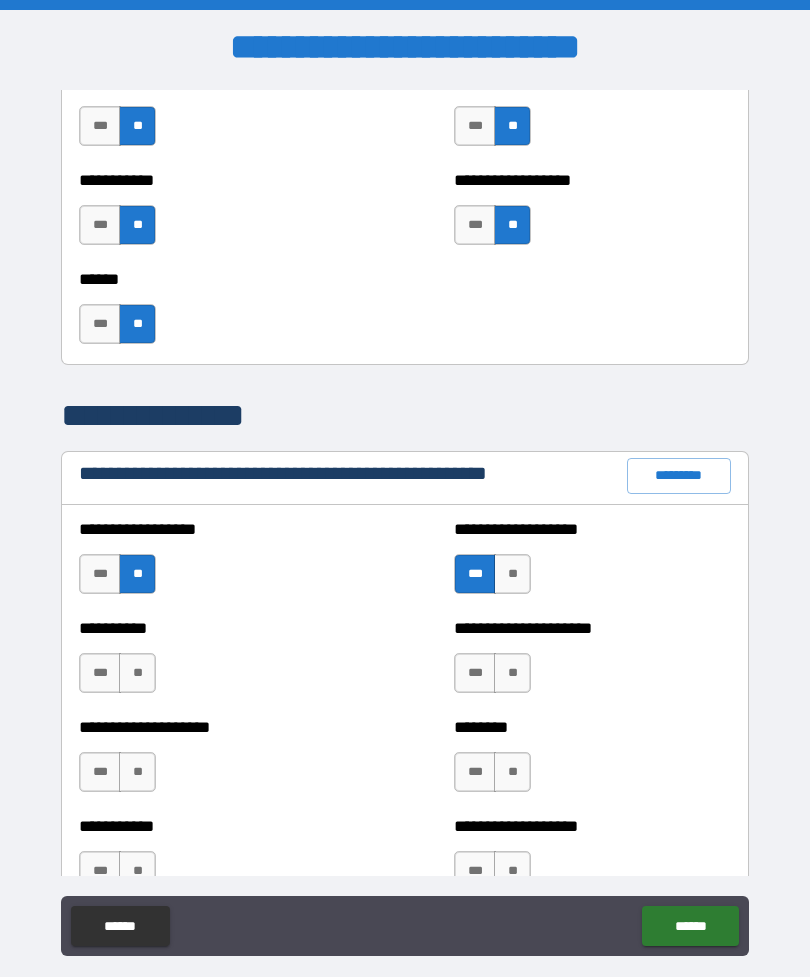 click on "**" at bounding box center [512, 673] 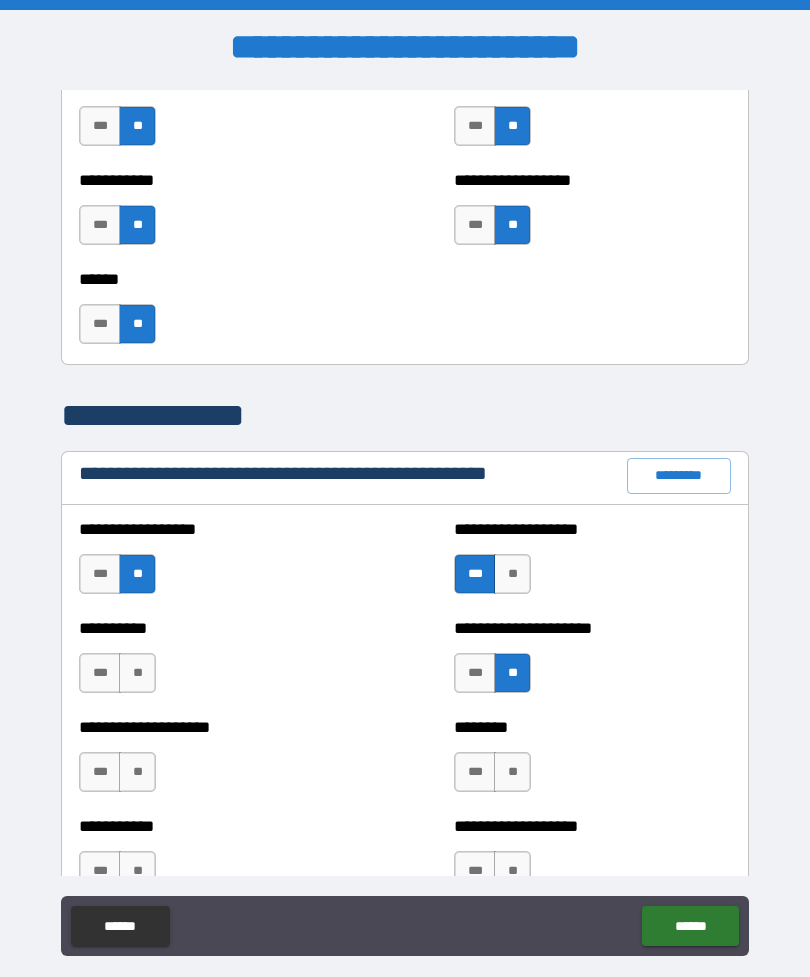 click on "**" at bounding box center [137, 673] 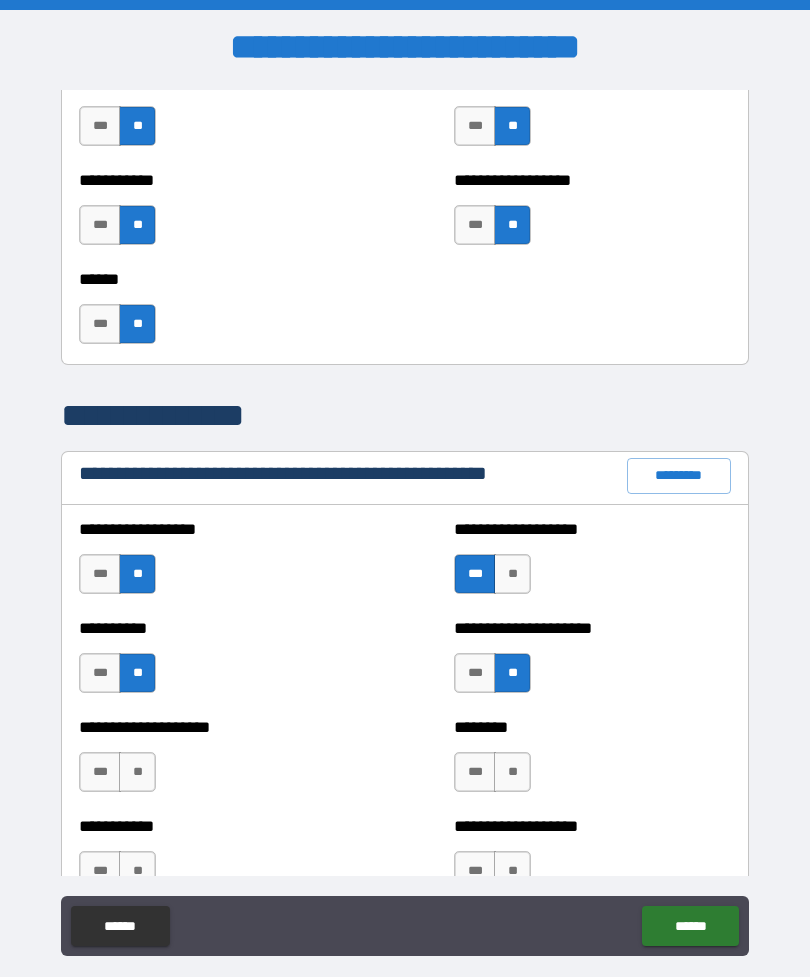 click on "**" at bounding box center [512, 772] 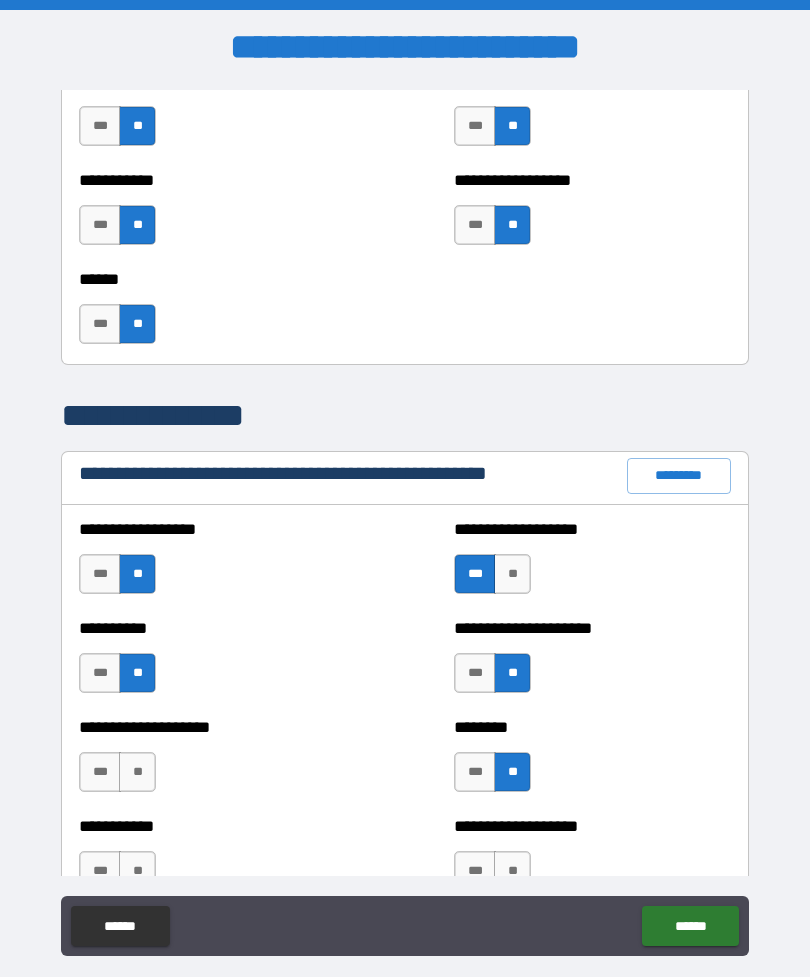 click on "**" at bounding box center (137, 772) 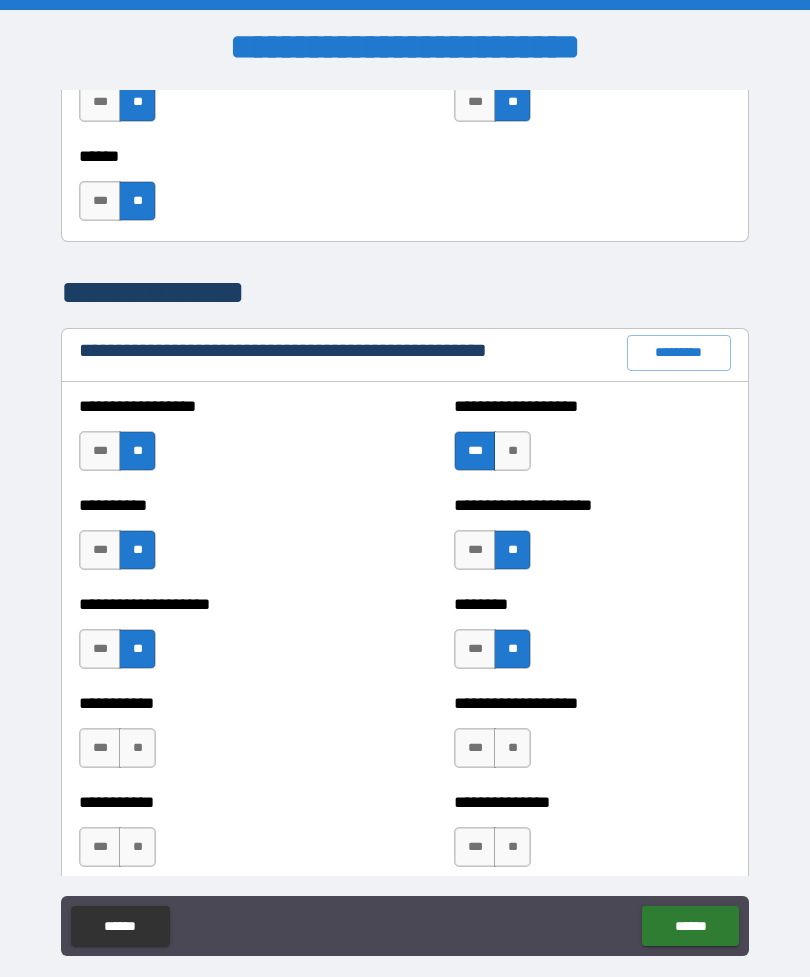scroll, scrollTop: 2169, scrollLeft: 0, axis: vertical 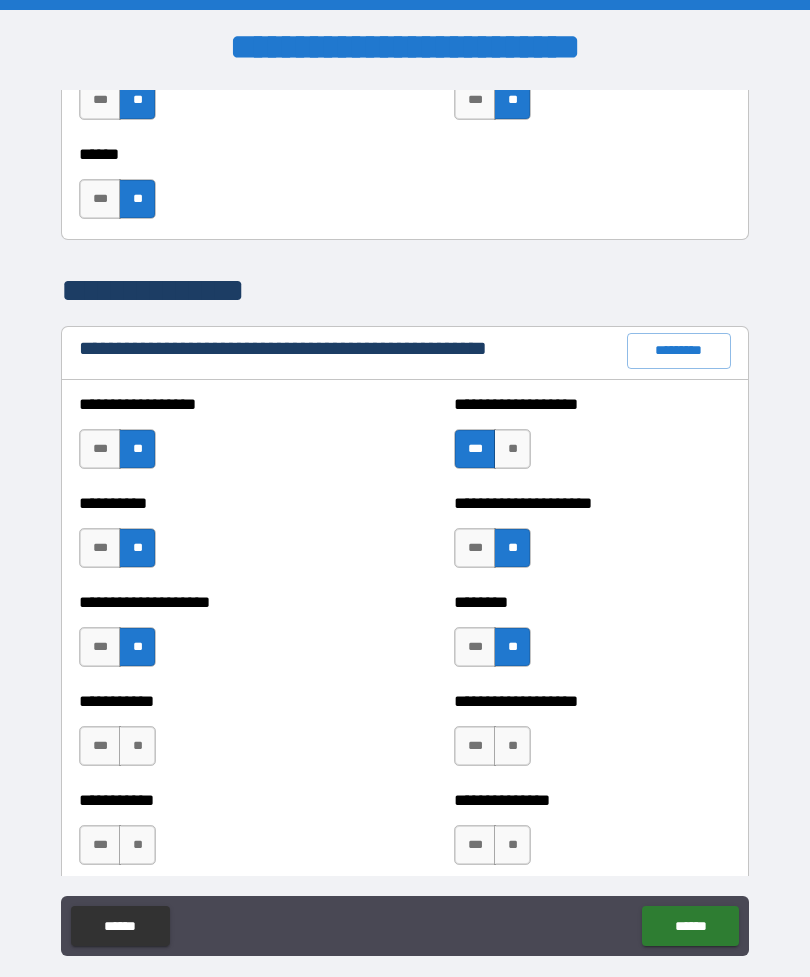 click on "**" at bounding box center (137, 746) 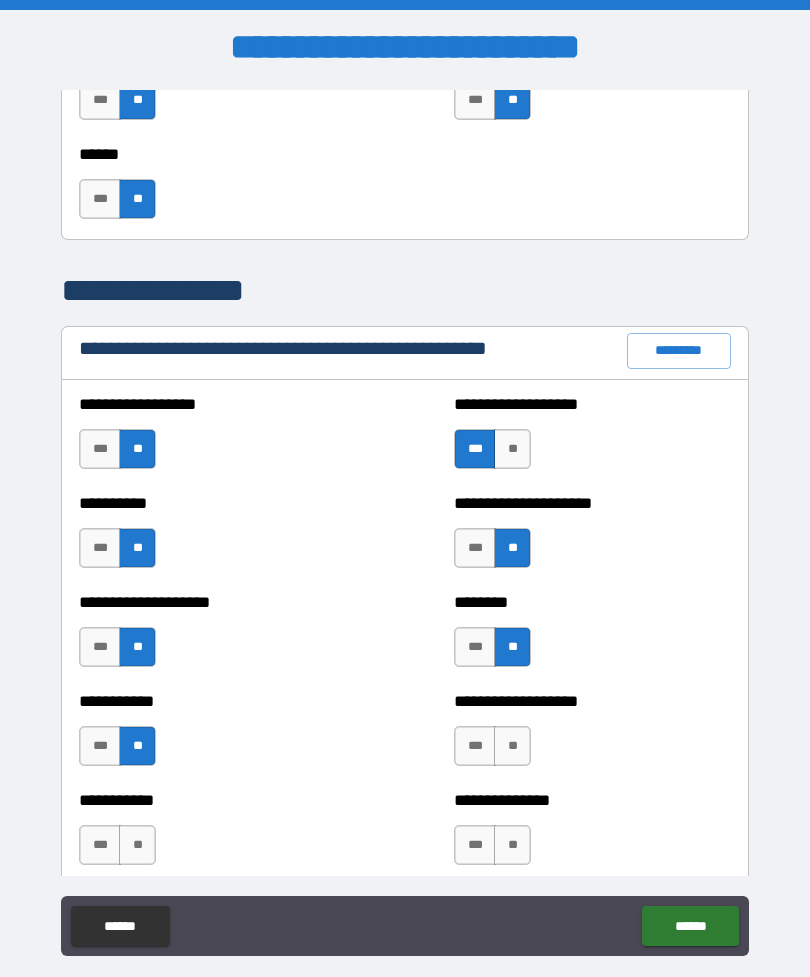 click on "**" at bounding box center (512, 746) 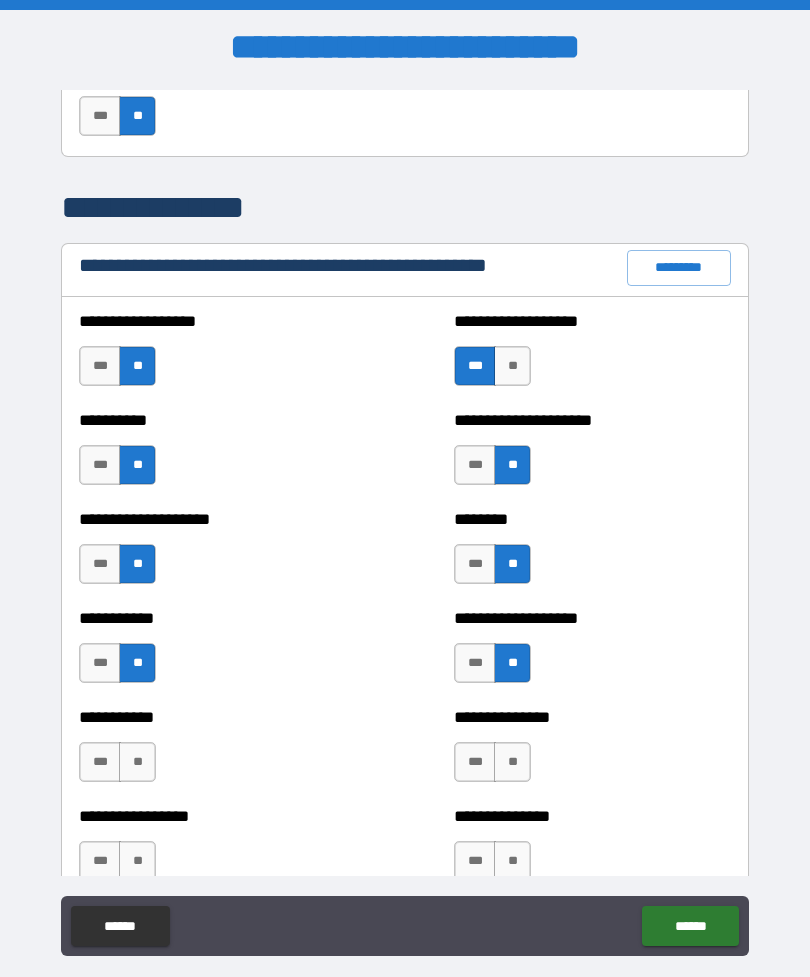 scroll, scrollTop: 2262, scrollLeft: 0, axis: vertical 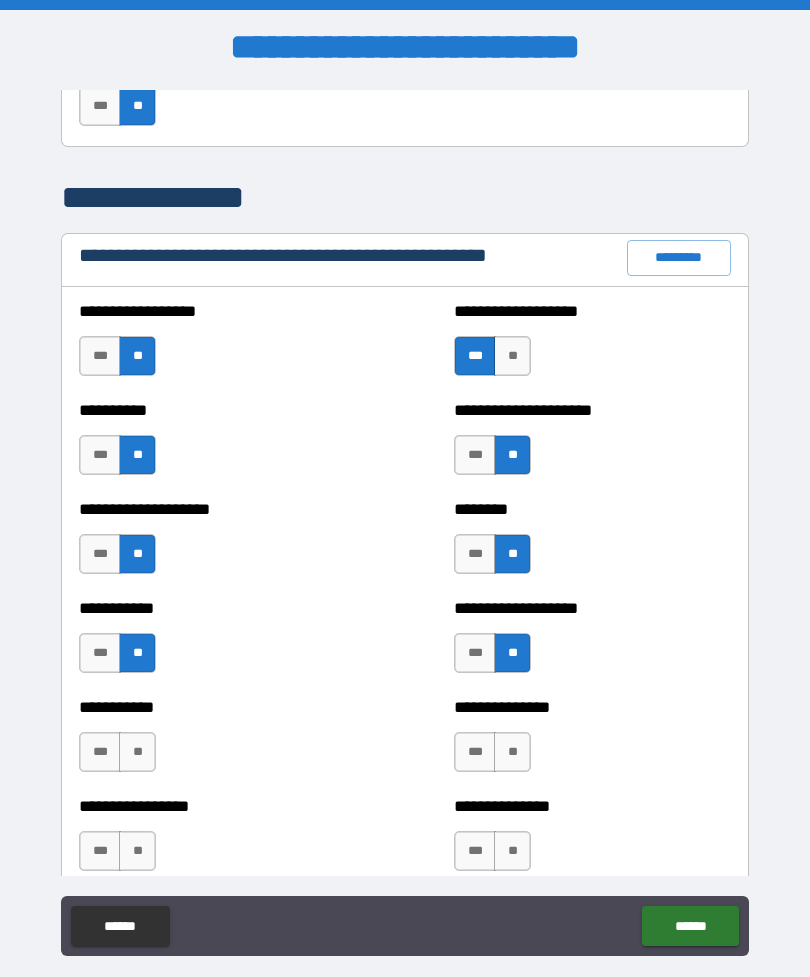 click on "**" at bounding box center (512, 752) 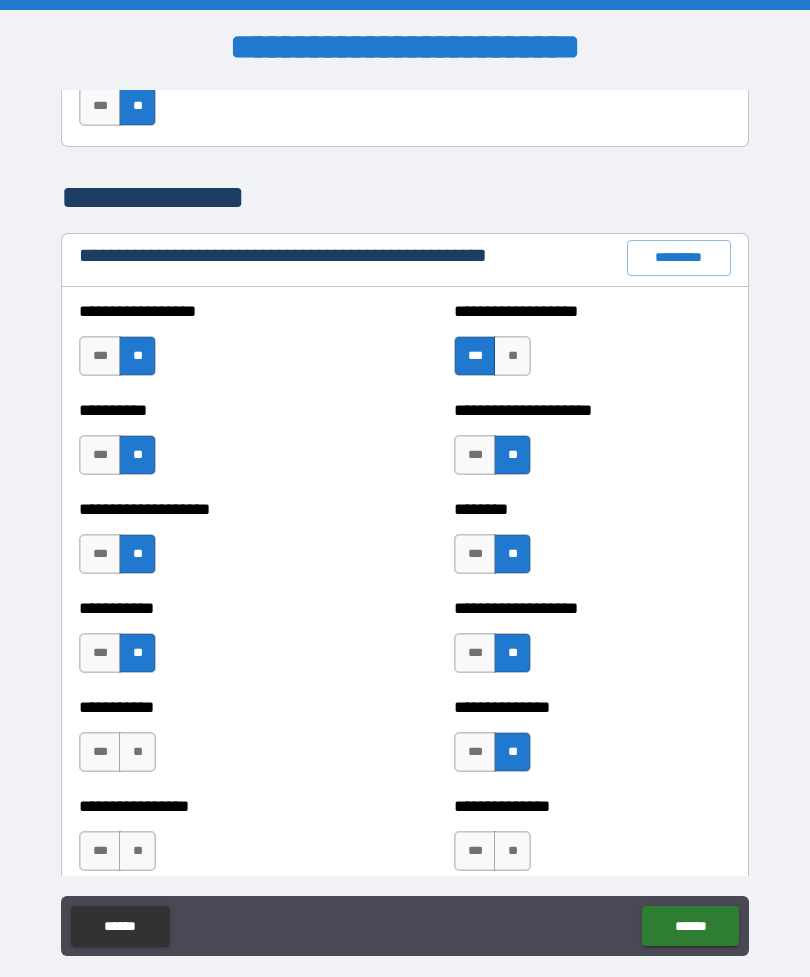 click on "**" at bounding box center (137, 752) 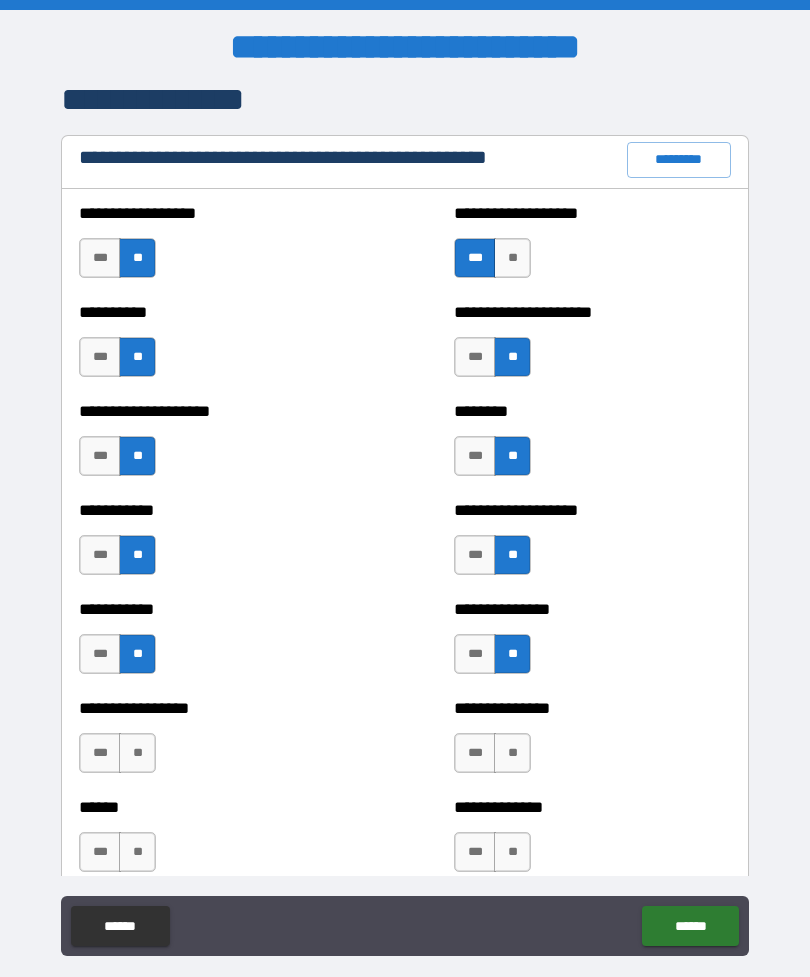 scroll, scrollTop: 2361, scrollLeft: 0, axis: vertical 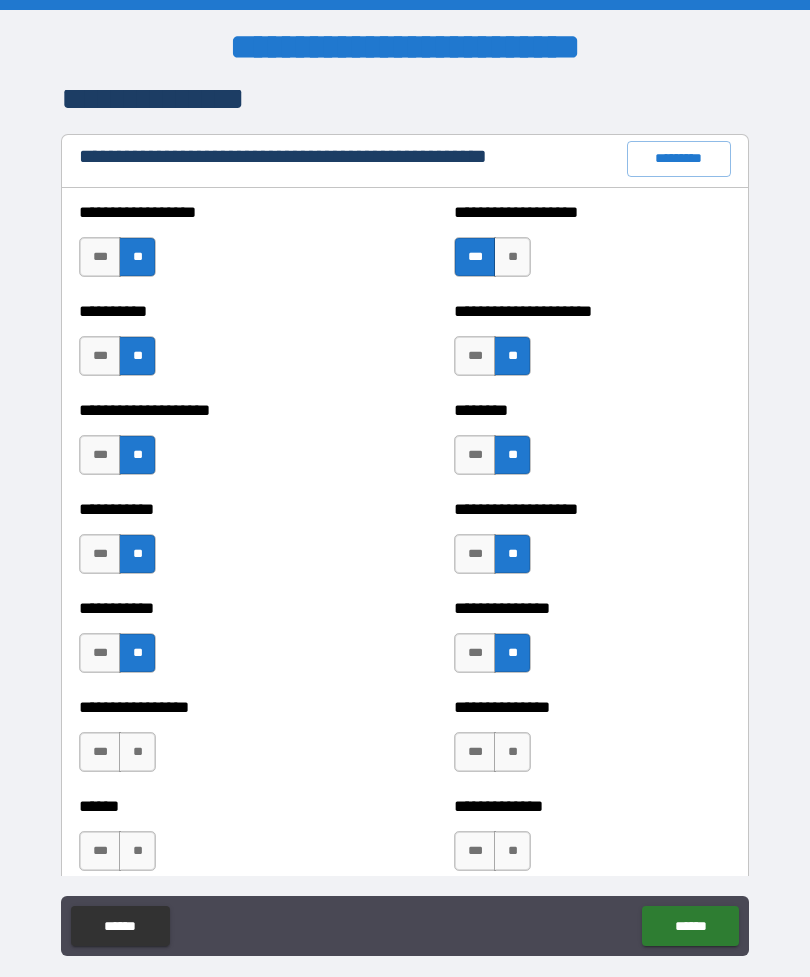click on "**" at bounding box center (512, 752) 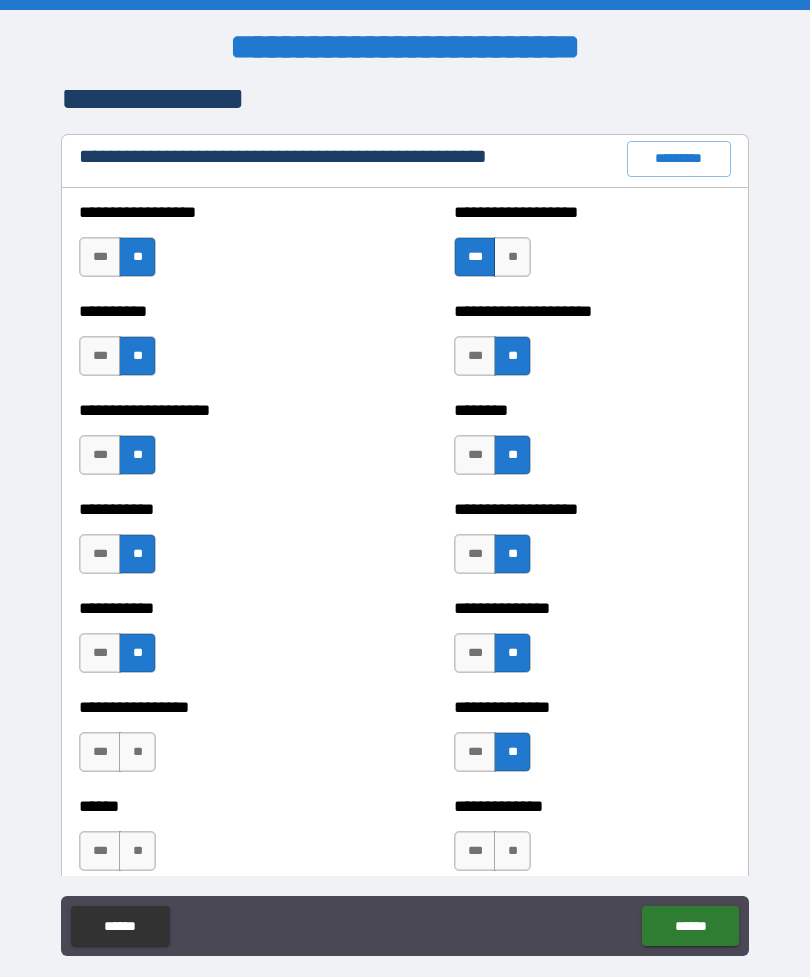 click on "**" at bounding box center (137, 752) 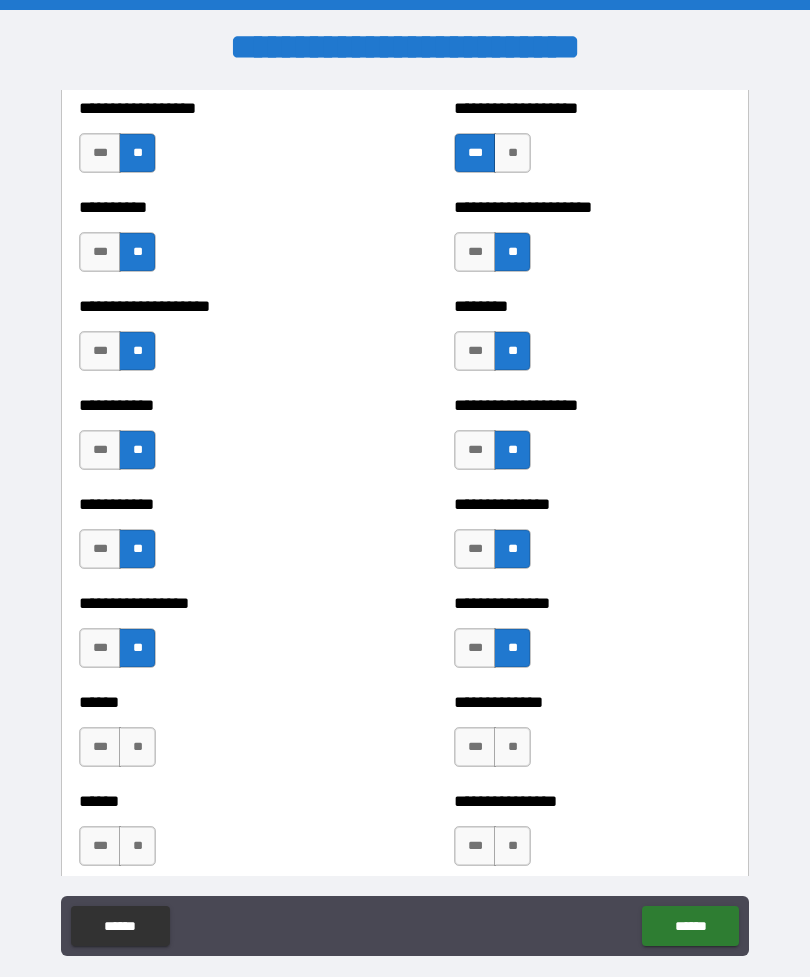 scroll, scrollTop: 2468, scrollLeft: 0, axis: vertical 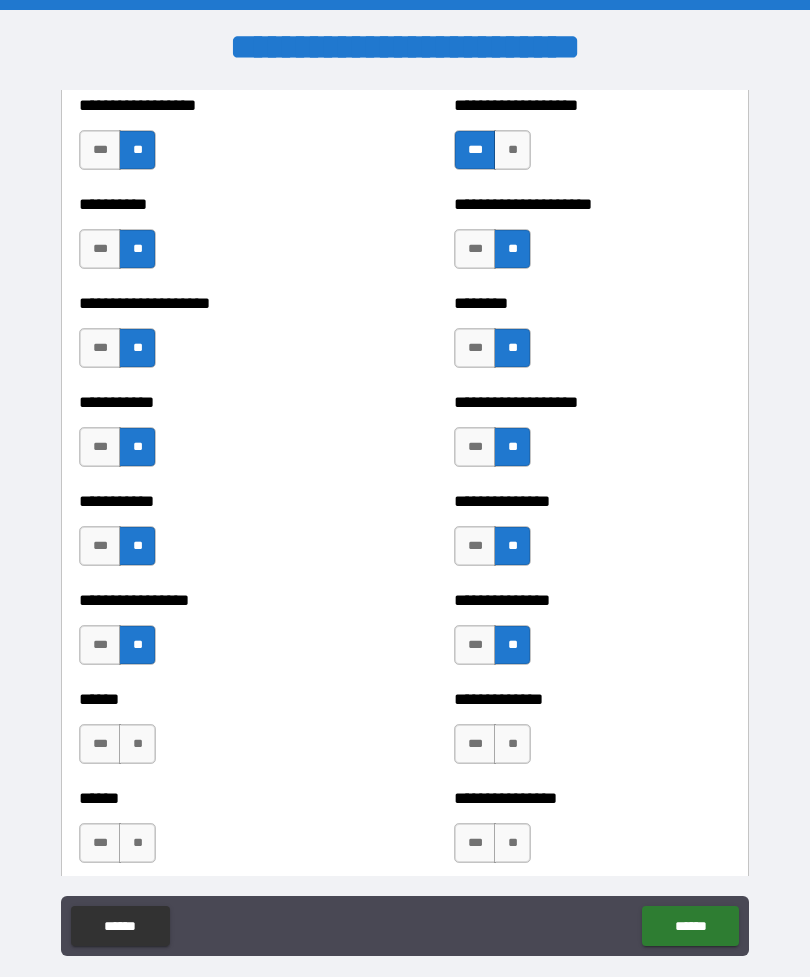 click on "**" at bounding box center [512, 744] 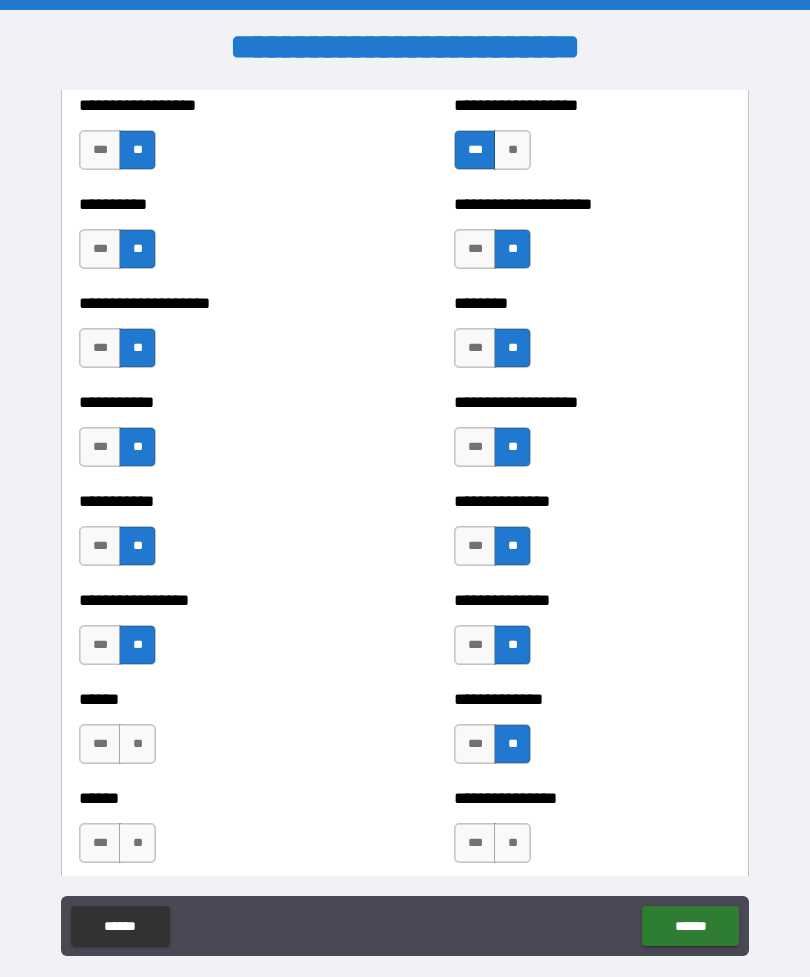 click on "**" at bounding box center [137, 744] 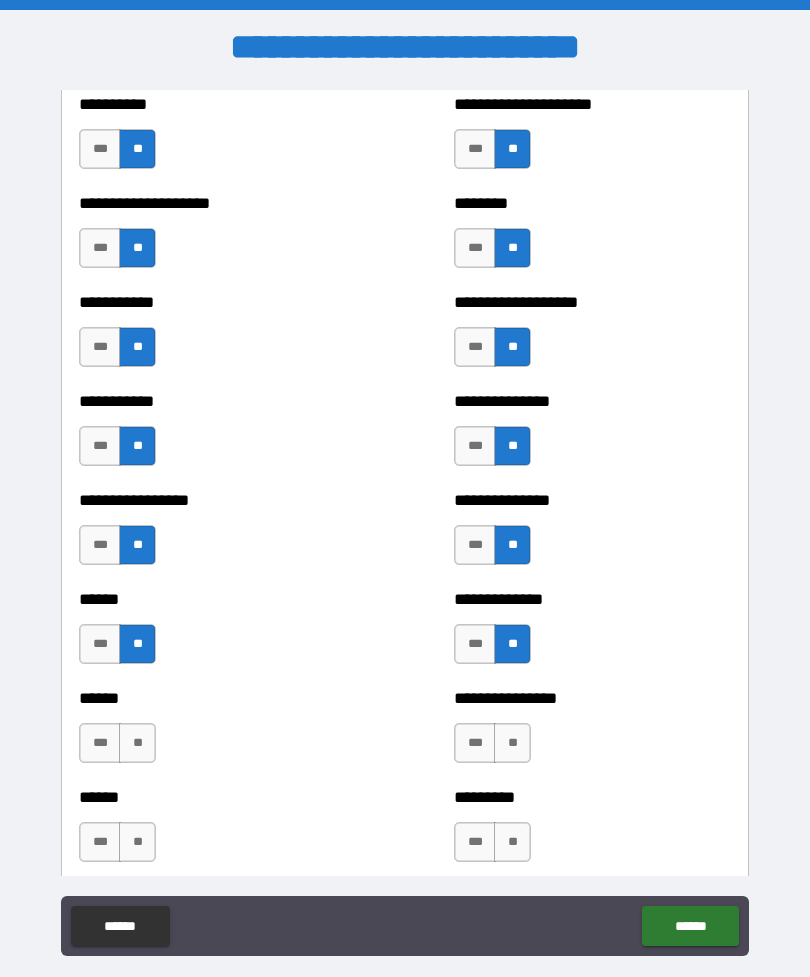 scroll, scrollTop: 2569, scrollLeft: 0, axis: vertical 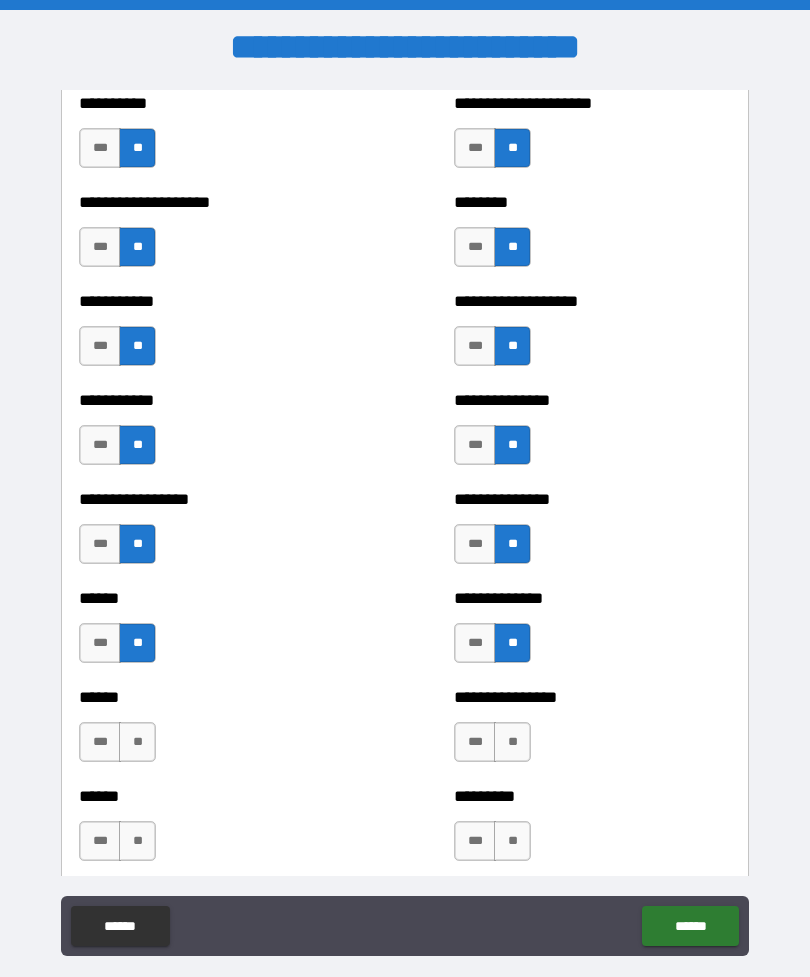 click on "**" at bounding box center [137, 742] 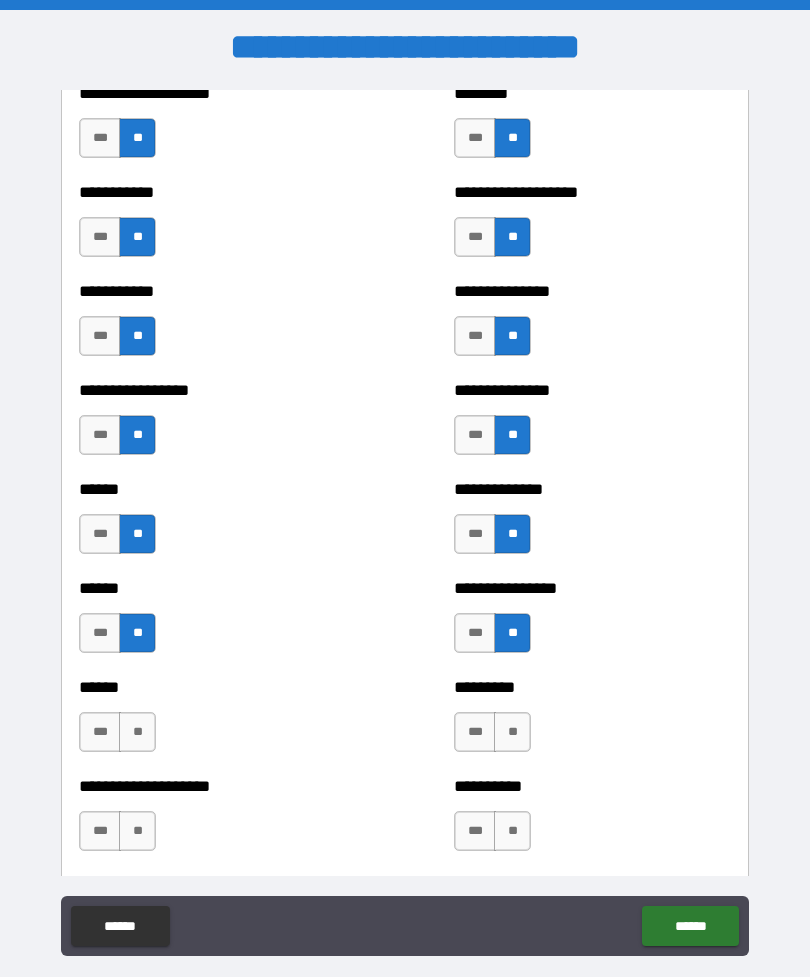 click on "**" at bounding box center [137, 732] 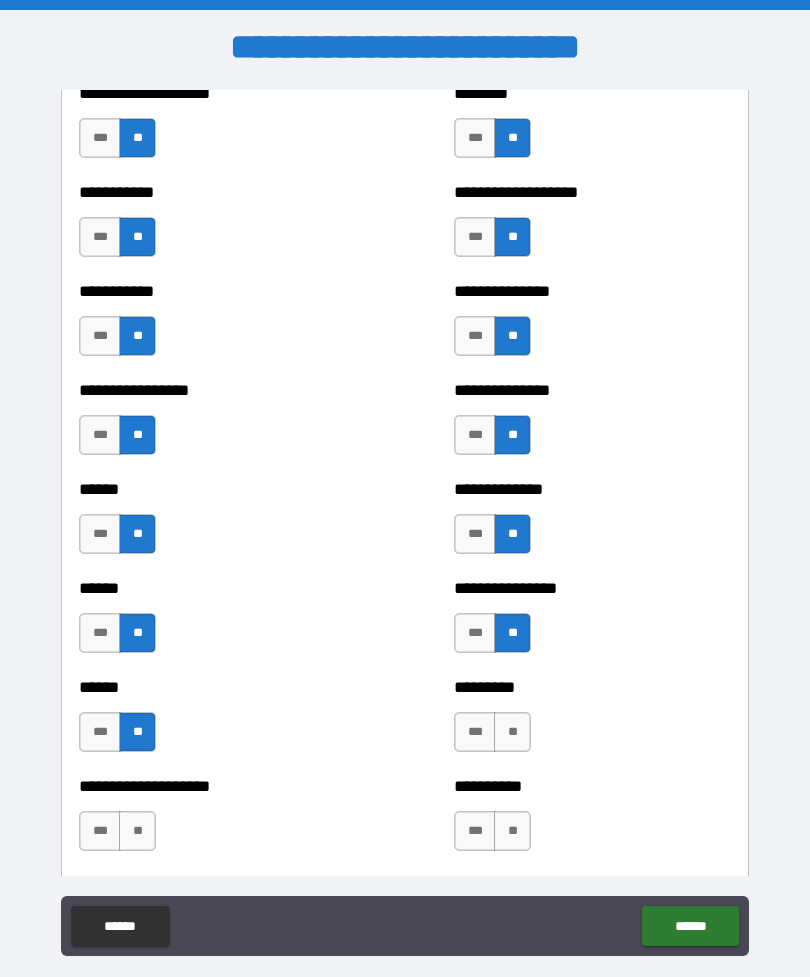 click on "**" at bounding box center (512, 732) 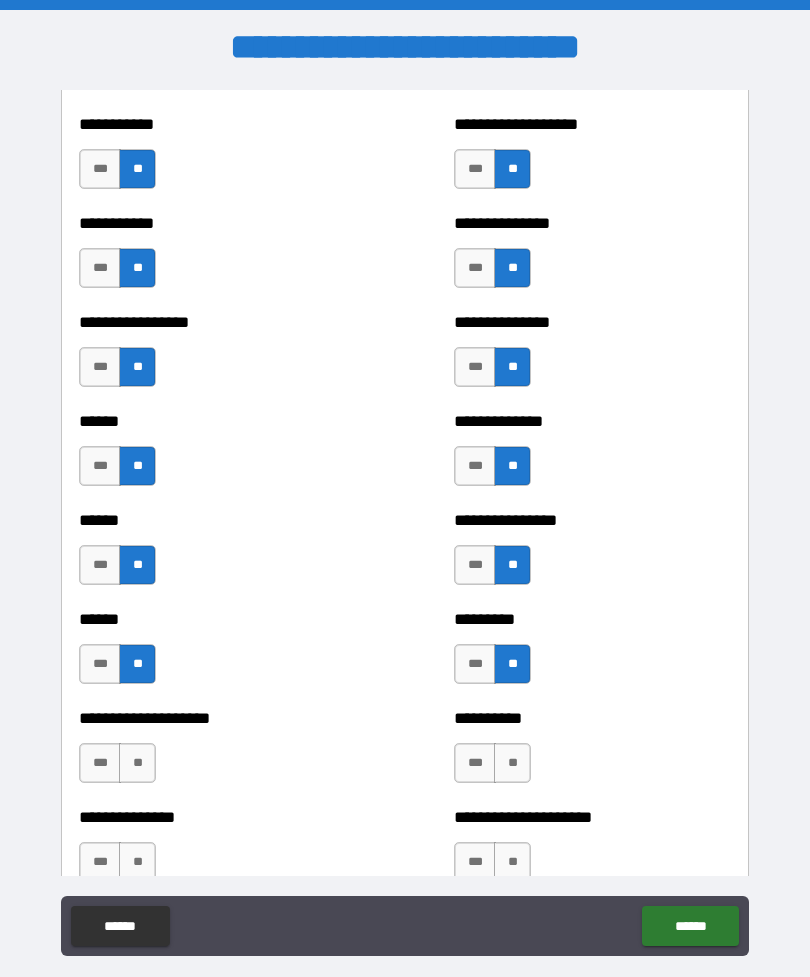 scroll, scrollTop: 2751, scrollLeft: 0, axis: vertical 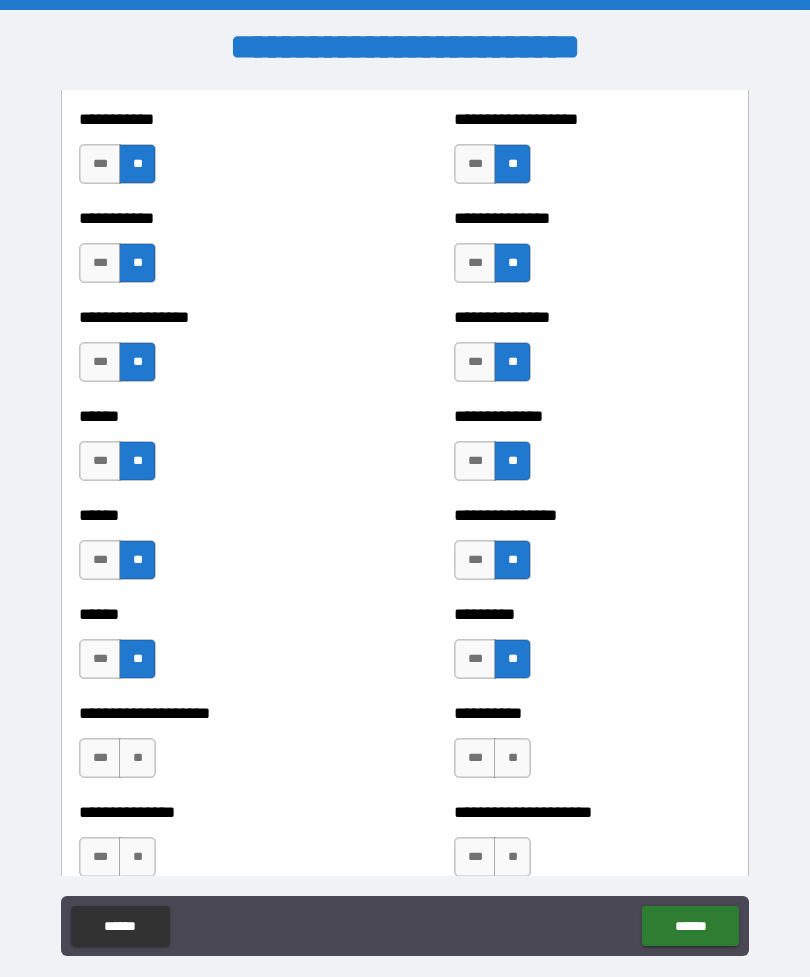 click on "**" at bounding box center (137, 758) 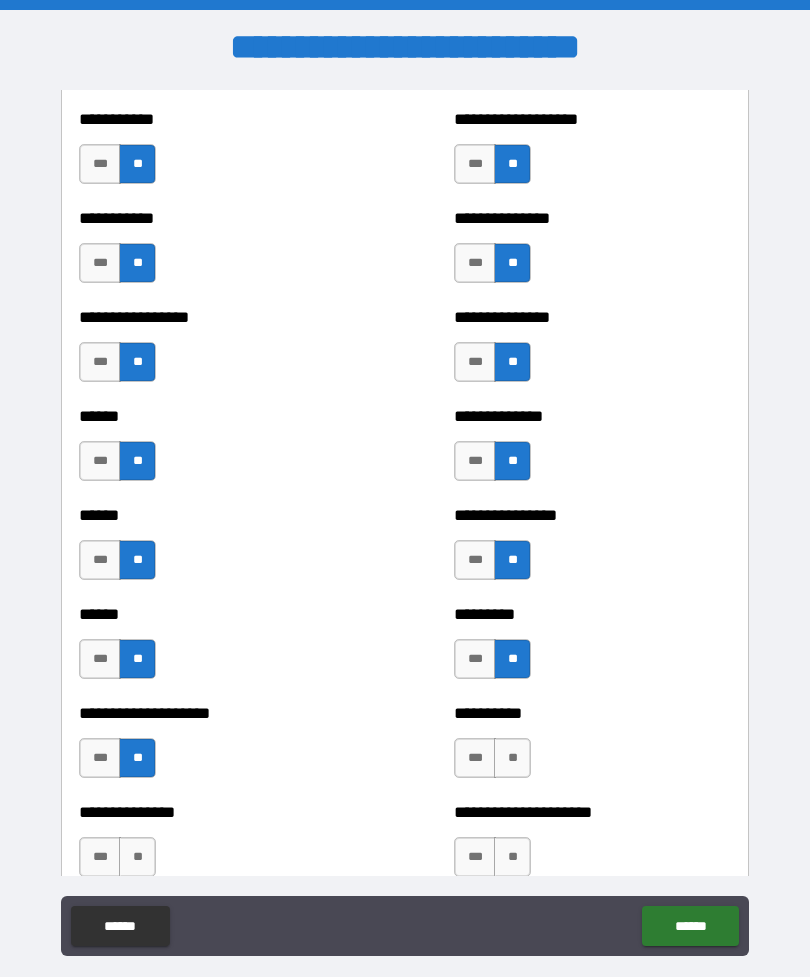 click on "**" at bounding box center [512, 758] 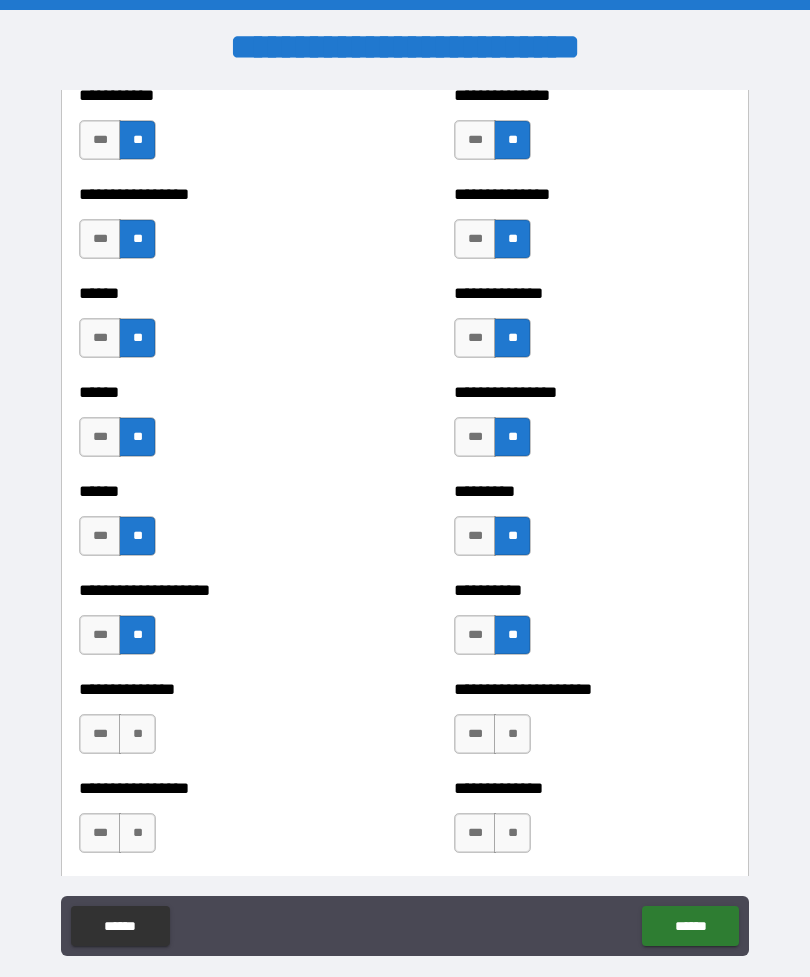 scroll, scrollTop: 2875, scrollLeft: 0, axis: vertical 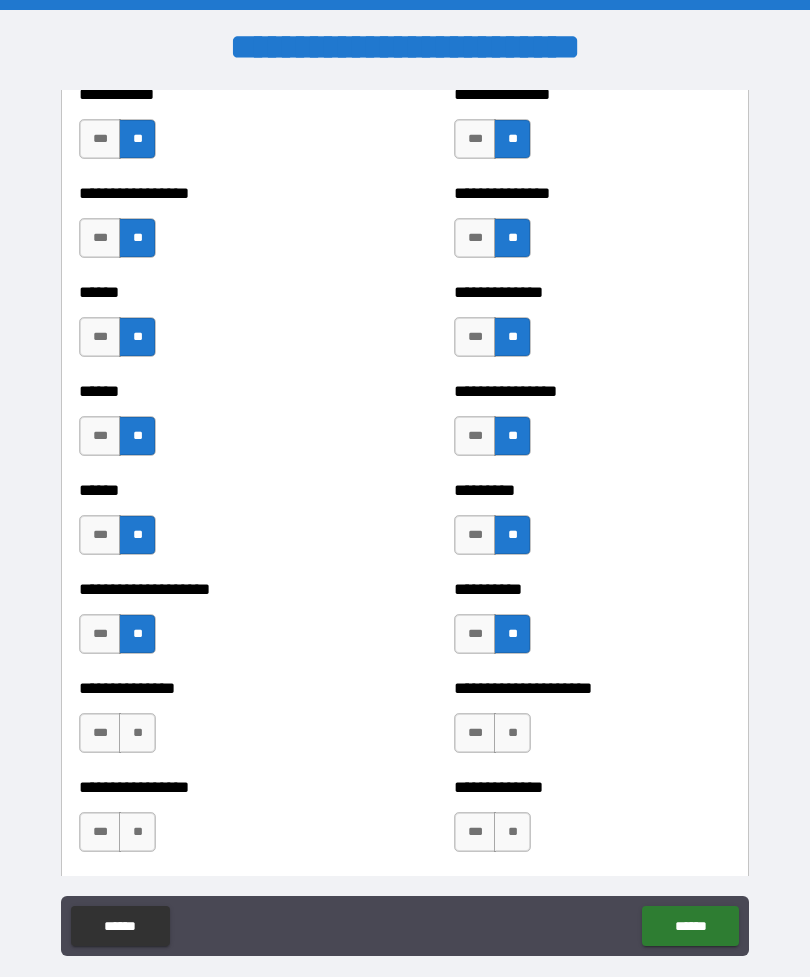 click on "**" at bounding box center (137, 733) 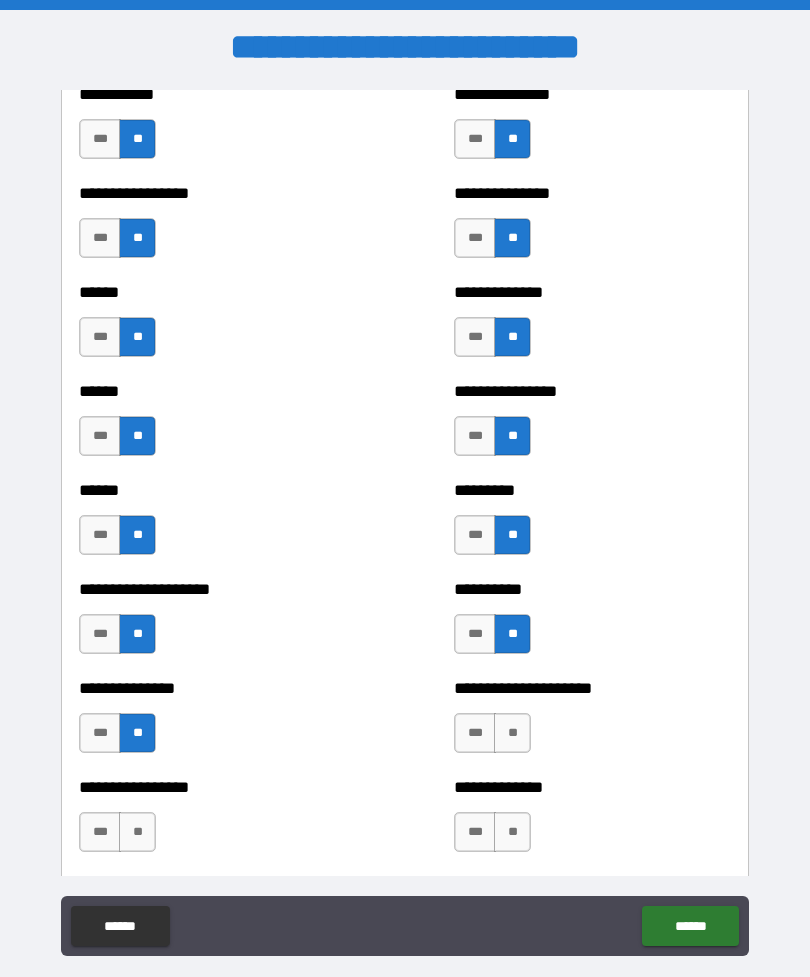click on "**" at bounding box center [512, 733] 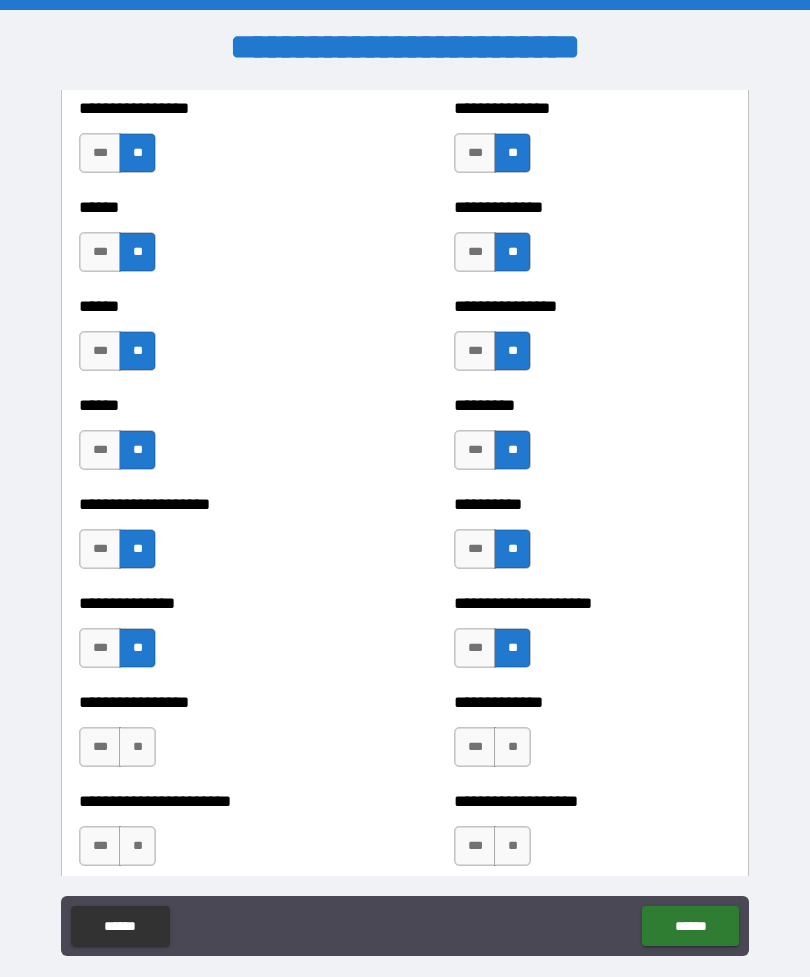 scroll, scrollTop: 2962, scrollLeft: 0, axis: vertical 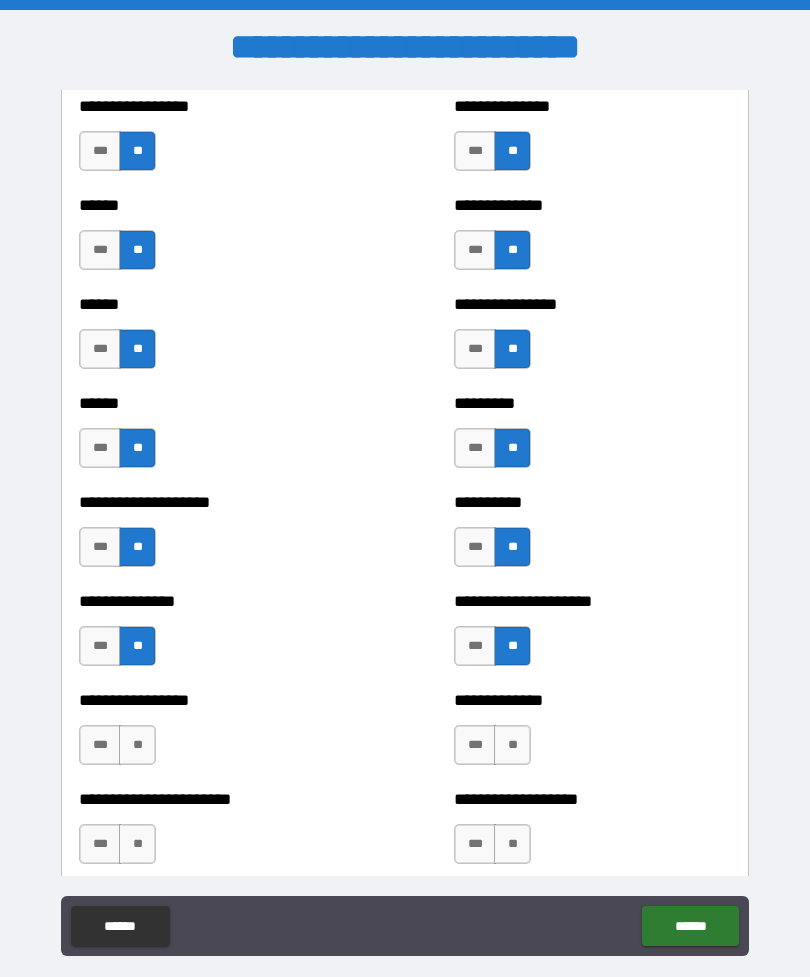 click on "**" at bounding box center [137, 745] 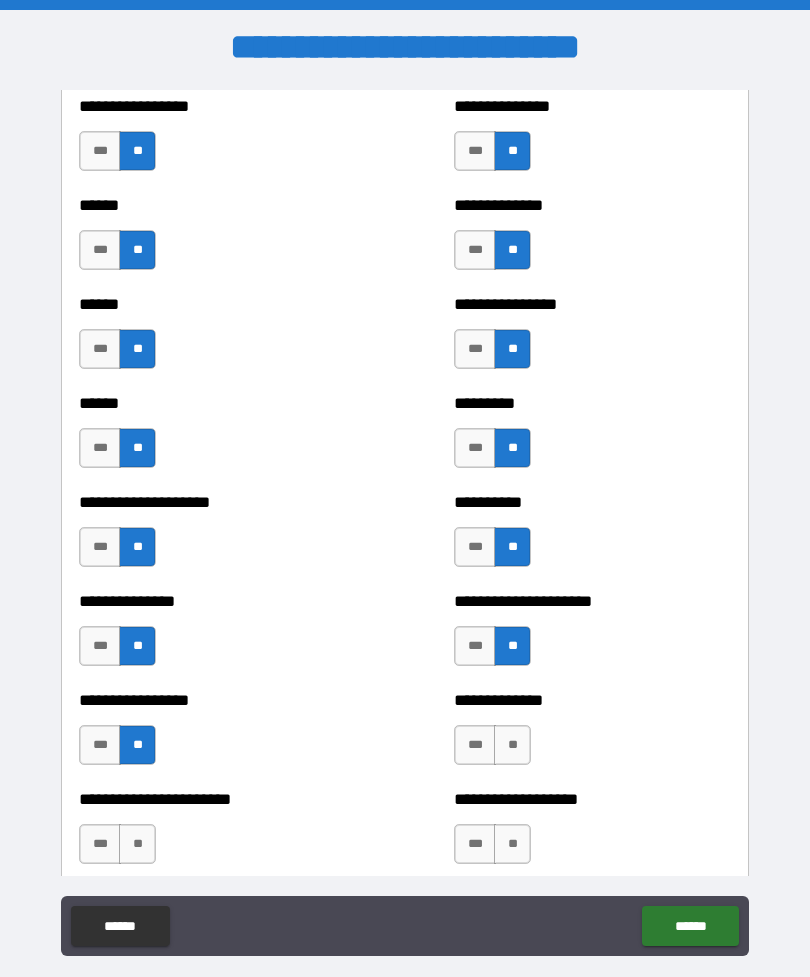 click on "**" at bounding box center [512, 745] 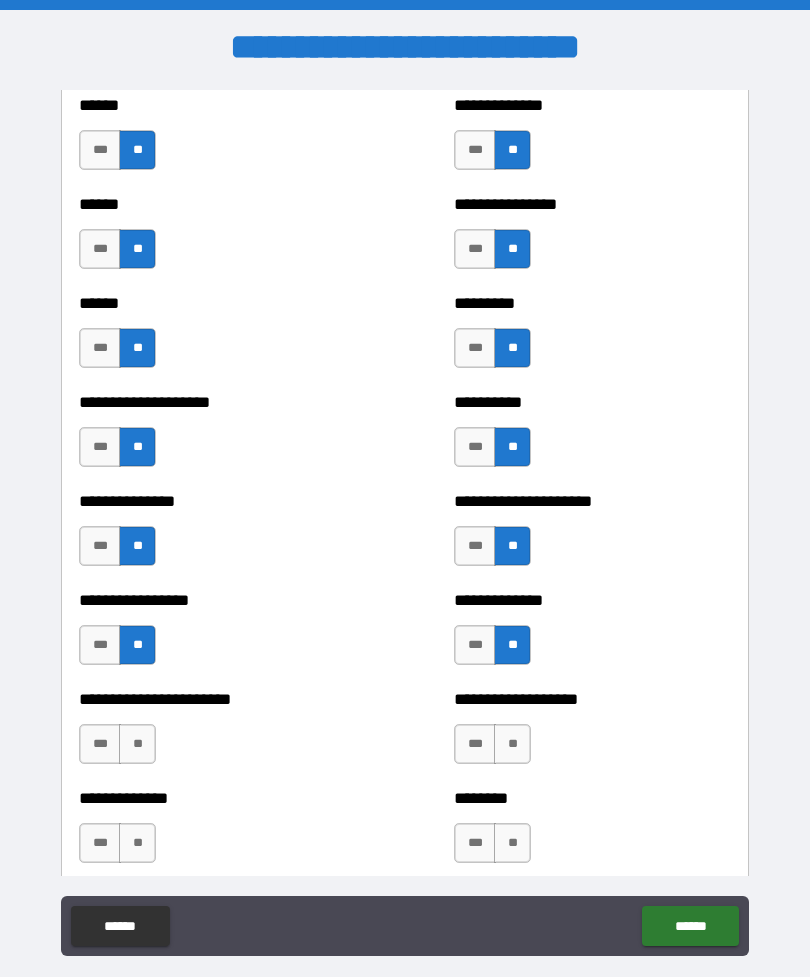 scroll, scrollTop: 3063, scrollLeft: 0, axis: vertical 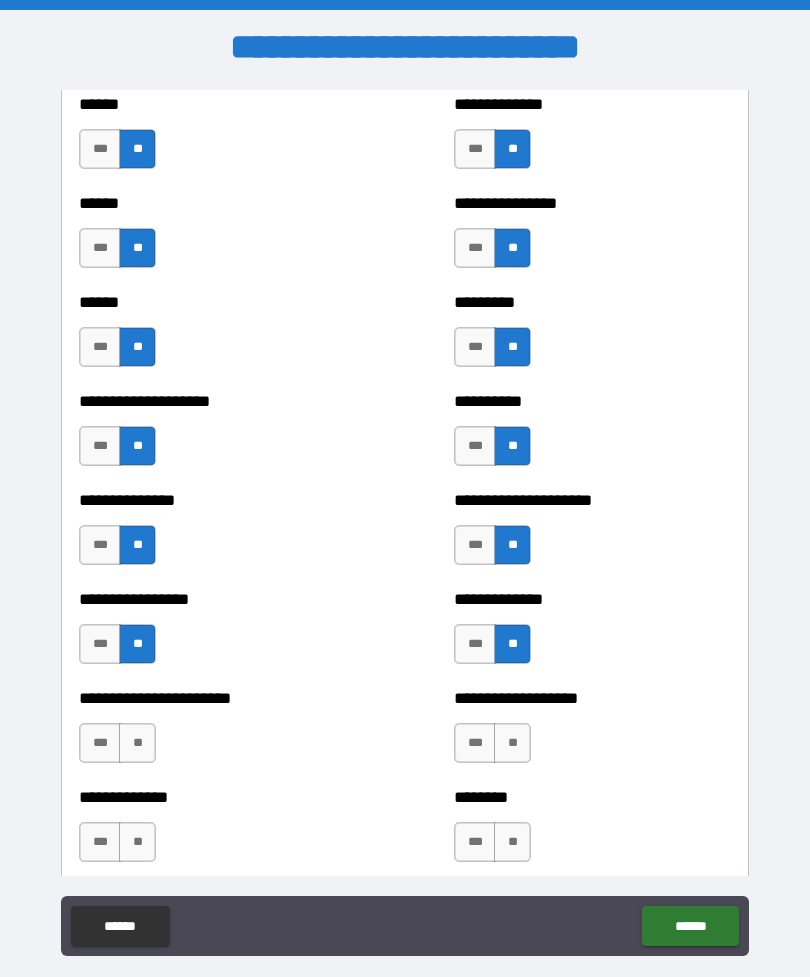 click on "**" at bounding box center [137, 743] 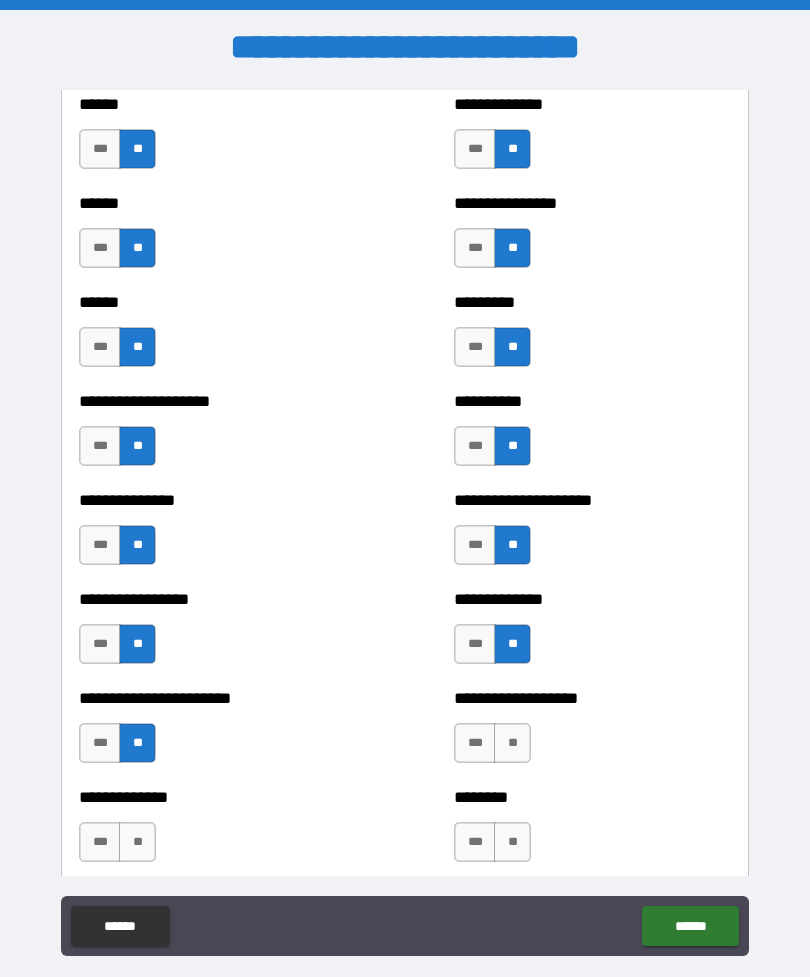 click on "**" at bounding box center (512, 743) 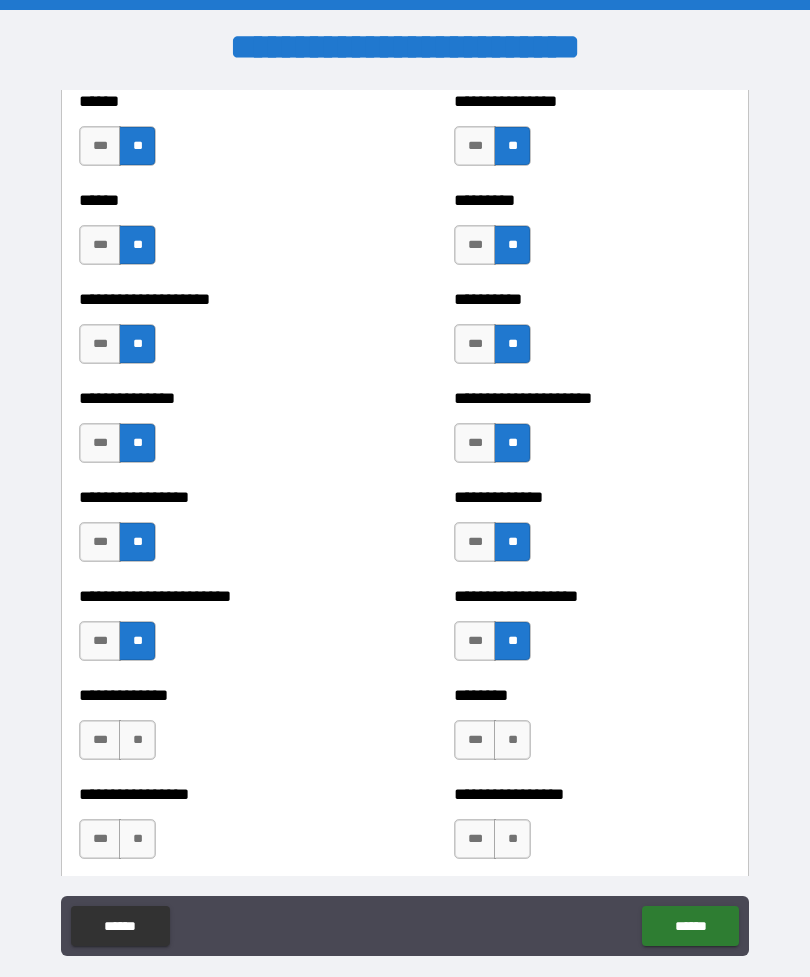 scroll, scrollTop: 3166, scrollLeft: 0, axis: vertical 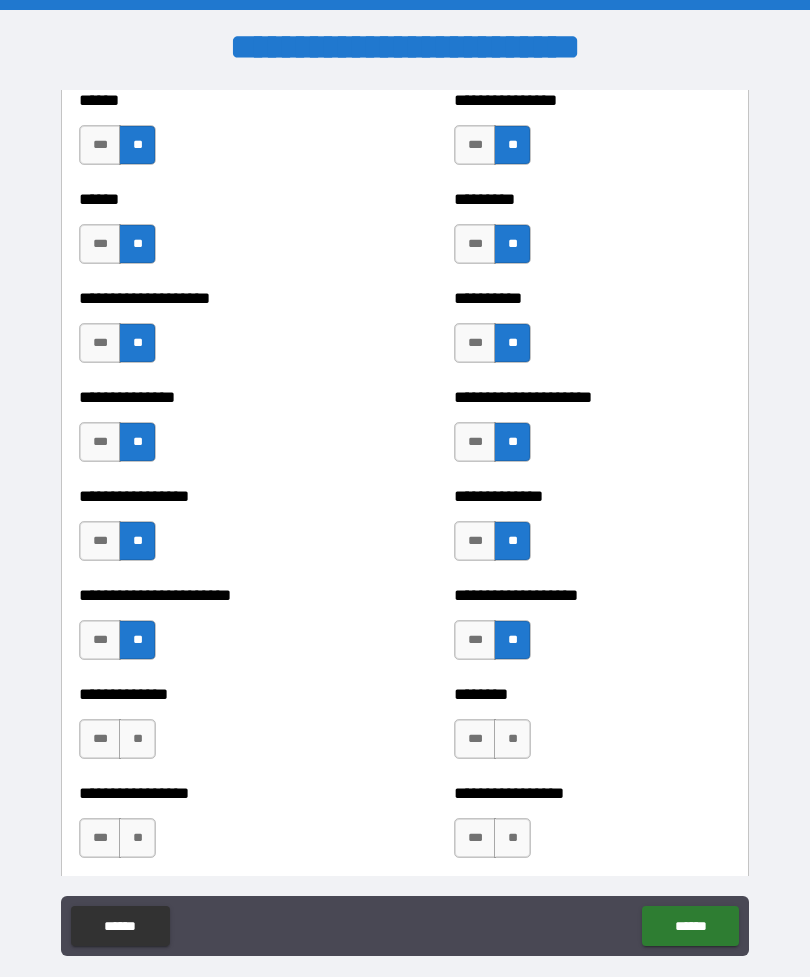 click on "**" at bounding box center (137, 739) 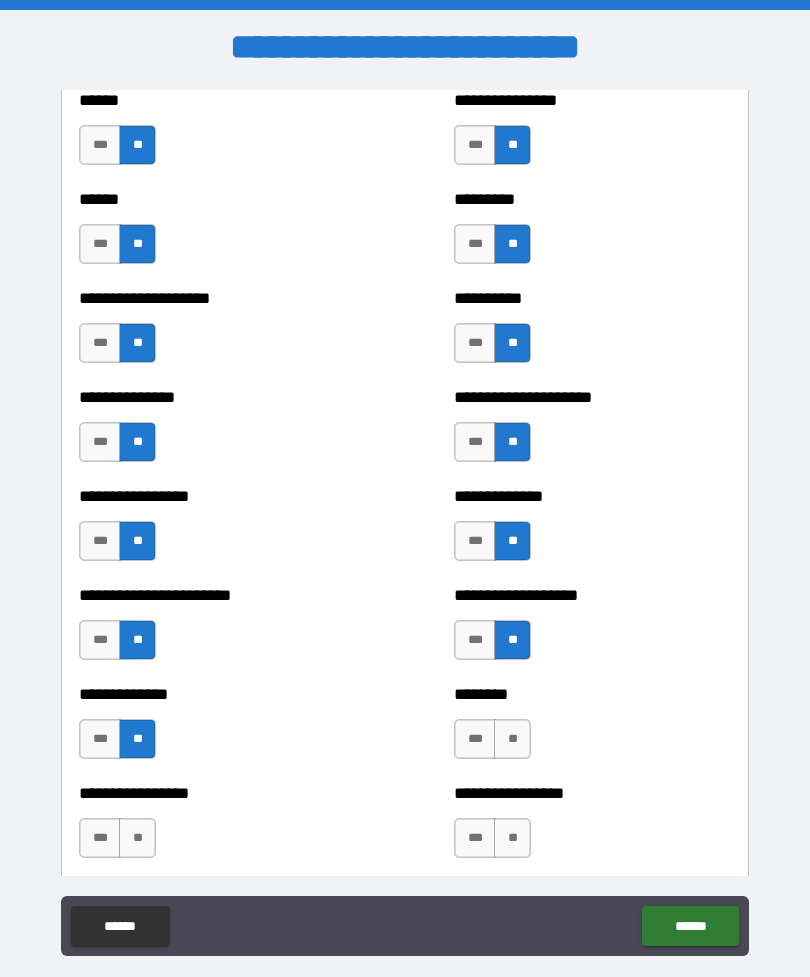 click on "**" at bounding box center (512, 739) 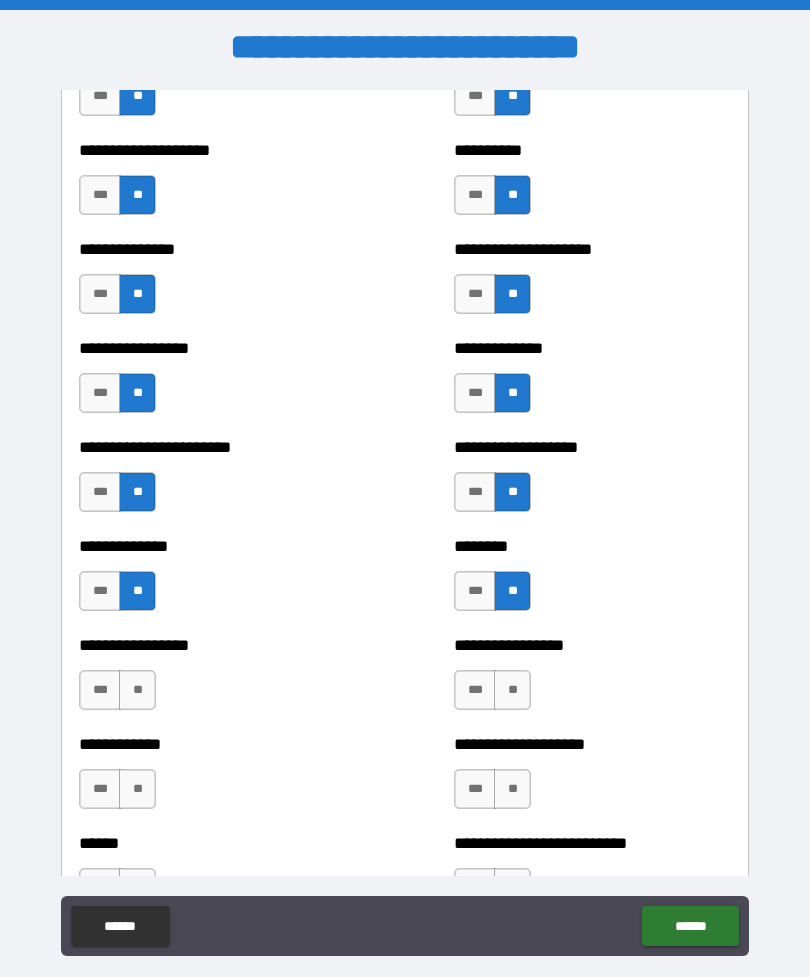 scroll, scrollTop: 3315, scrollLeft: 0, axis: vertical 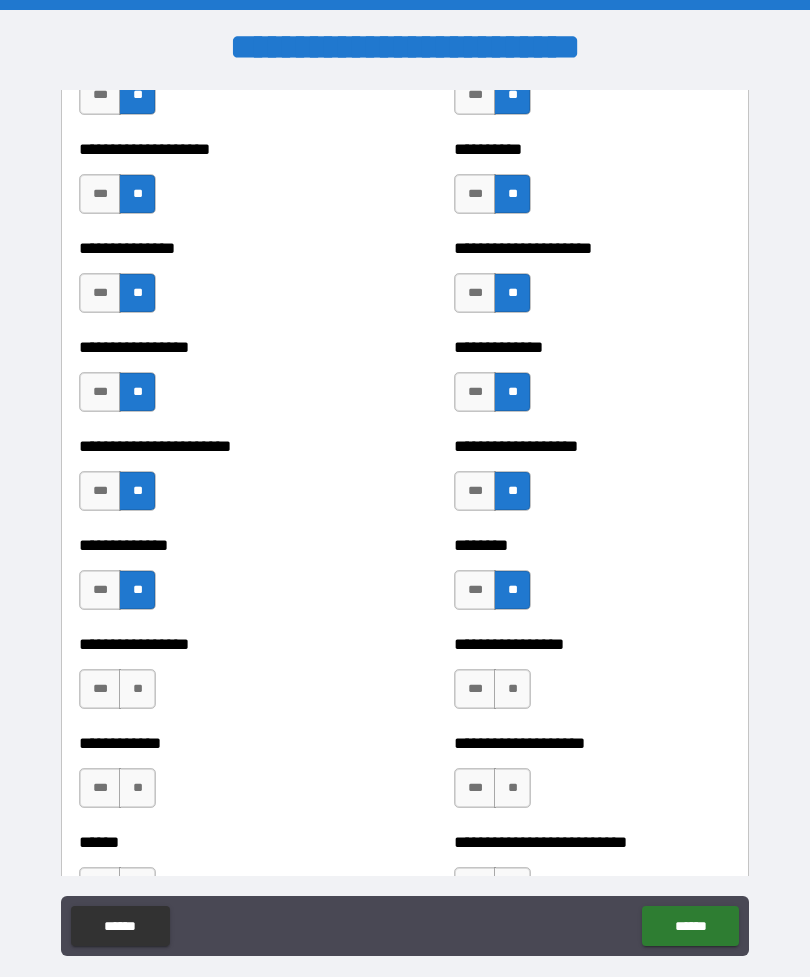 click on "**" at bounding box center (137, 689) 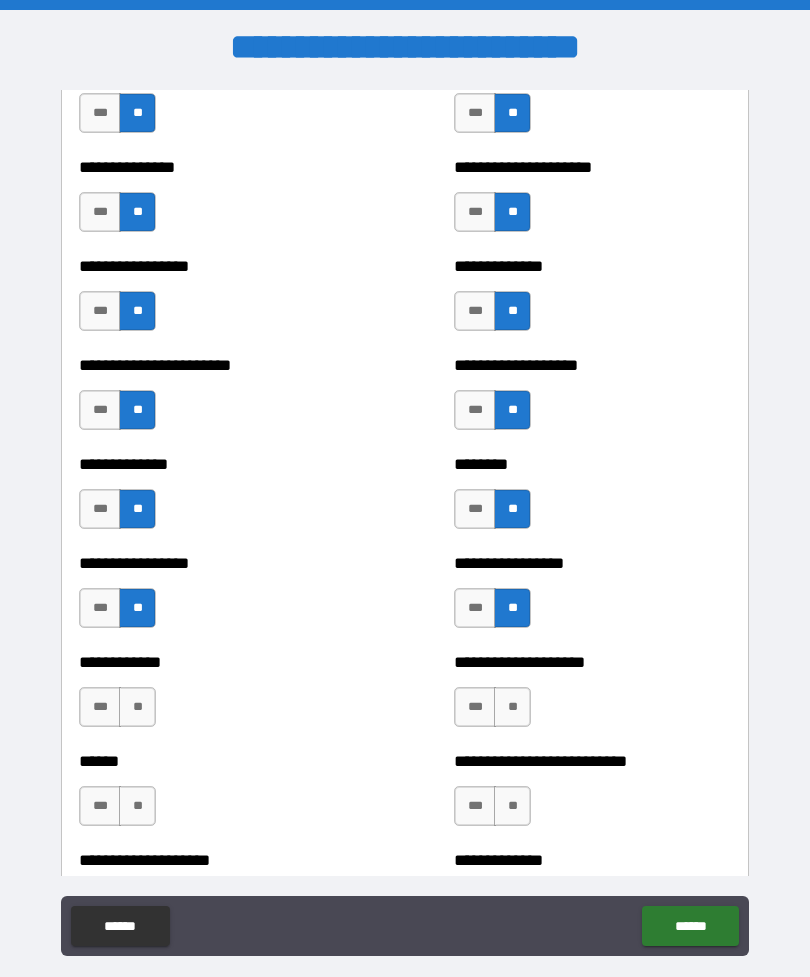 click on "**" at bounding box center (137, 707) 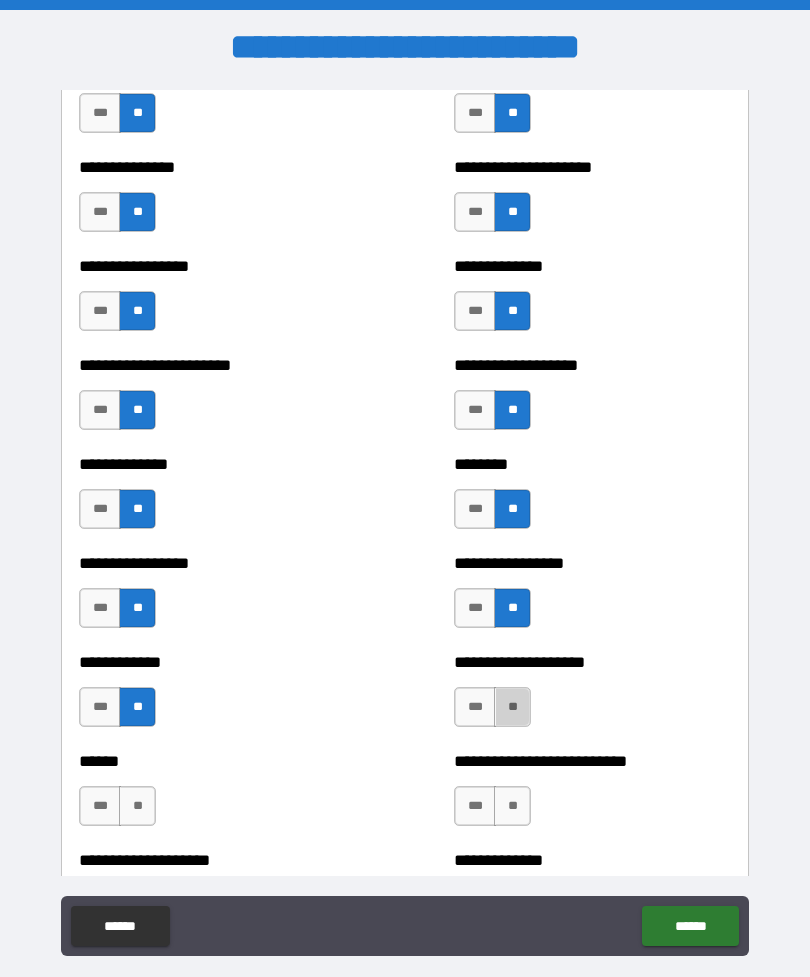click on "**" at bounding box center (512, 707) 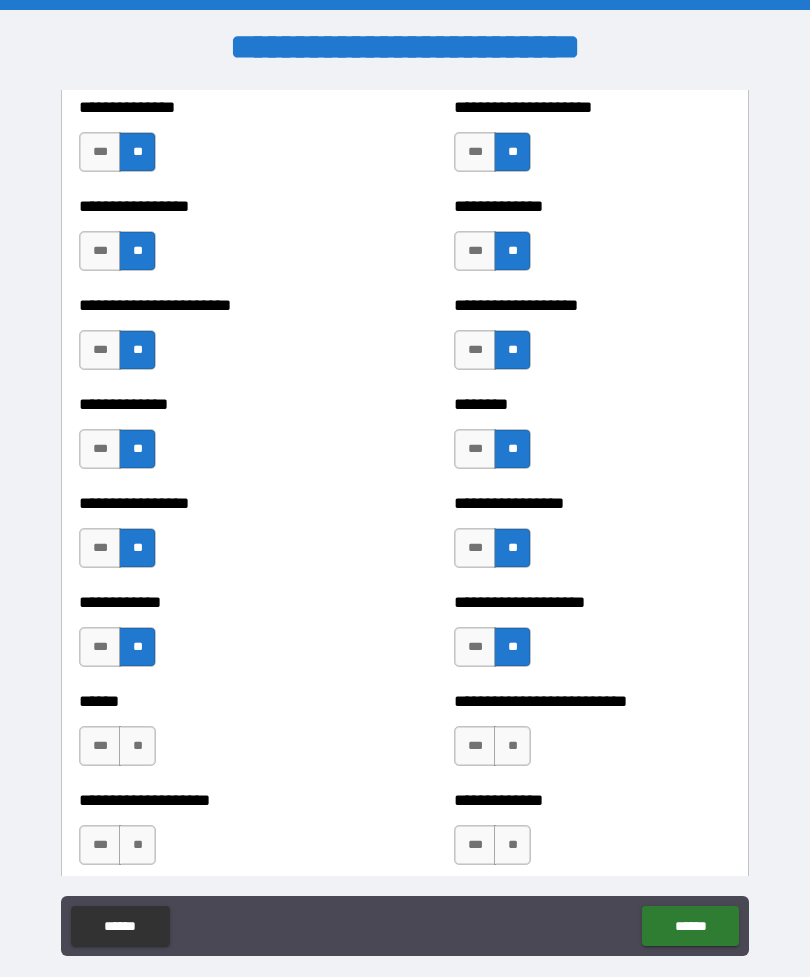 scroll, scrollTop: 3461, scrollLeft: 0, axis: vertical 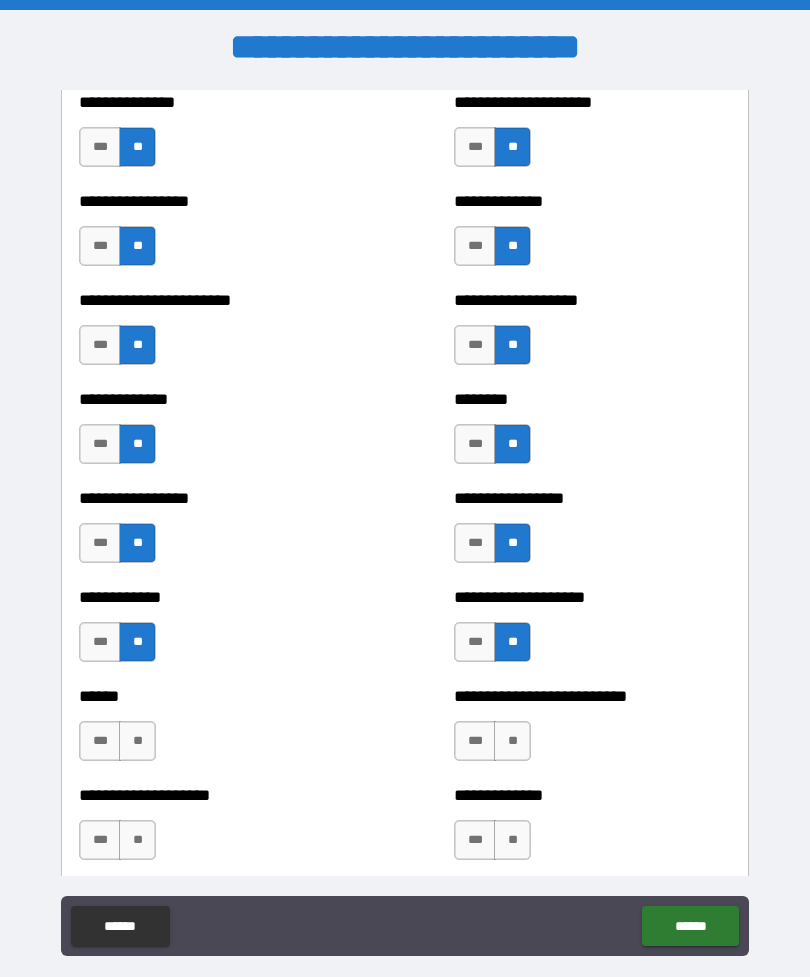 click on "**" at bounding box center [137, 741] 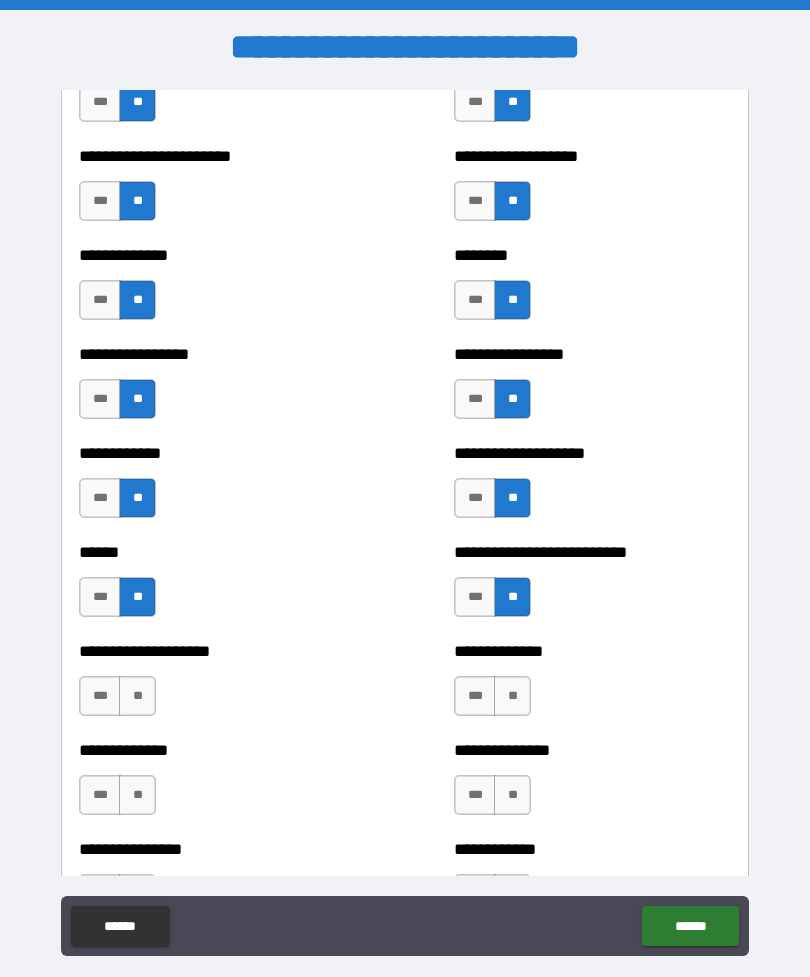 scroll, scrollTop: 3607, scrollLeft: 0, axis: vertical 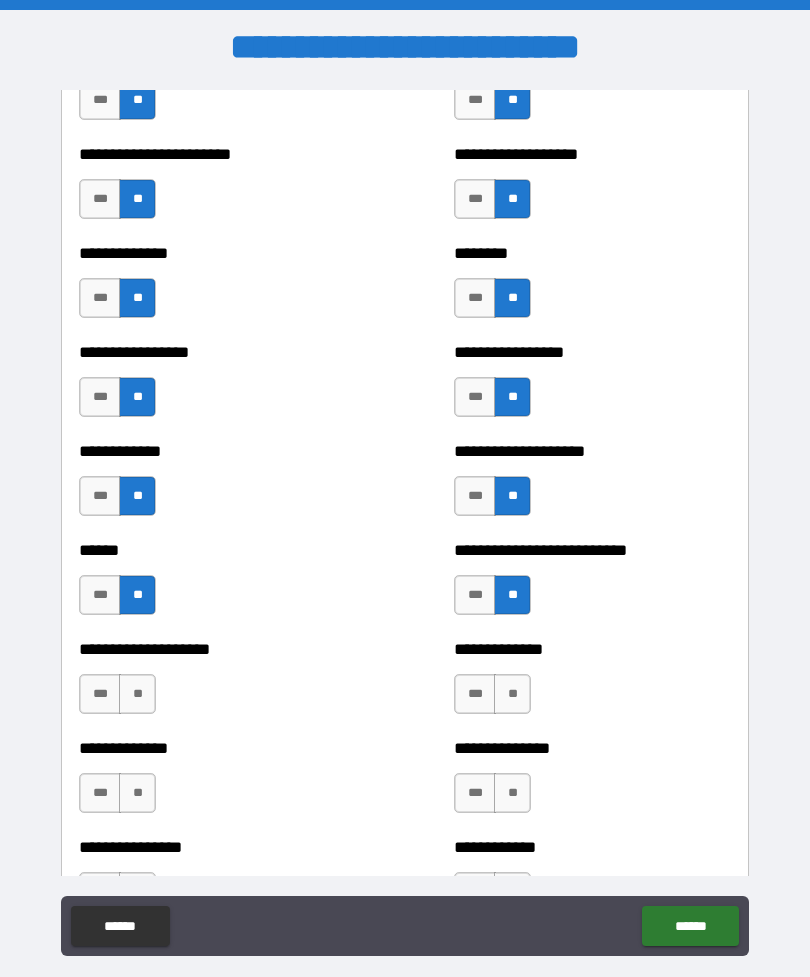 click on "**" at bounding box center [137, 694] 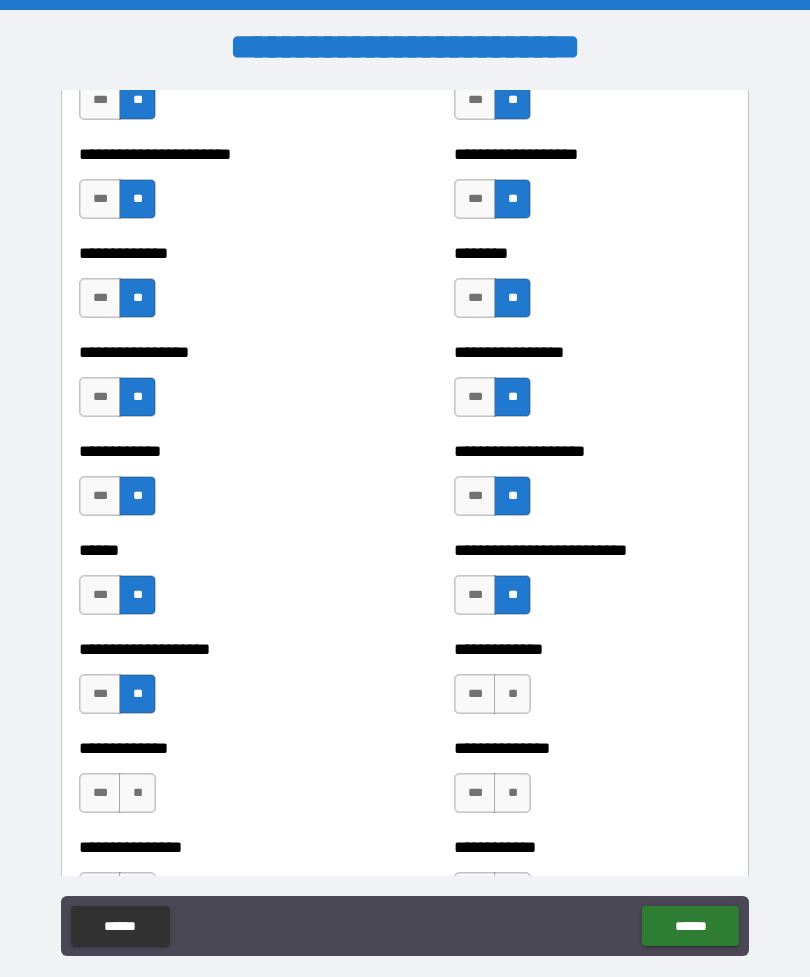 click on "**" at bounding box center [512, 694] 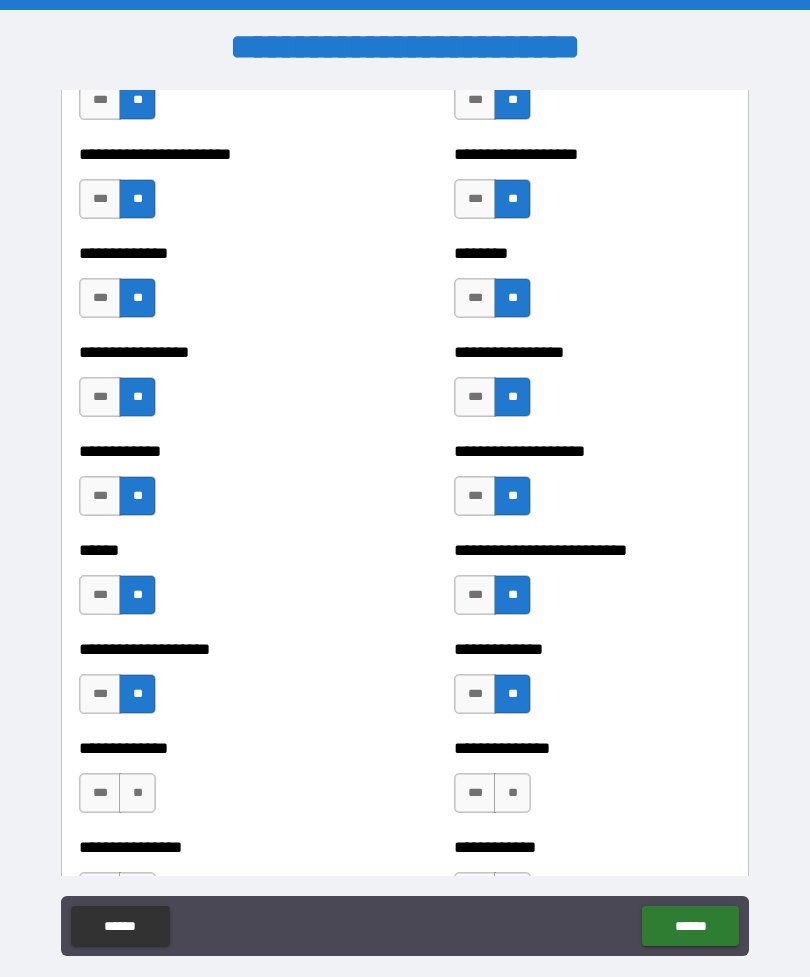 click on "**" at bounding box center (137, 793) 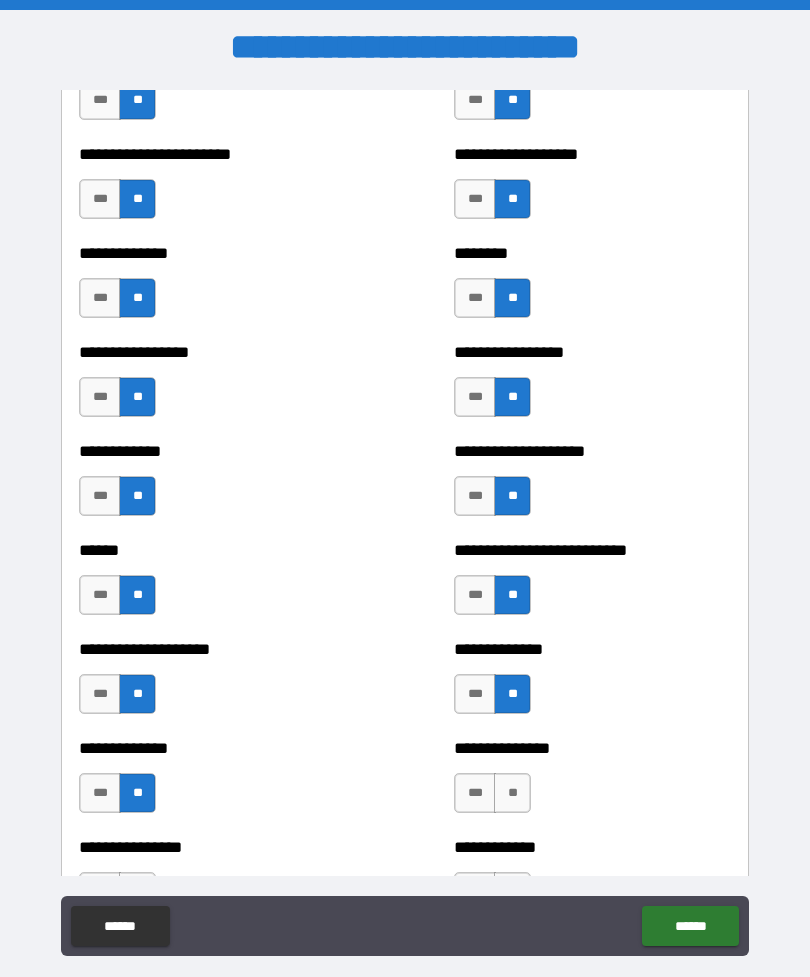 click on "**" at bounding box center (512, 793) 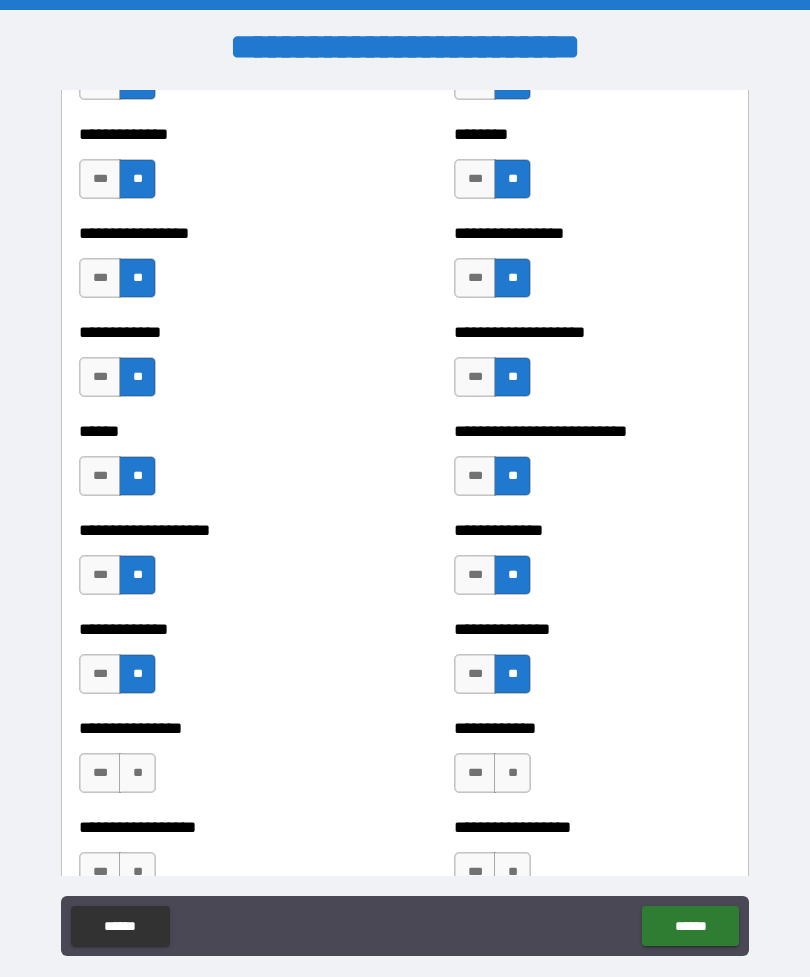 scroll, scrollTop: 3732, scrollLeft: 0, axis: vertical 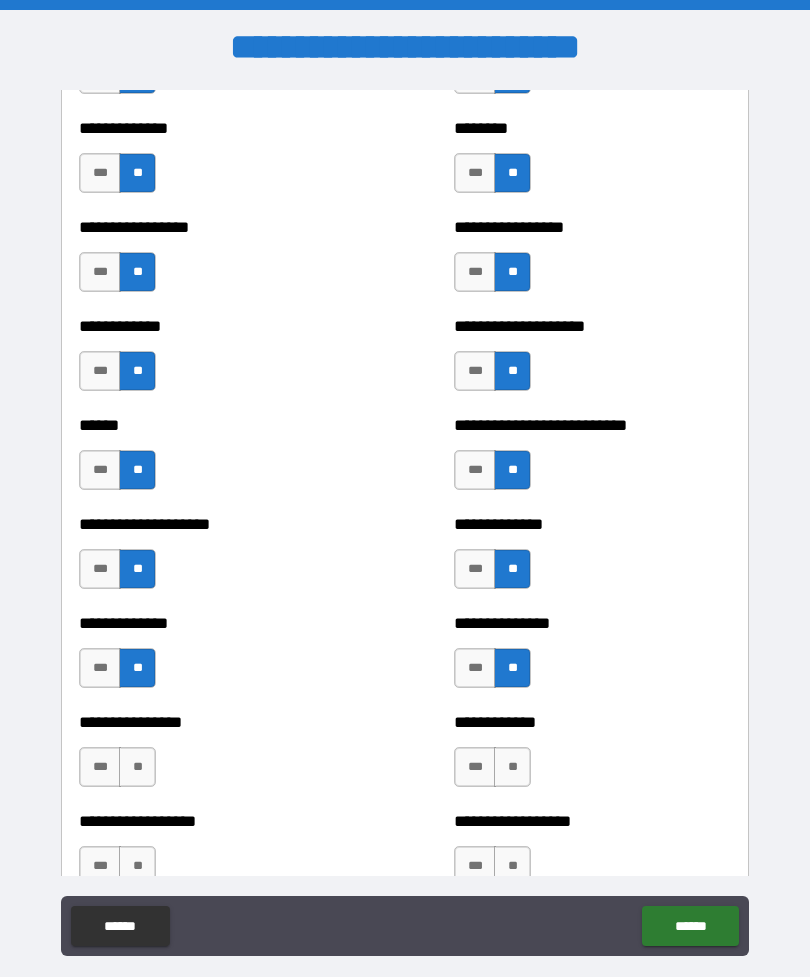click on "**" at bounding box center [137, 767] 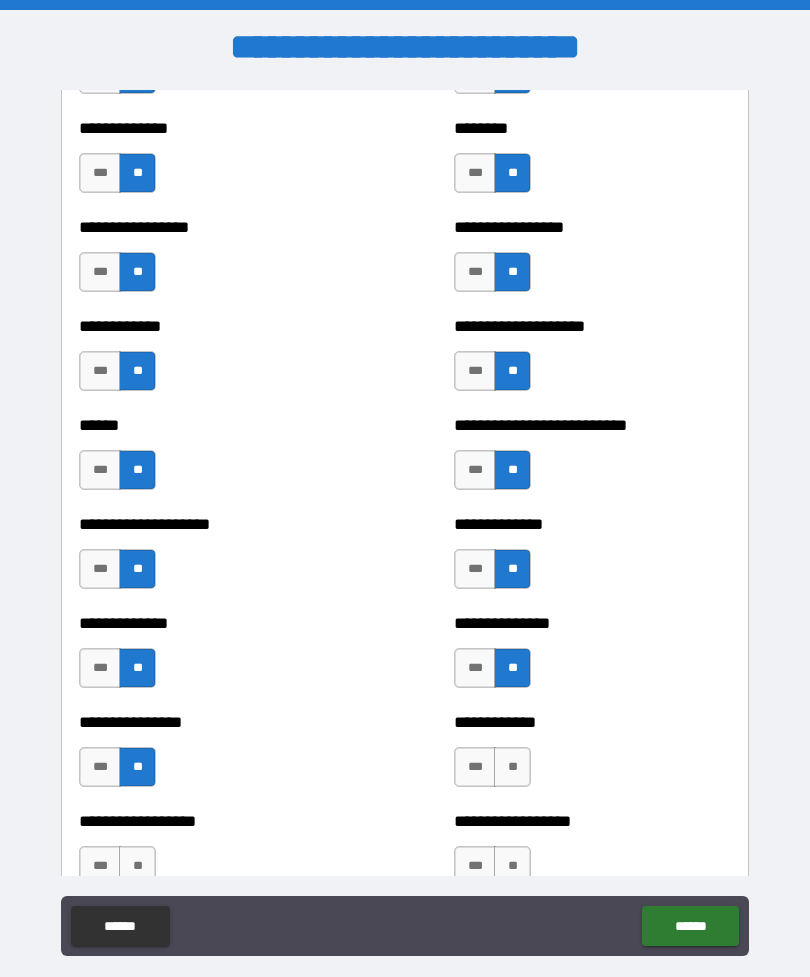 click on "**" at bounding box center [512, 767] 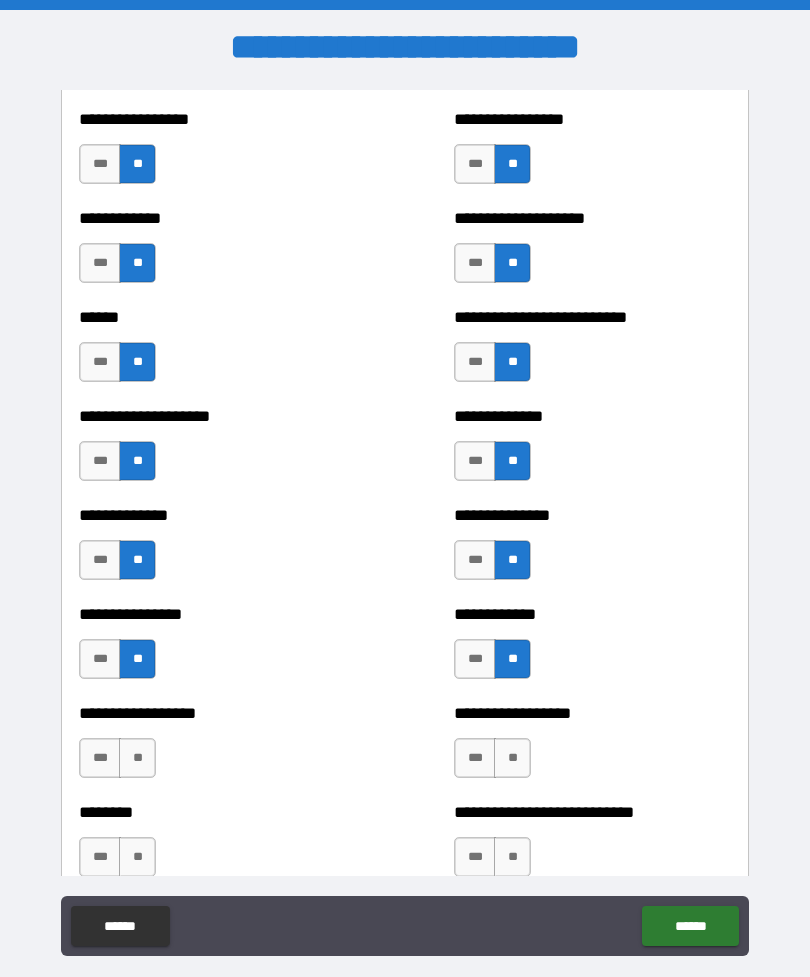 scroll, scrollTop: 3842, scrollLeft: 0, axis: vertical 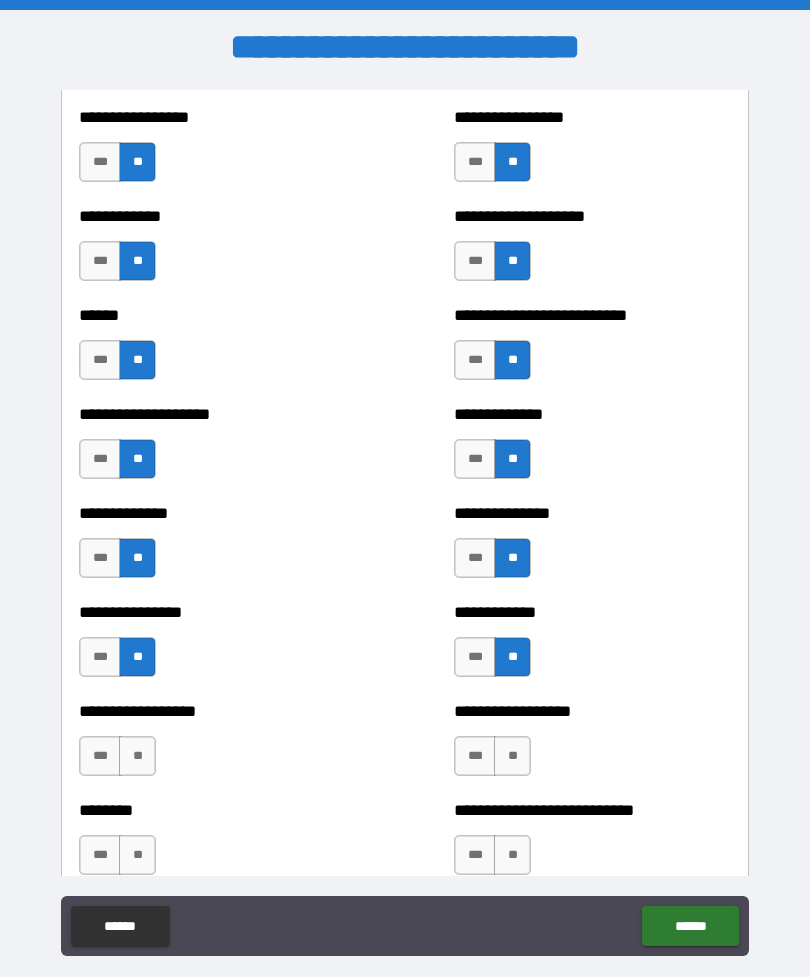 click on "**" at bounding box center (137, 756) 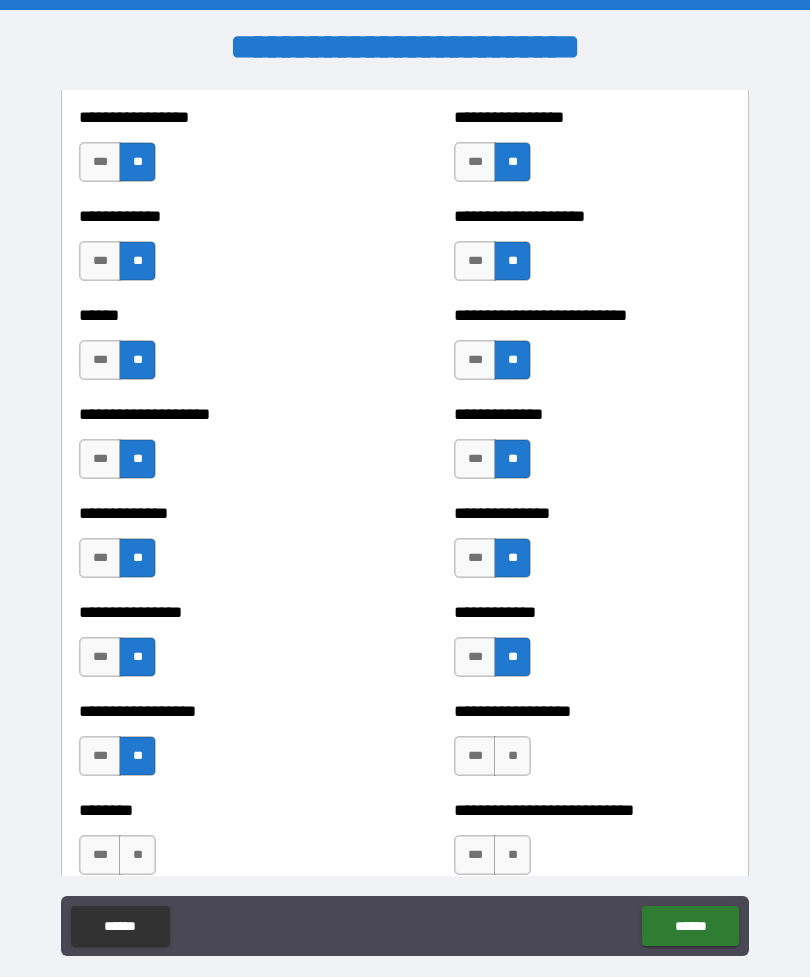 click on "**" at bounding box center (512, 756) 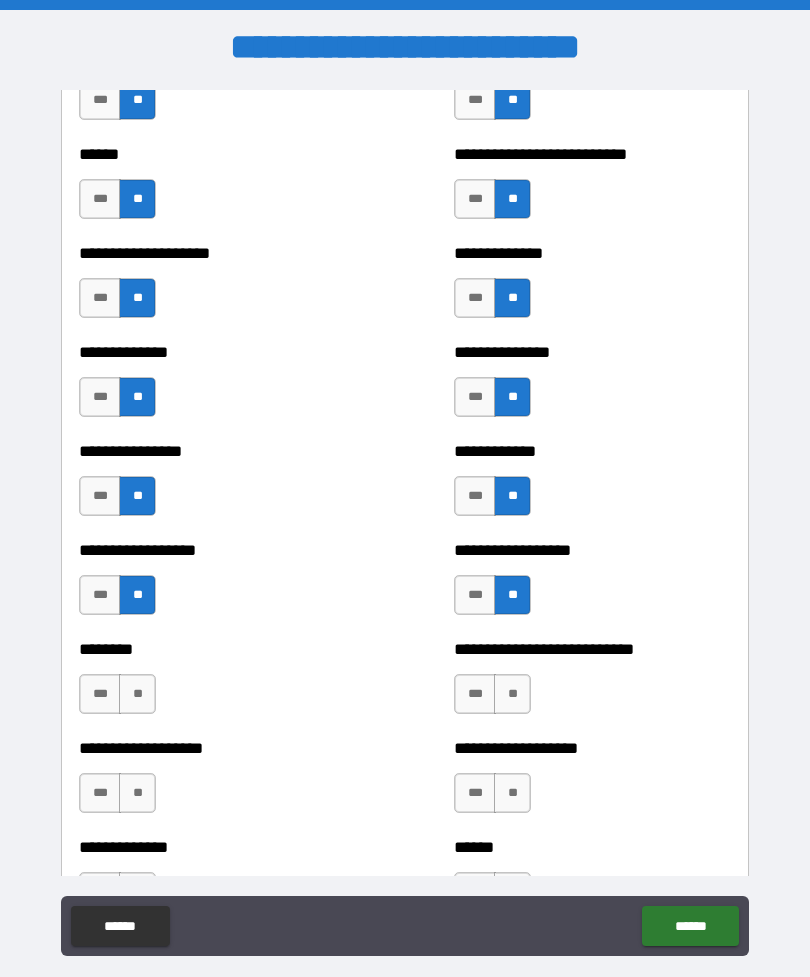 scroll, scrollTop: 4006, scrollLeft: 0, axis: vertical 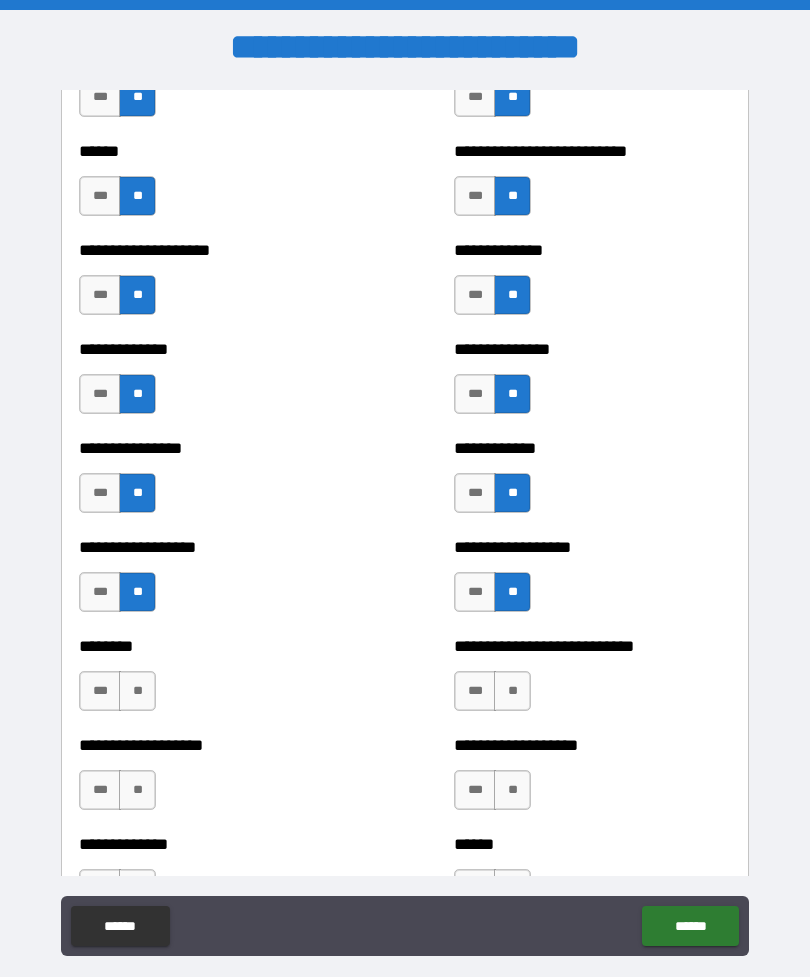 click on "**" at bounding box center (137, 691) 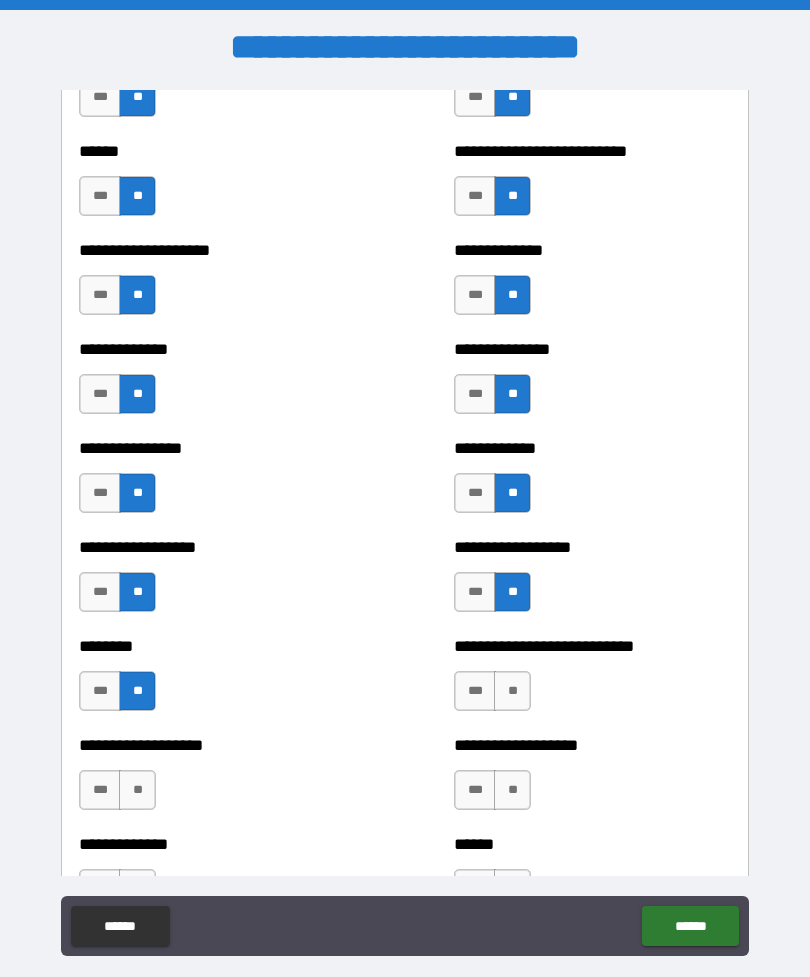 click on "**" at bounding box center (512, 691) 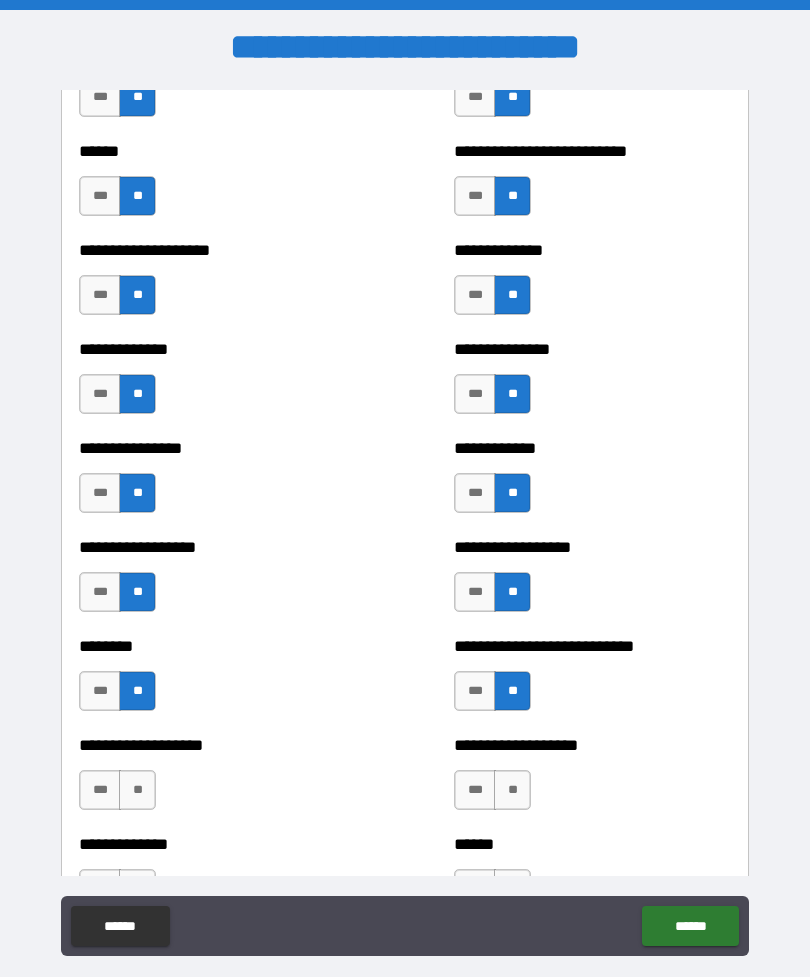 click on "**" at bounding box center [137, 790] 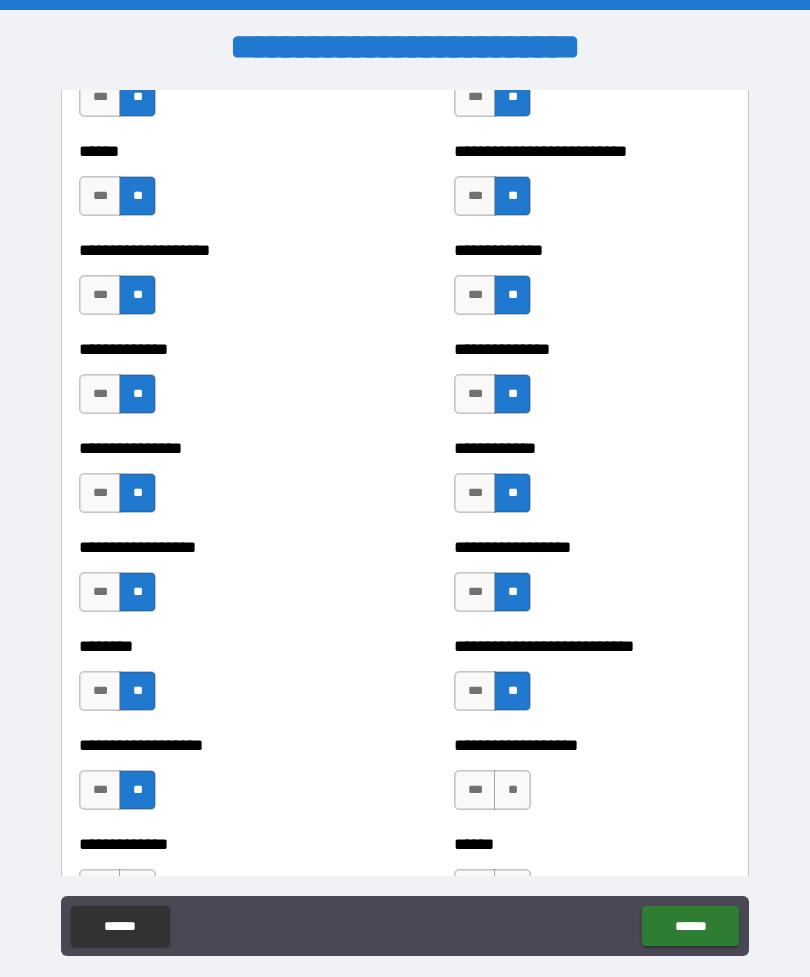 click on "**" at bounding box center (512, 790) 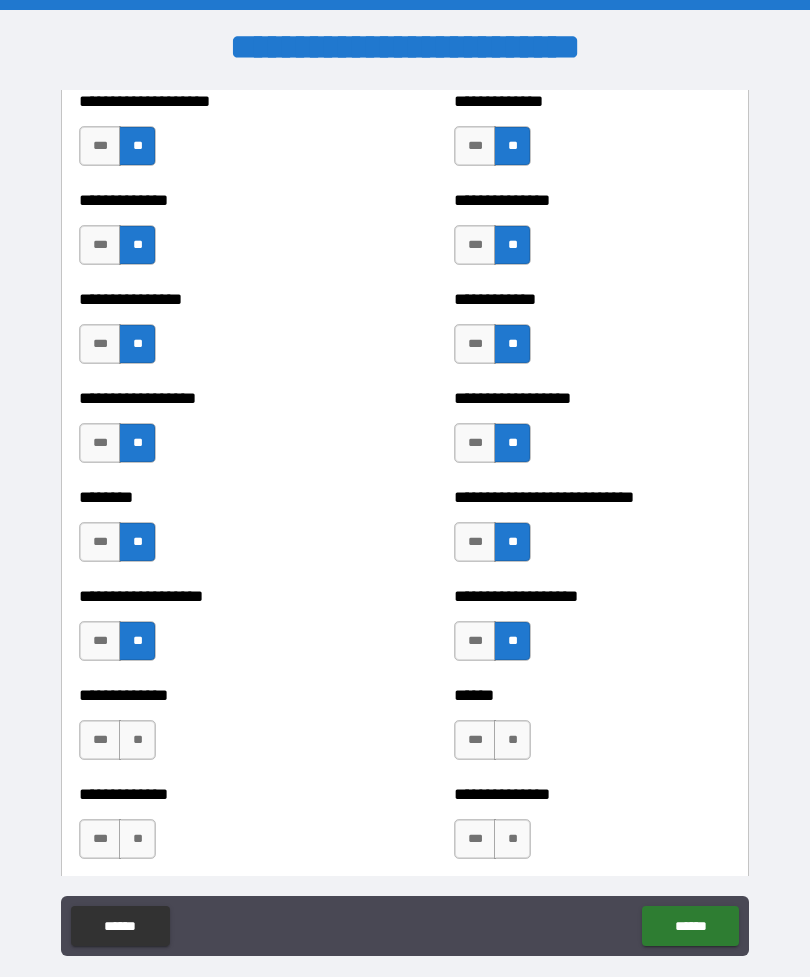click on "**" at bounding box center [137, 740] 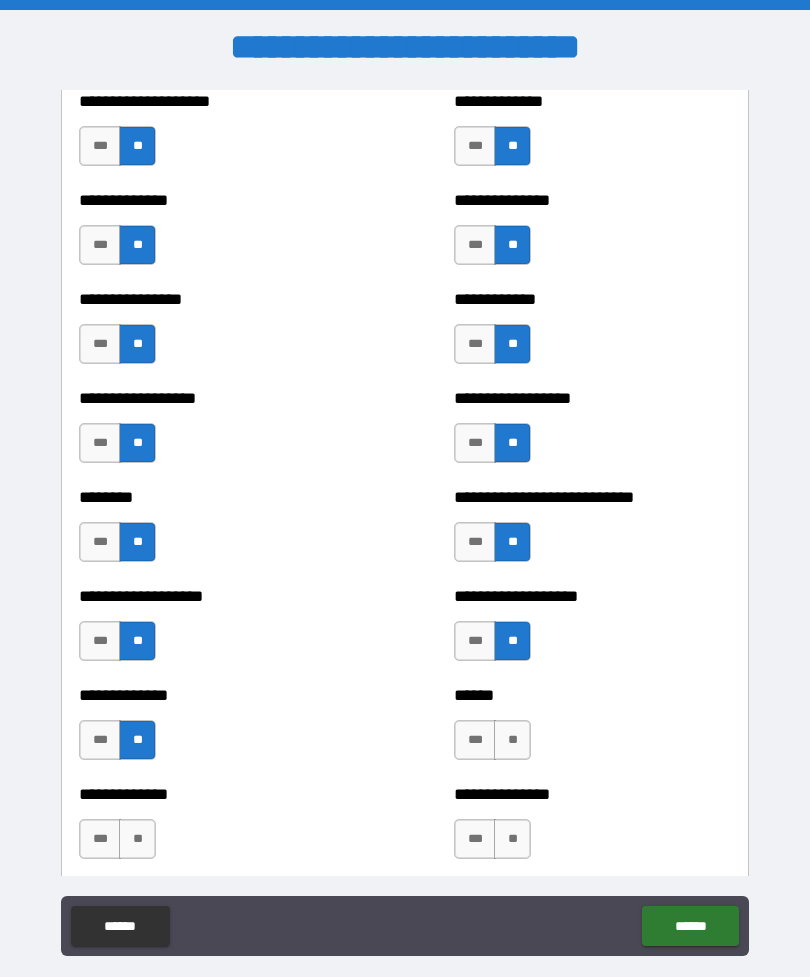 click on "**" at bounding box center (512, 740) 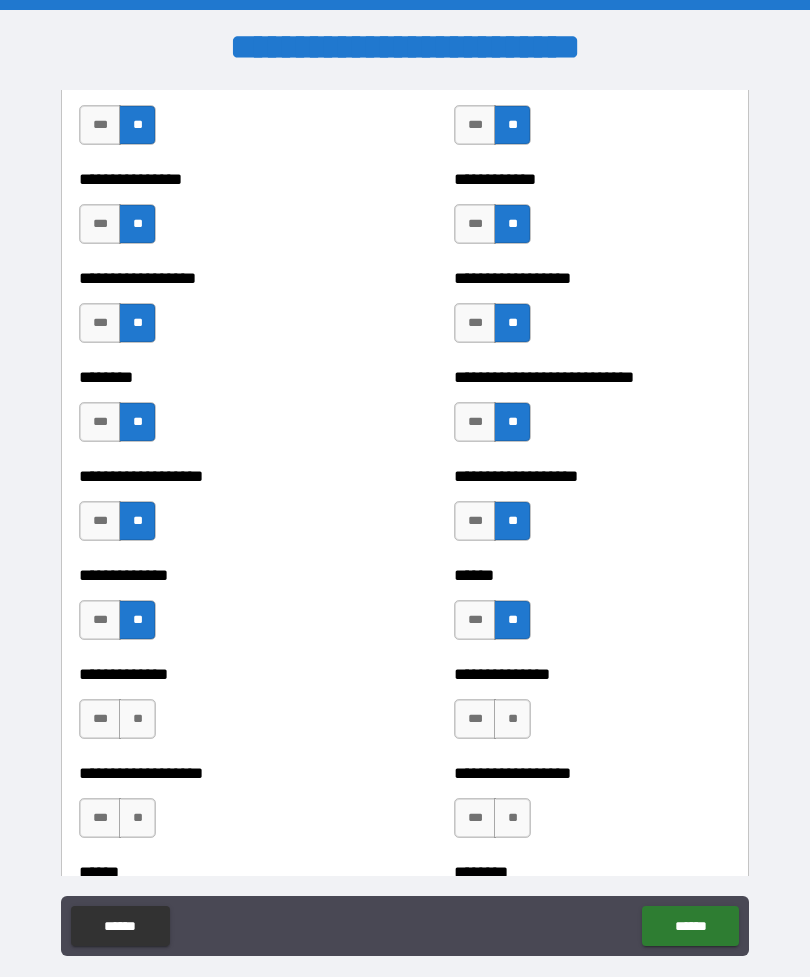 click on "**" at bounding box center [137, 719] 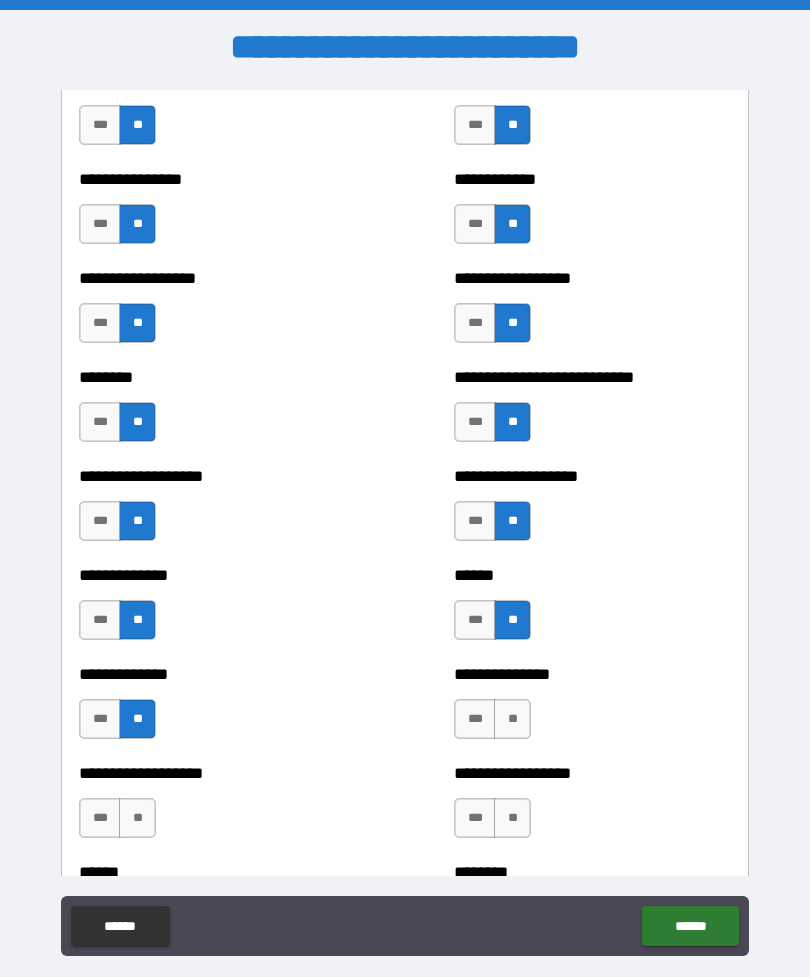 click on "**" at bounding box center (512, 719) 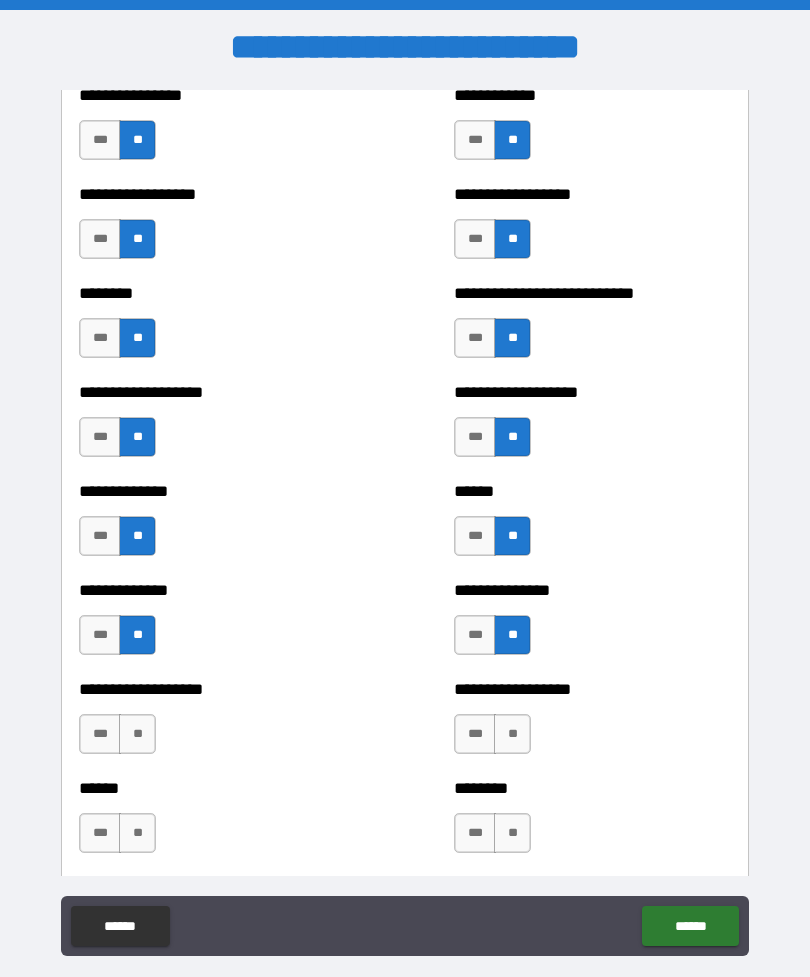 click on "**" at bounding box center [137, 734] 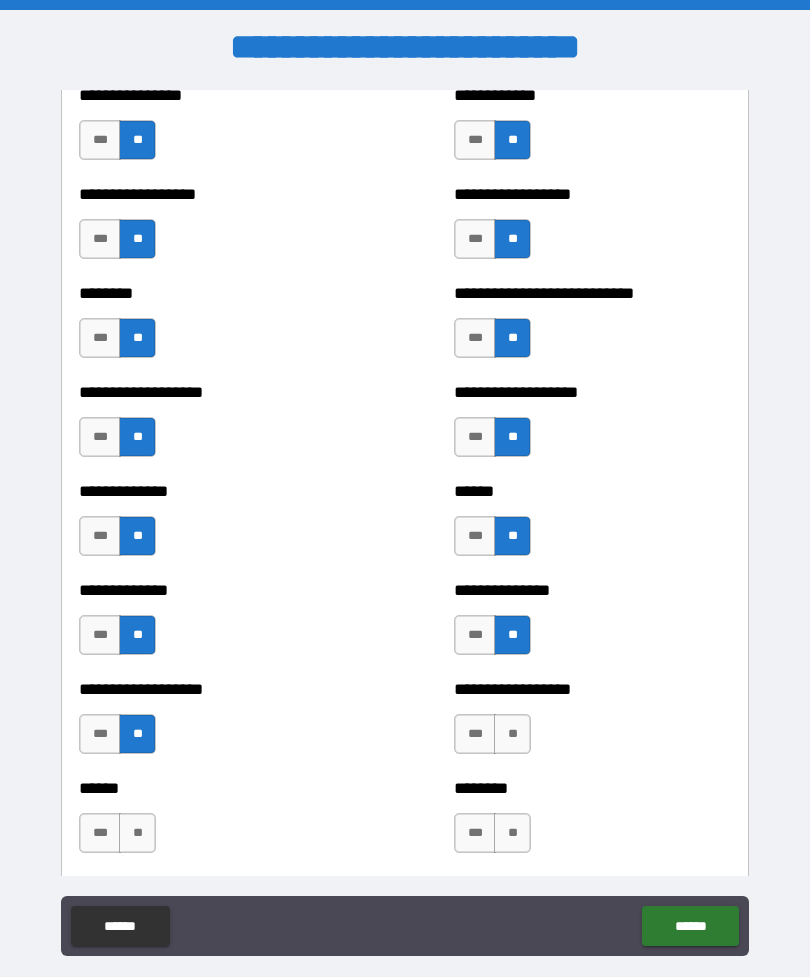 click on "**" at bounding box center (512, 734) 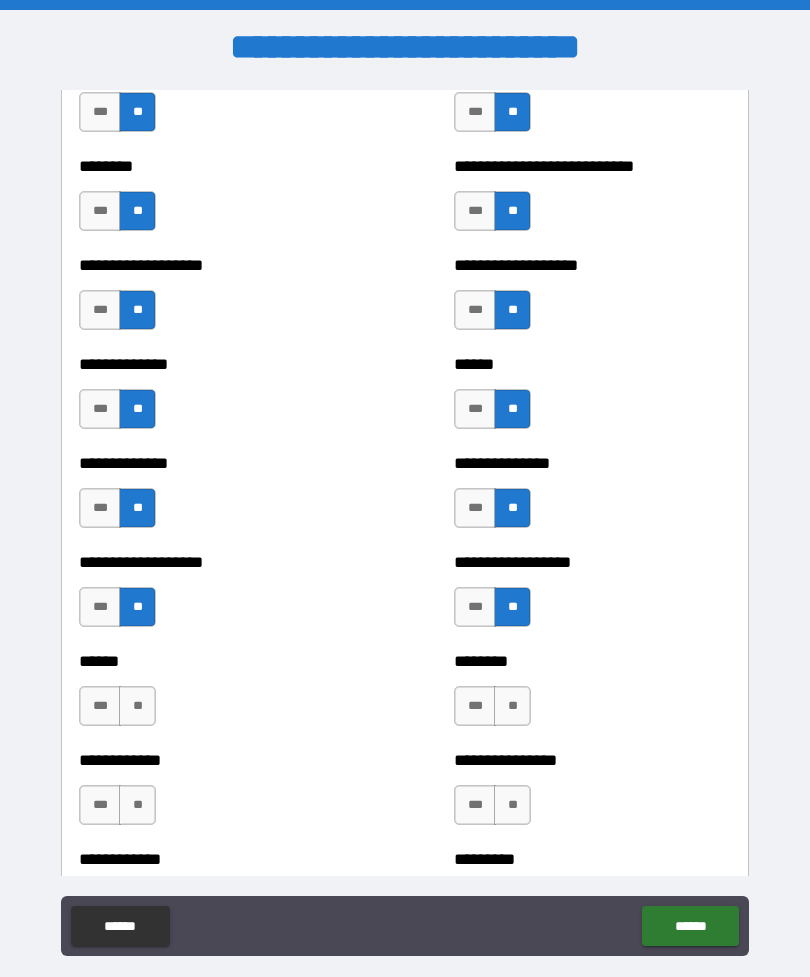 scroll, scrollTop: 4488, scrollLeft: 0, axis: vertical 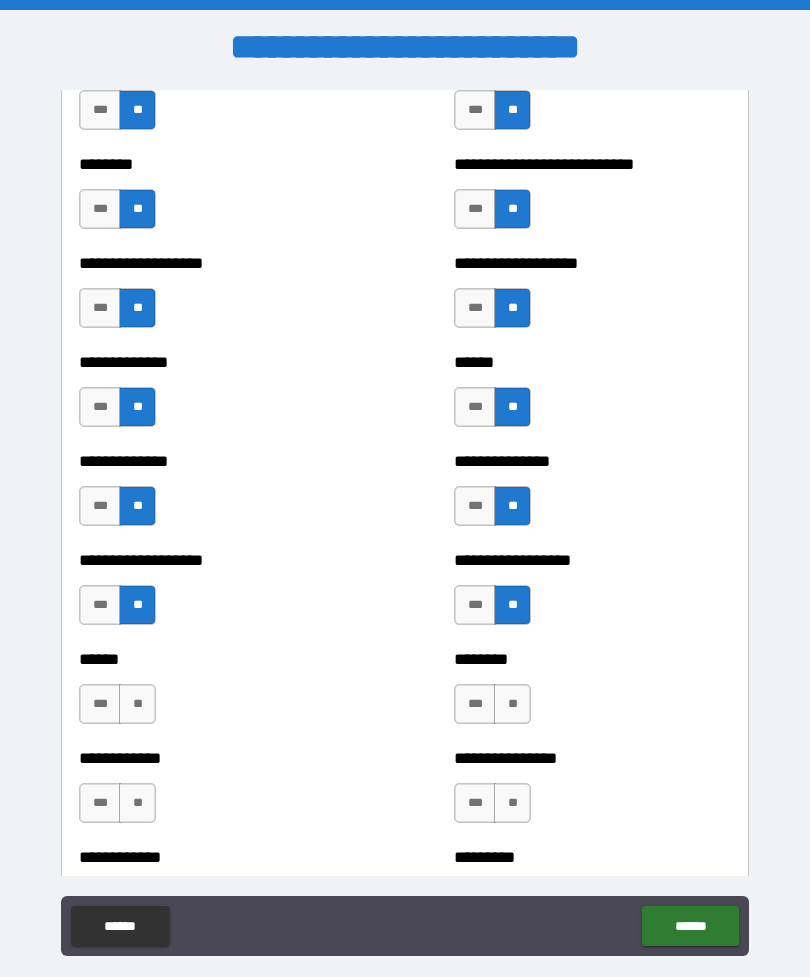 click on "**" at bounding box center [137, 704] 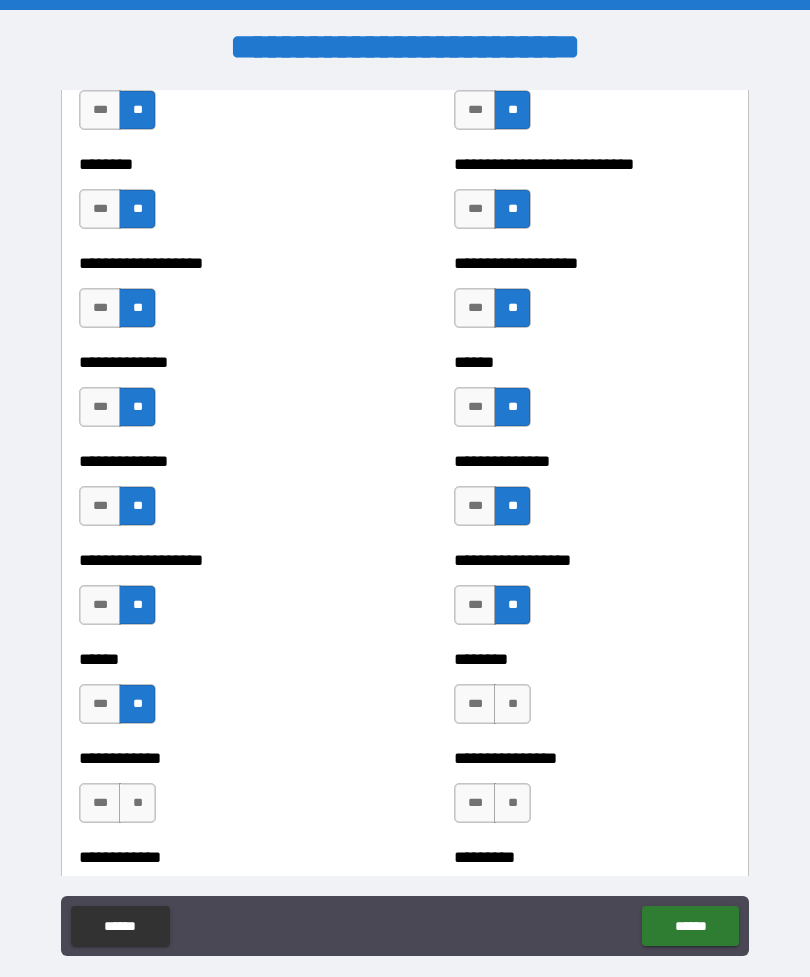 click on "**" at bounding box center [512, 704] 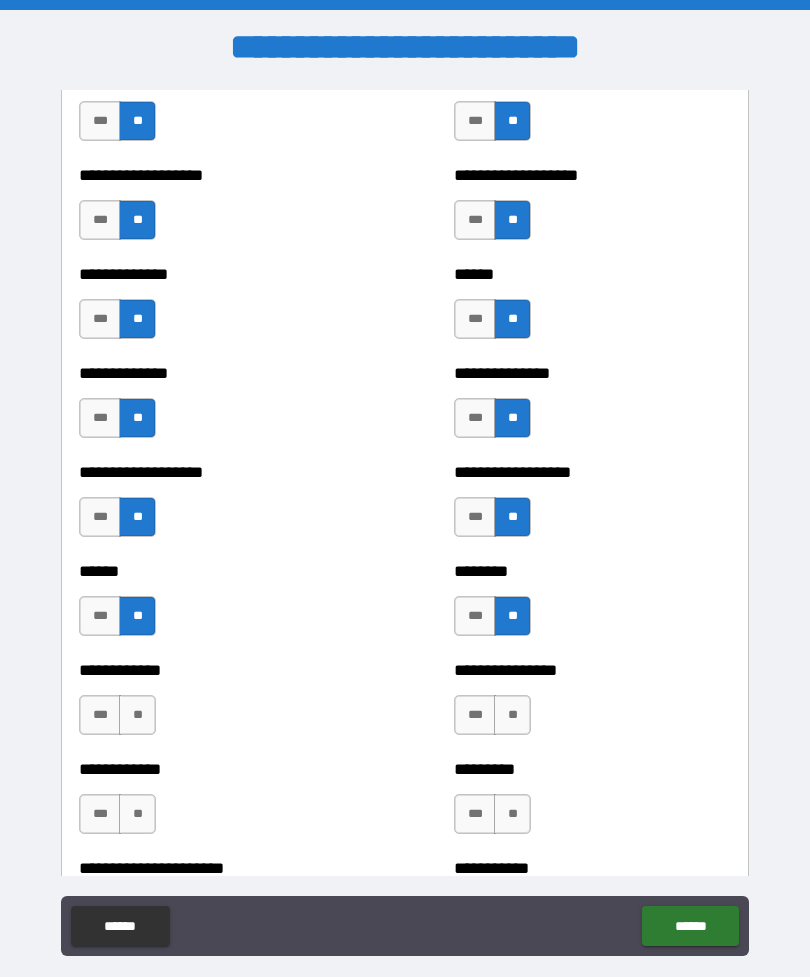 scroll, scrollTop: 4578, scrollLeft: 0, axis: vertical 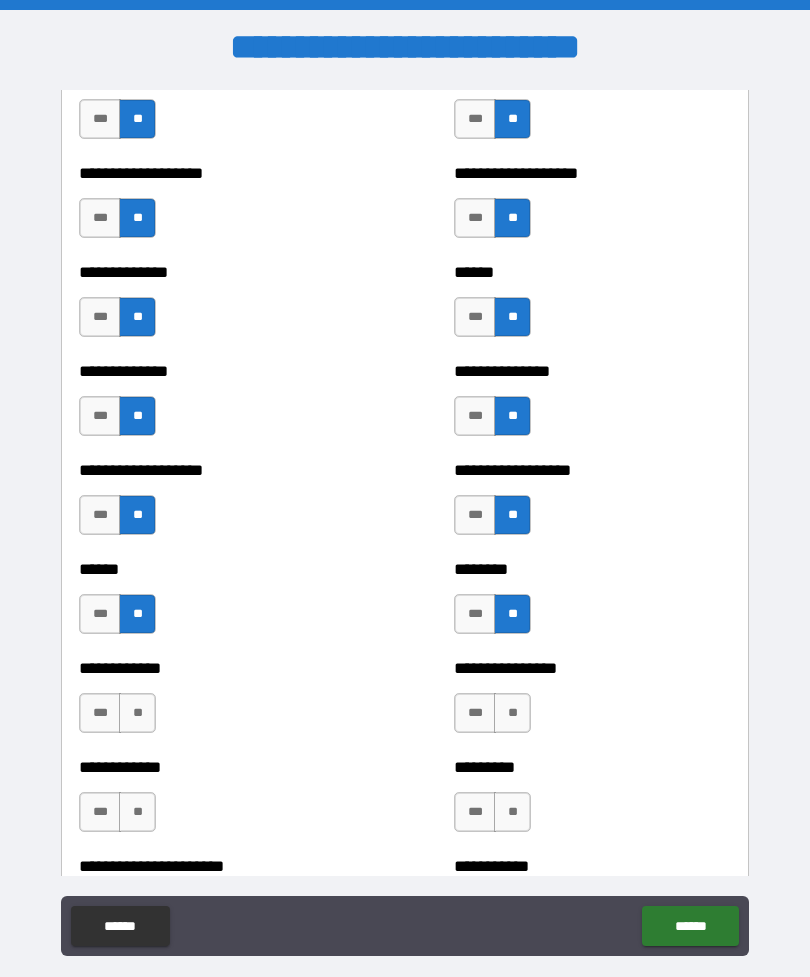 click on "**" at bounding box center (137, 713) 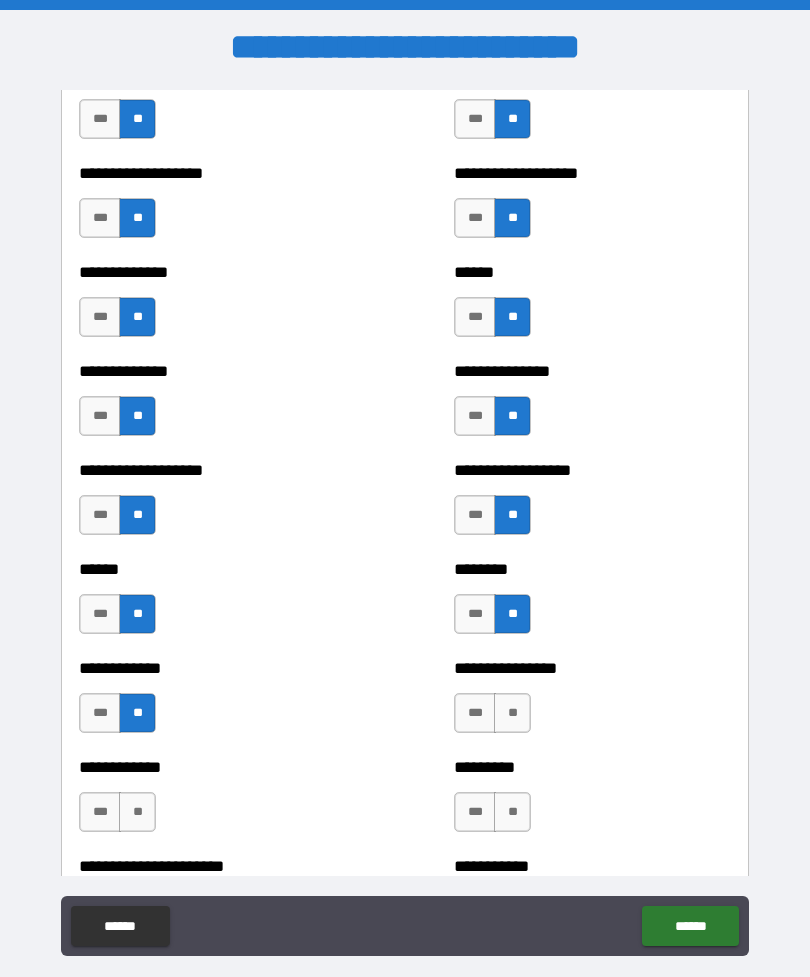 click on "**" at bounding box center (512, 713) 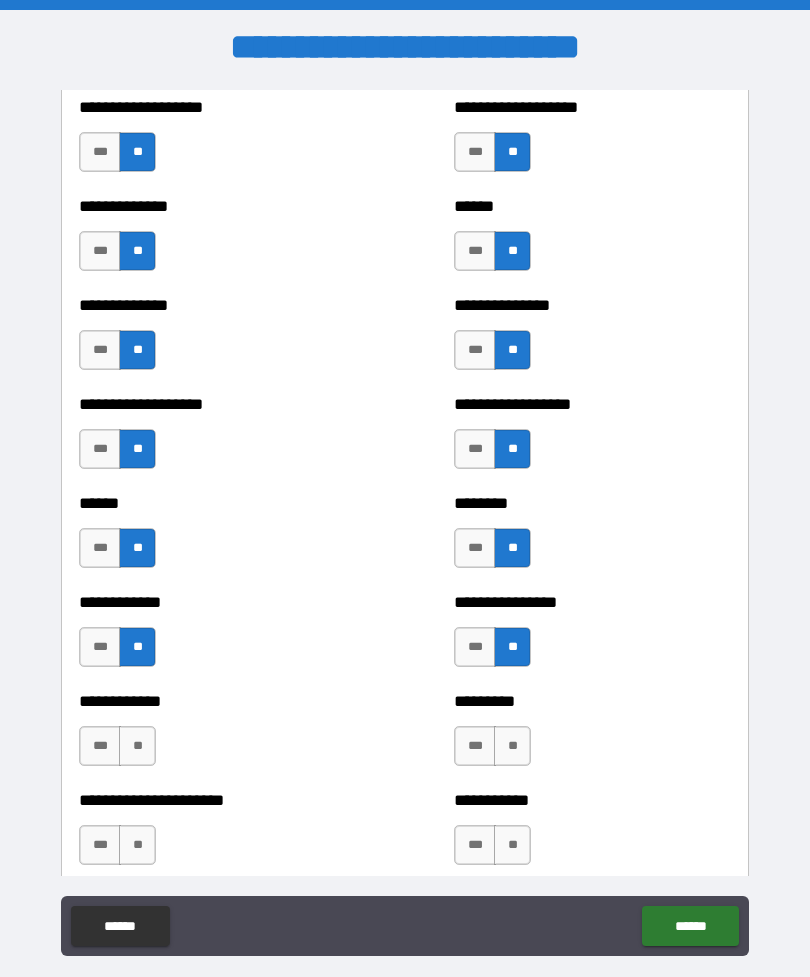 scroll, scrollTop: 4659, scrollLeft: 0, axis: vertical 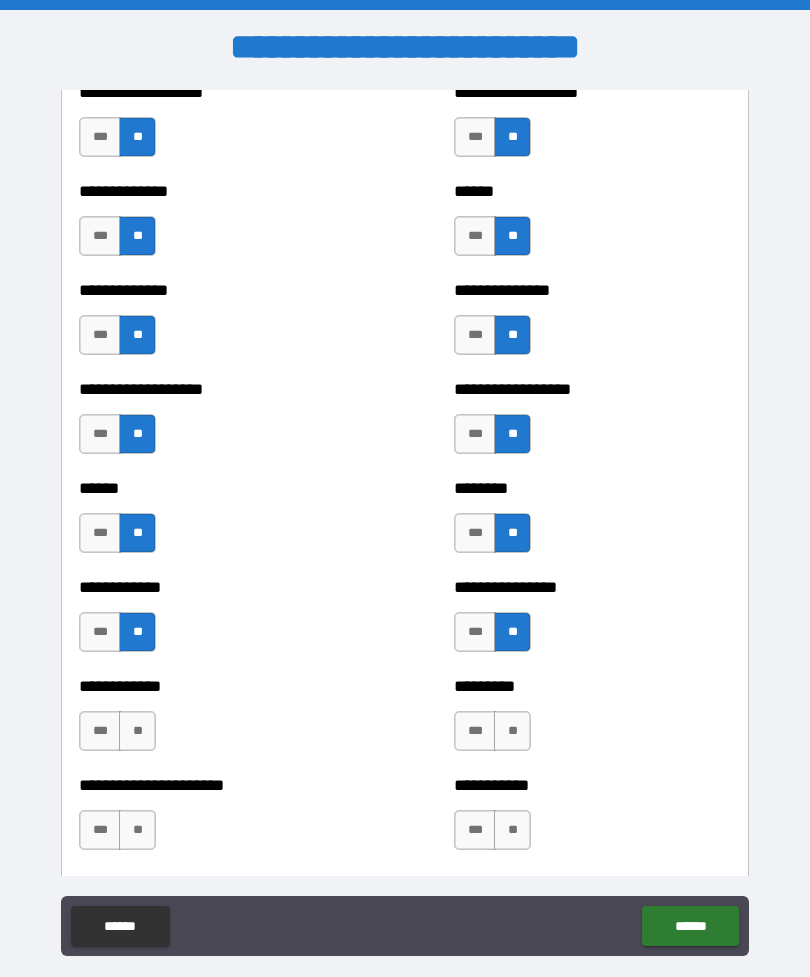 click on "**" at bounding box center (137, 731) 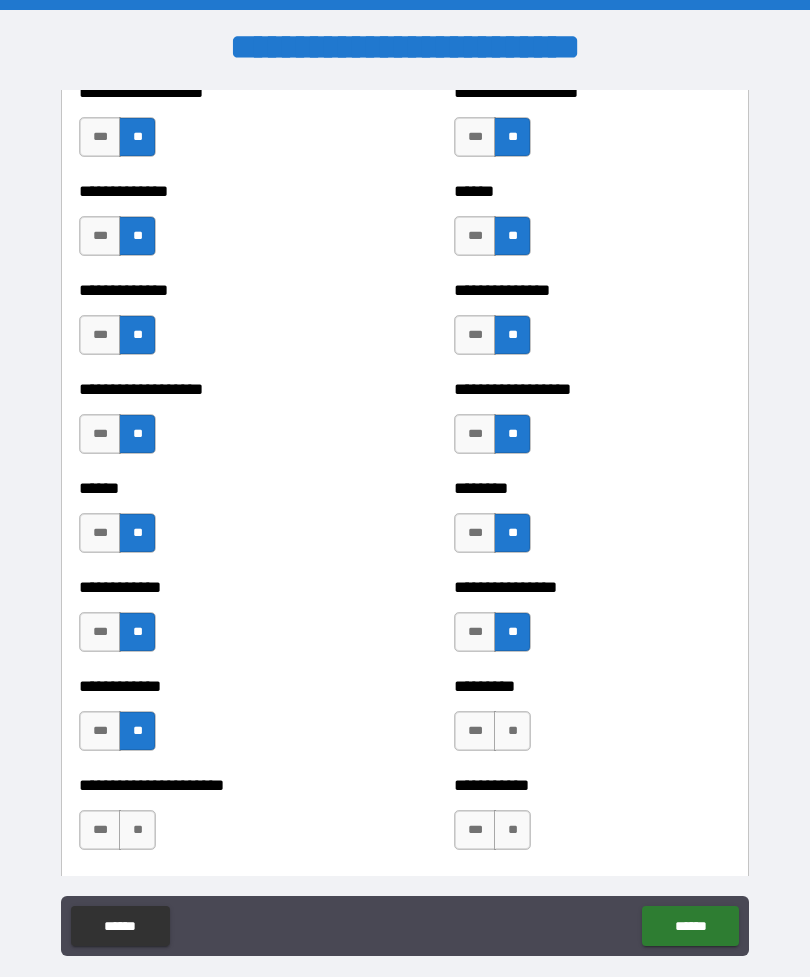 click on "**" at bounding box center [512, 731] 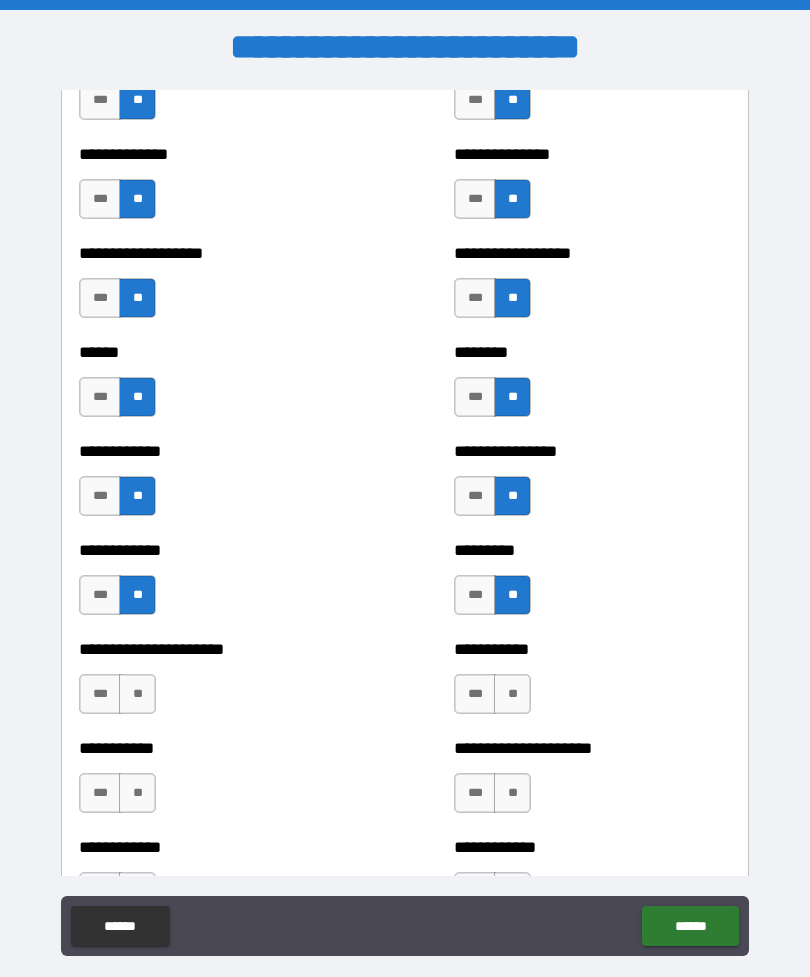 scroll, scrollTop: 4804, scrollLeft: 0, axis: vertical 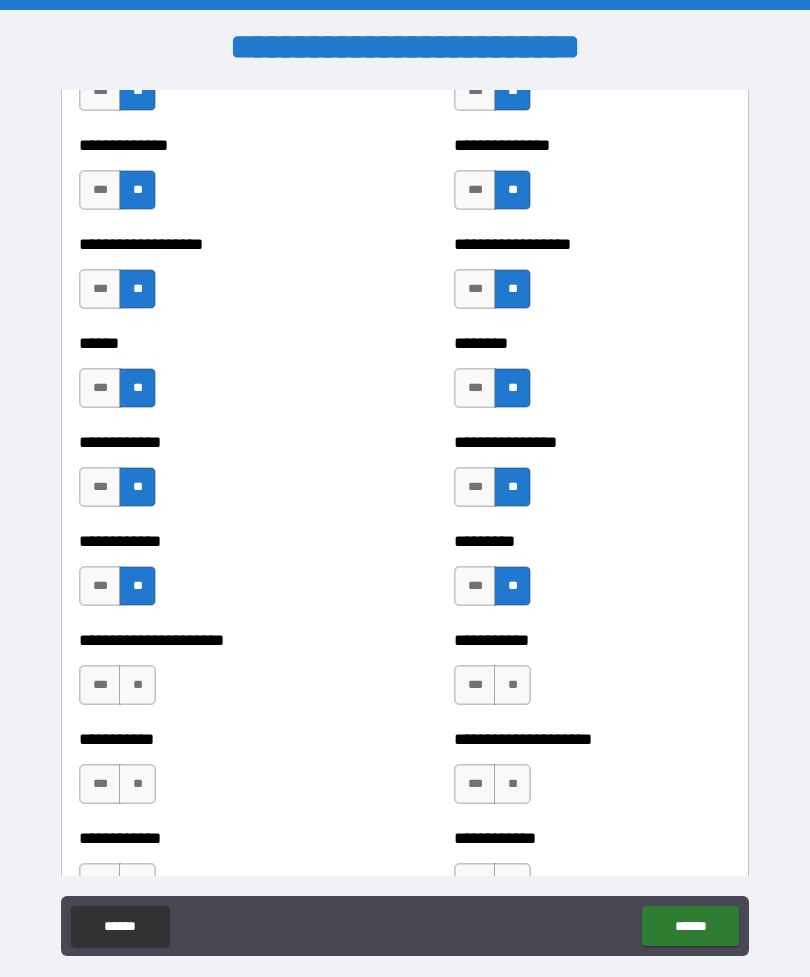 click on "**" at bounding box center (512, 685) 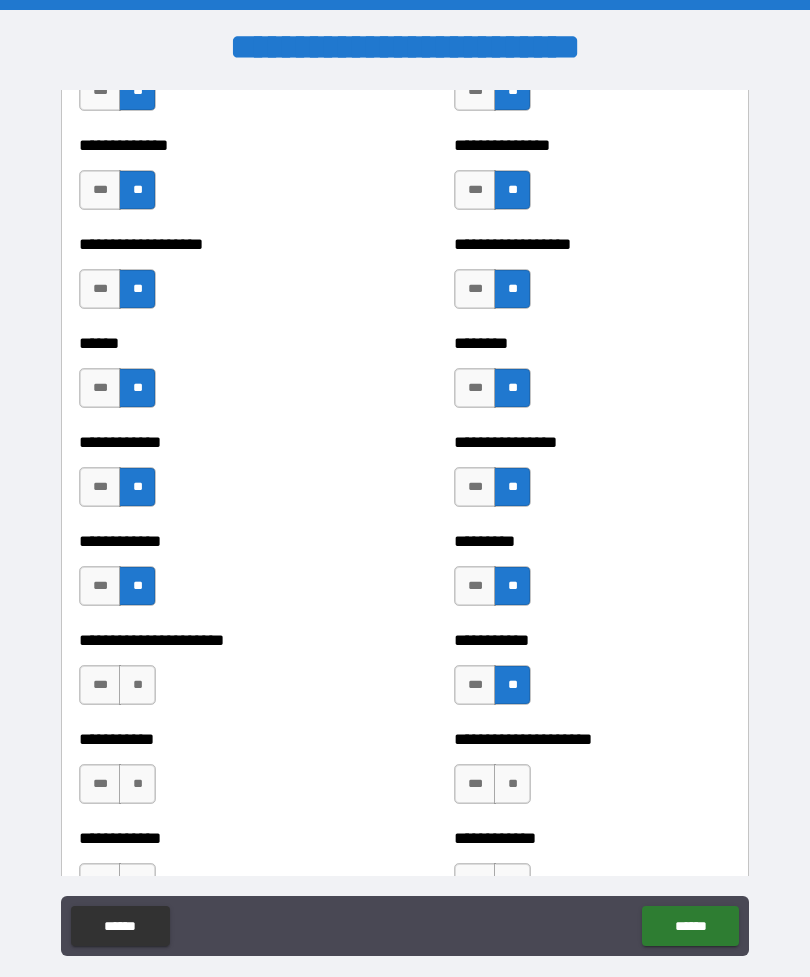 click on "**" at bounding box center (137, 784) 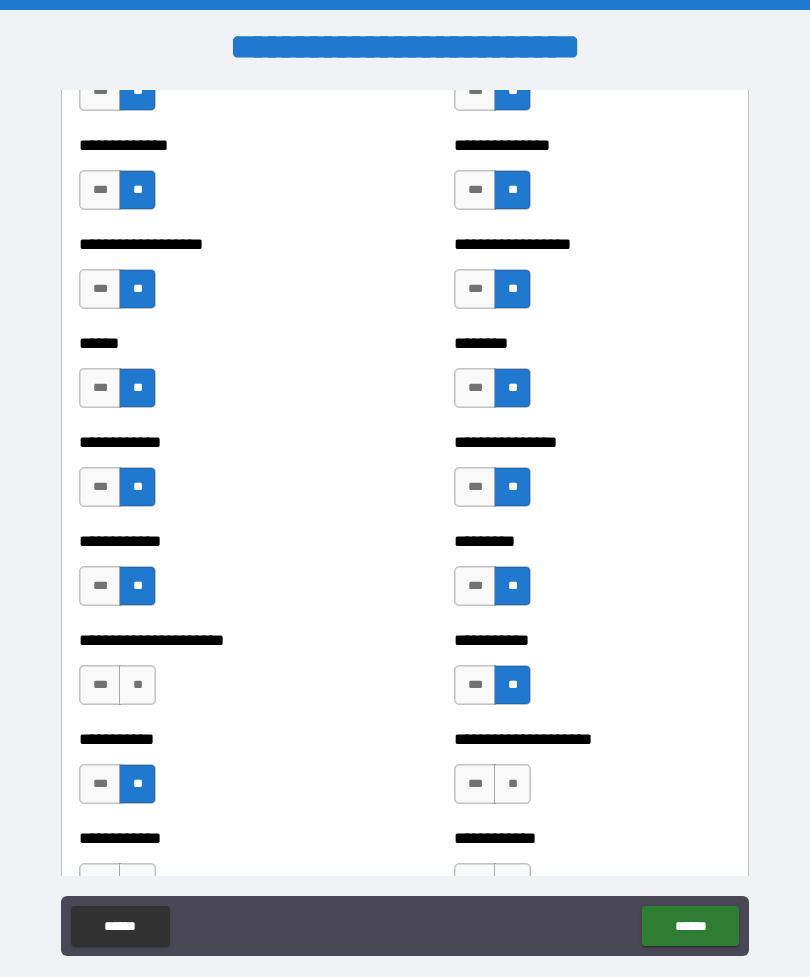click on "**" at bounding box center (512, 784) 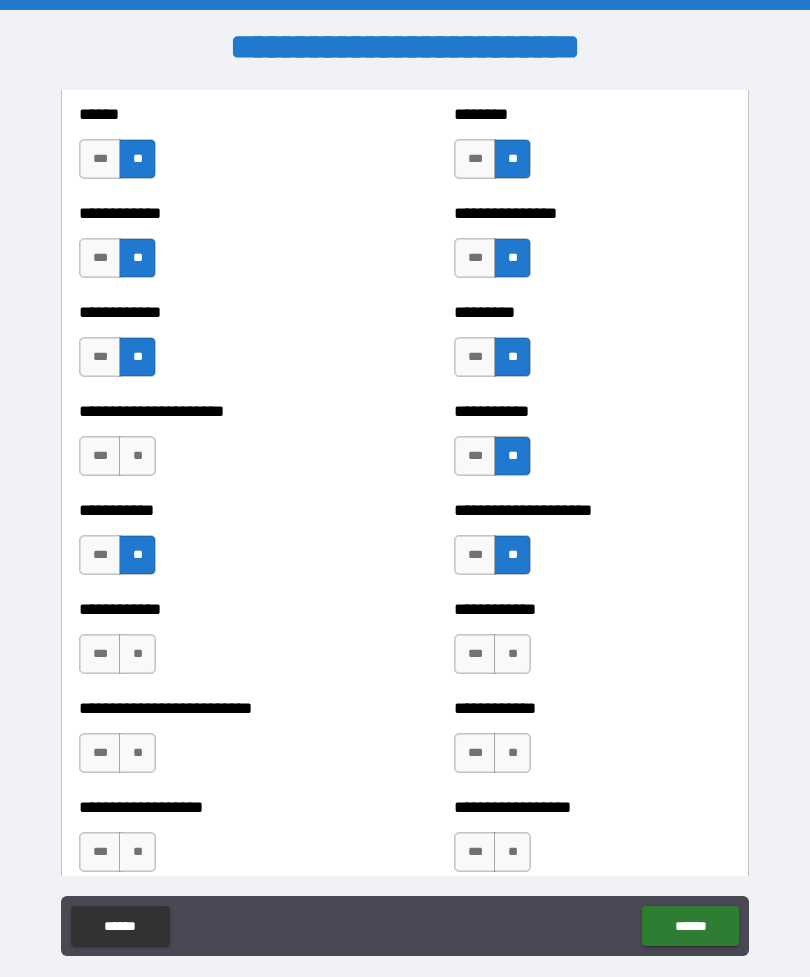 scroll, scrollTop: 5040, scrollLeft: 0, axis: vertical 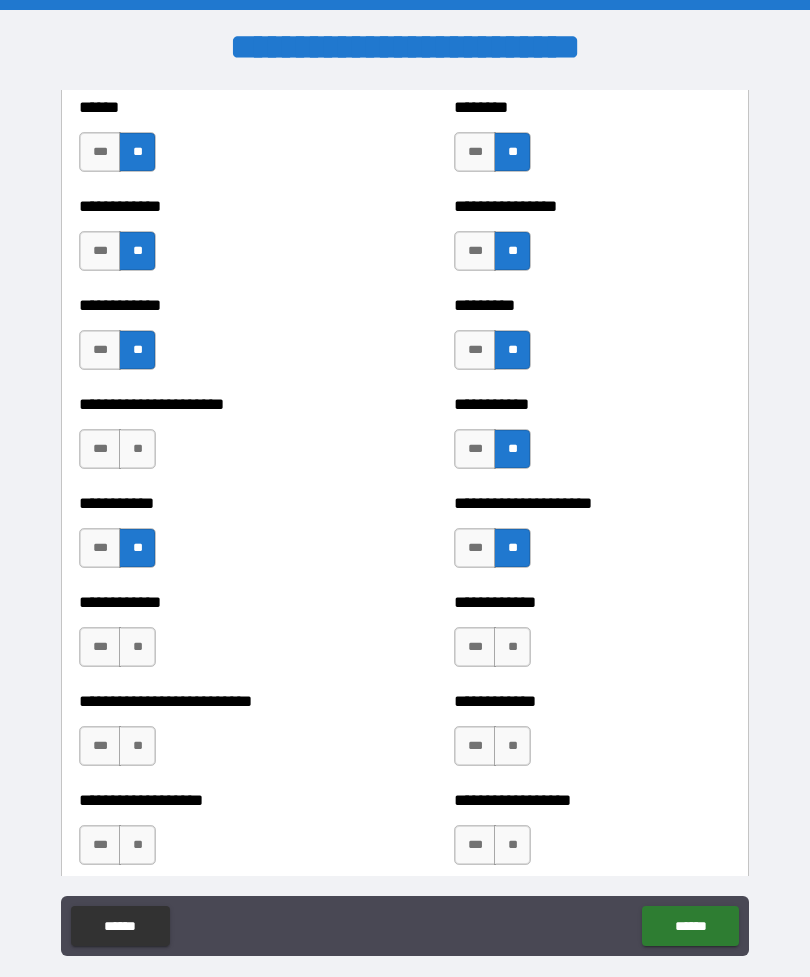 click on "**" at bounding box center (137, 647) 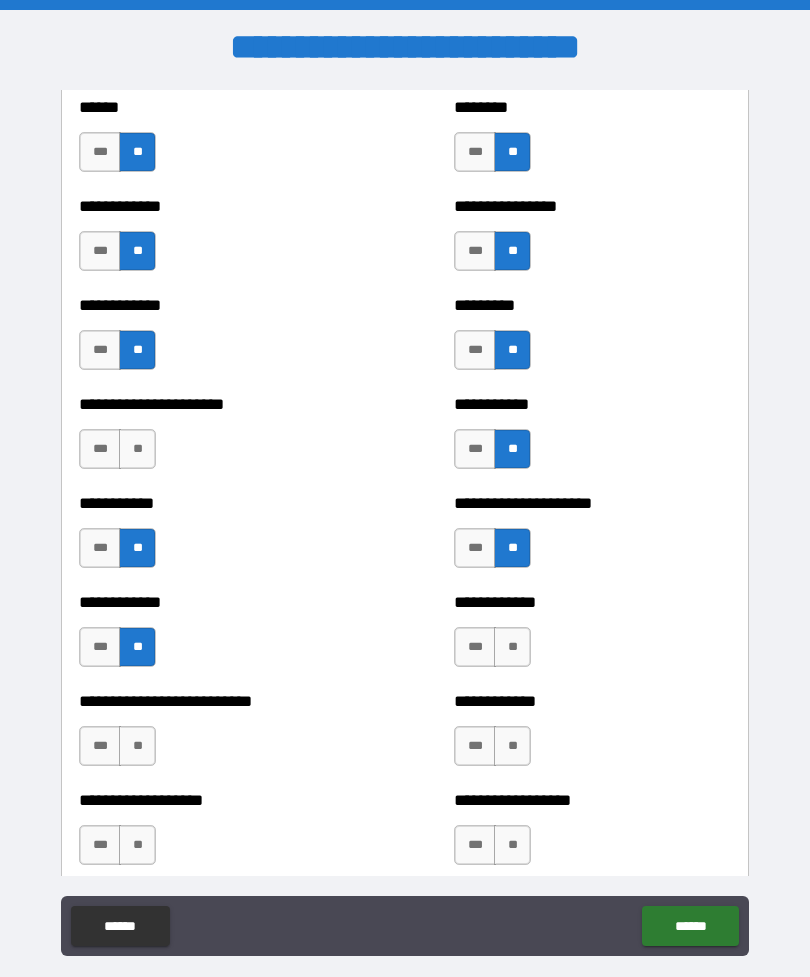 click on "**" at bounding box center (512, 647) 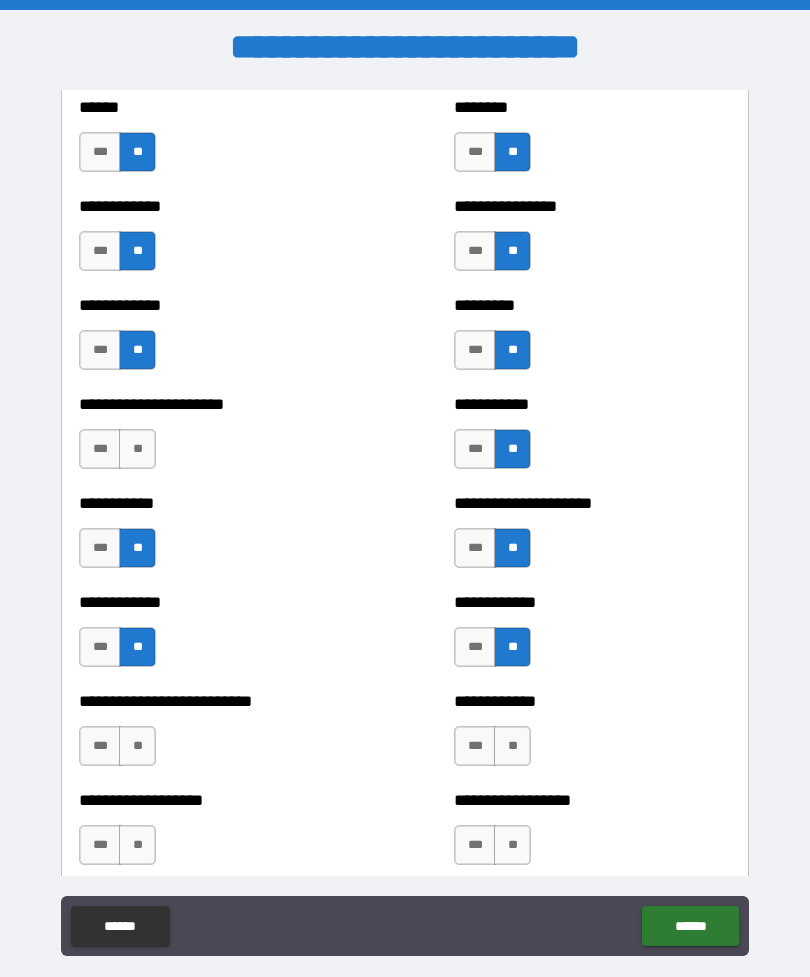 click on "**" at bounding box center (512, 746) 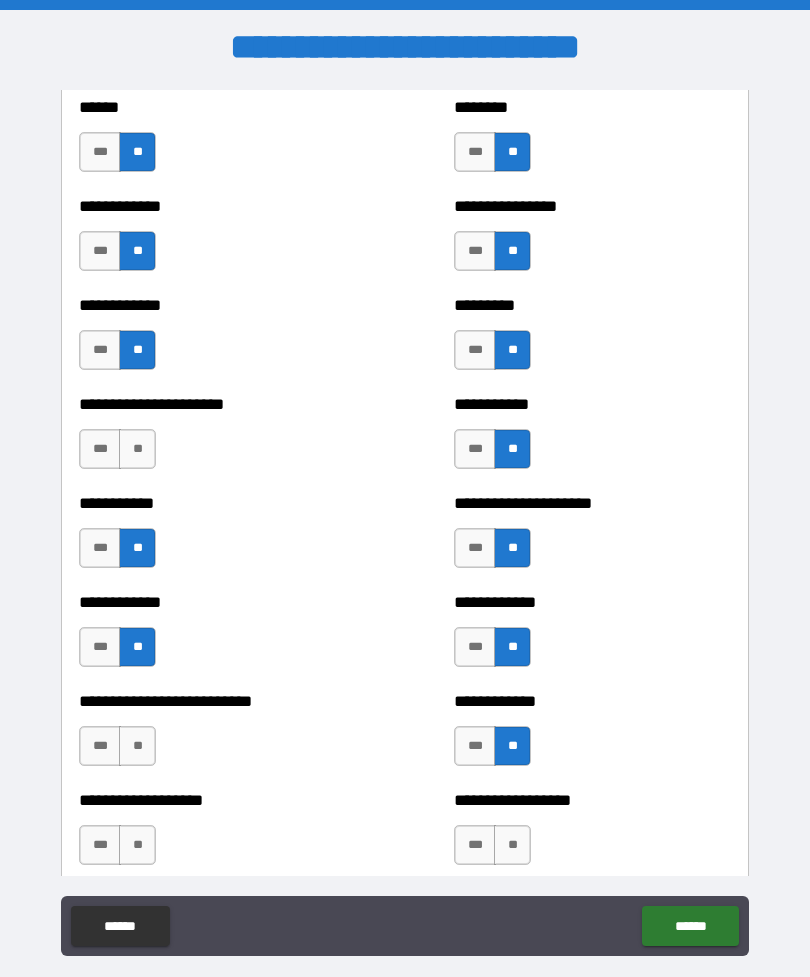 click on "**" at bounding box center (137, 746) 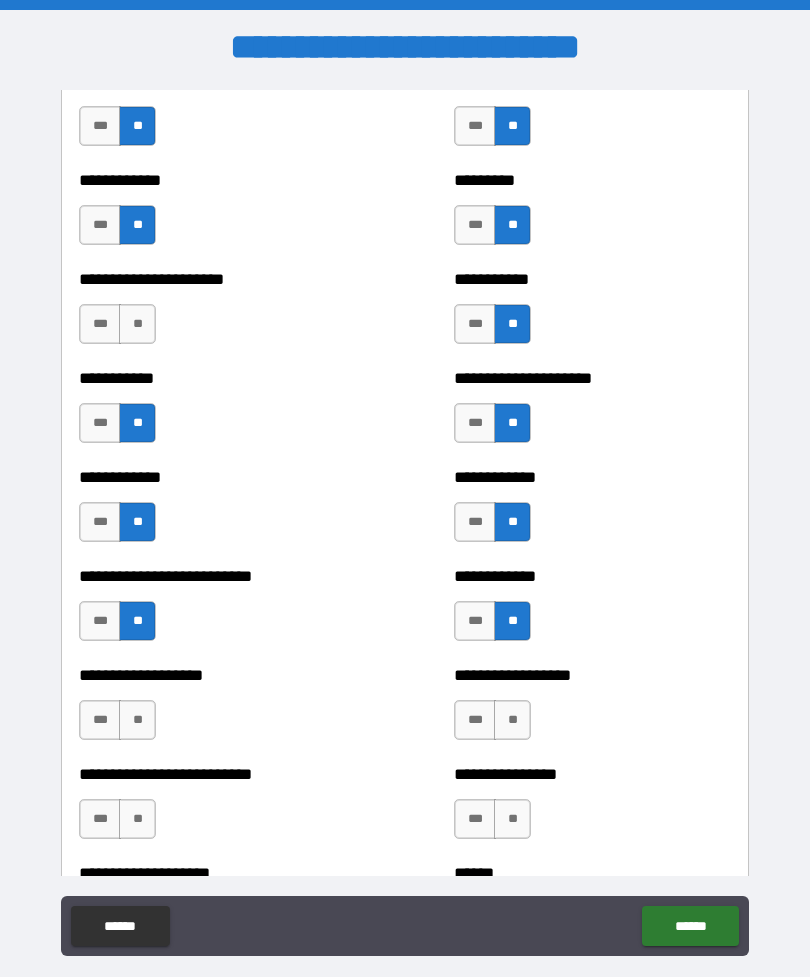 scroll, scrollTop: 5170, scrollLeft: 0, axis: vertical 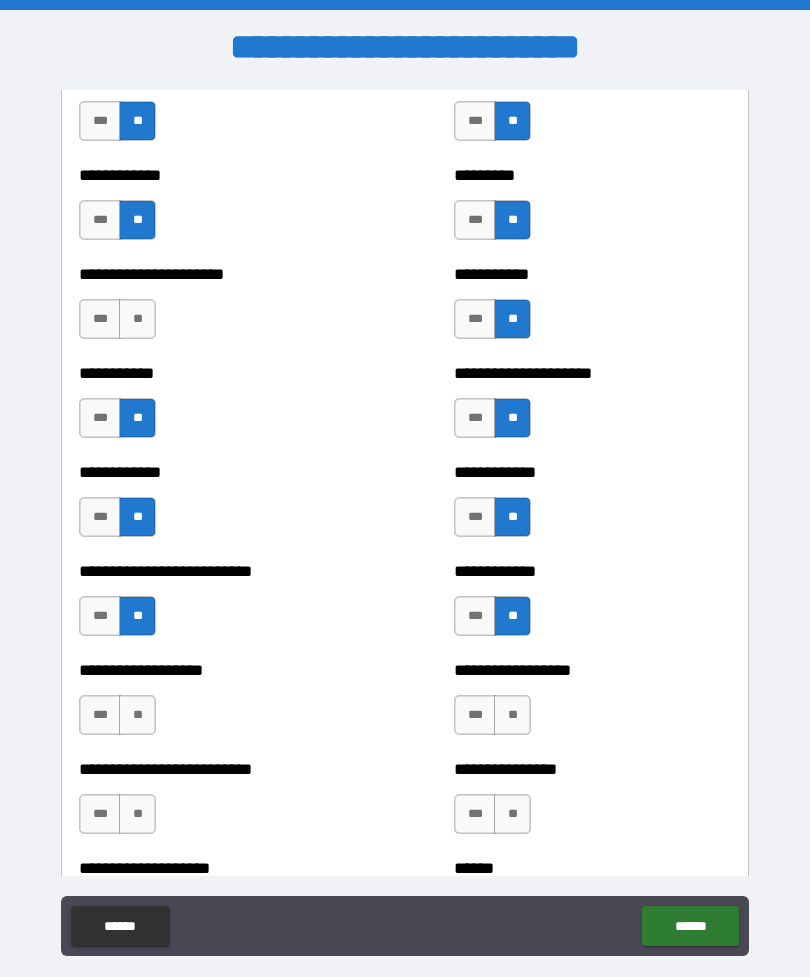 click on "**" at bounding box center (137, 715) 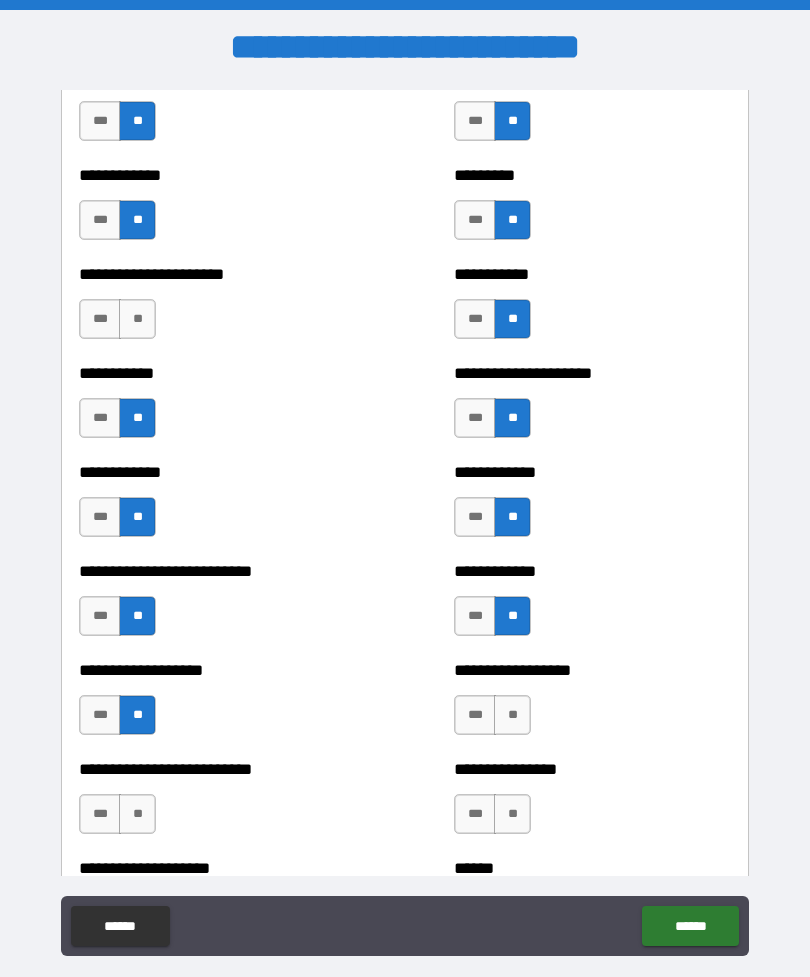 click on "**" at bounding box center [512, 715] 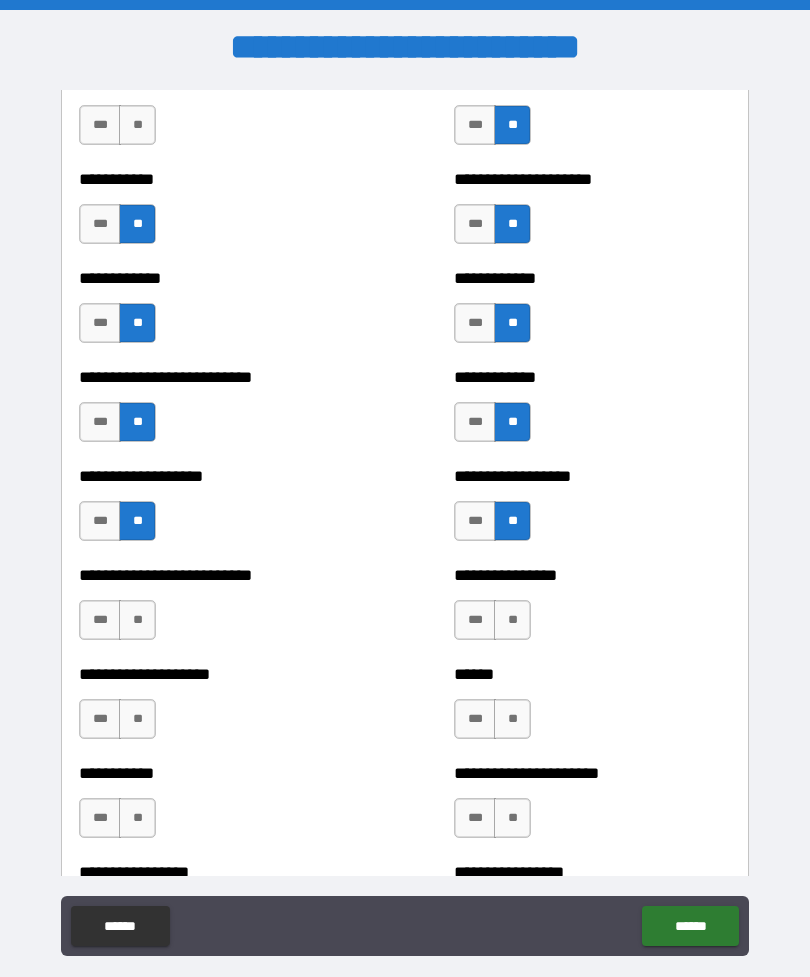 scroll, scrollTop: 5372, scrollLeft: 0, axis: vertical 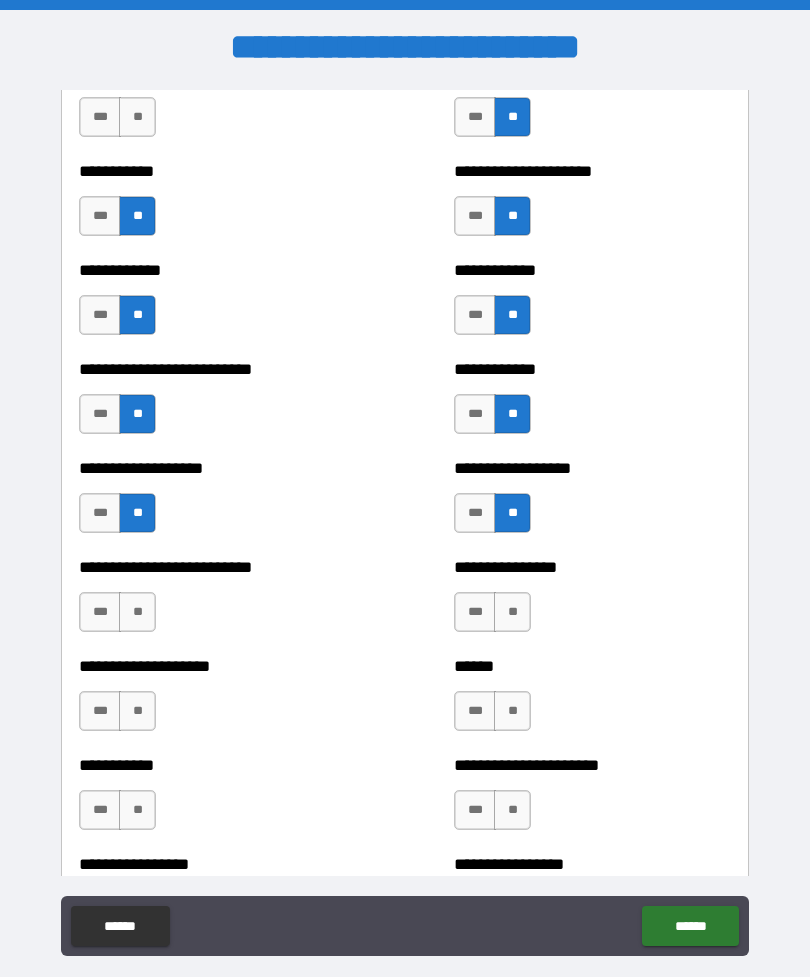 click on "**" at bounding box center (512, 612) 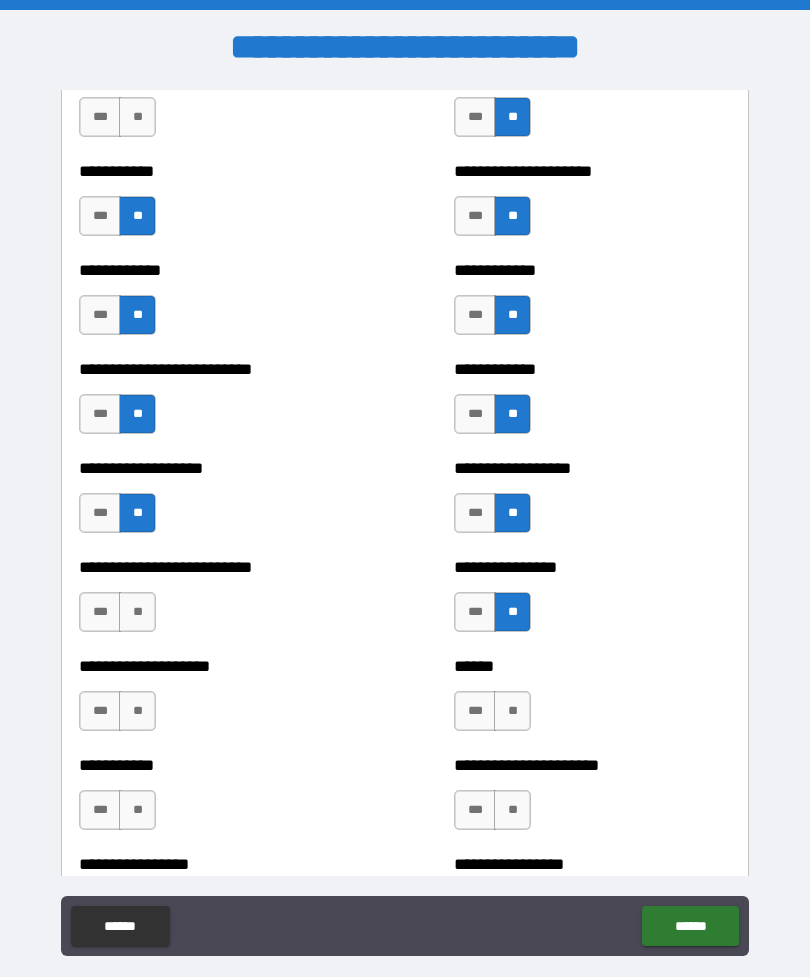 click on "**" at bounding box center (137, 612) 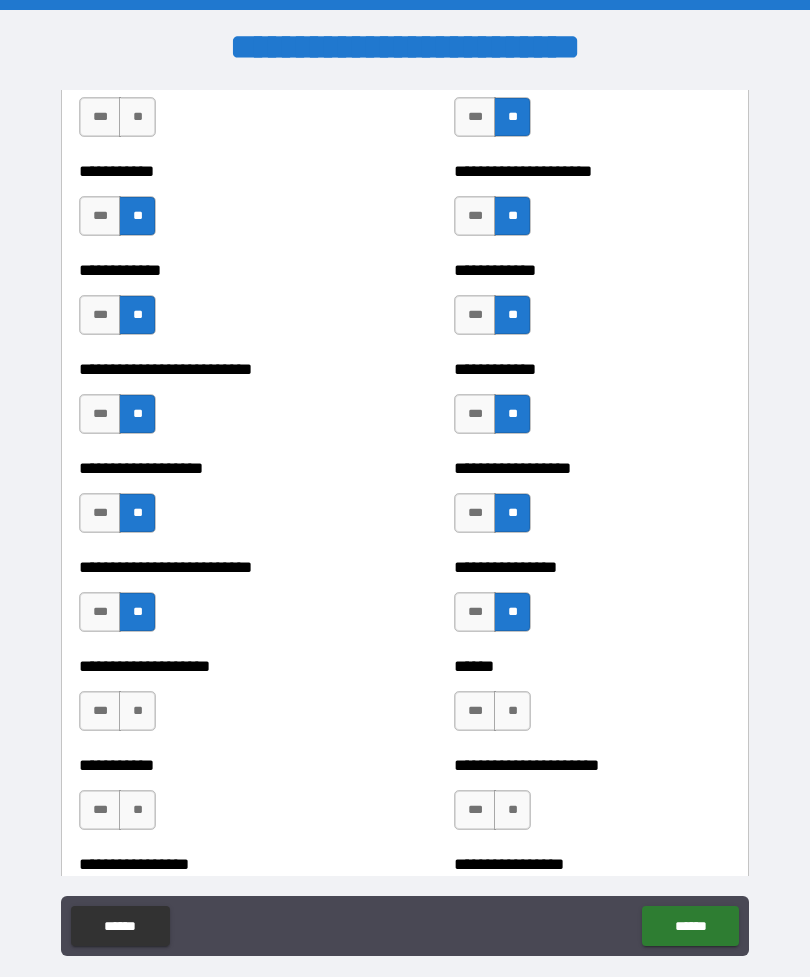 click on "**" at bounding box center (512, 711) 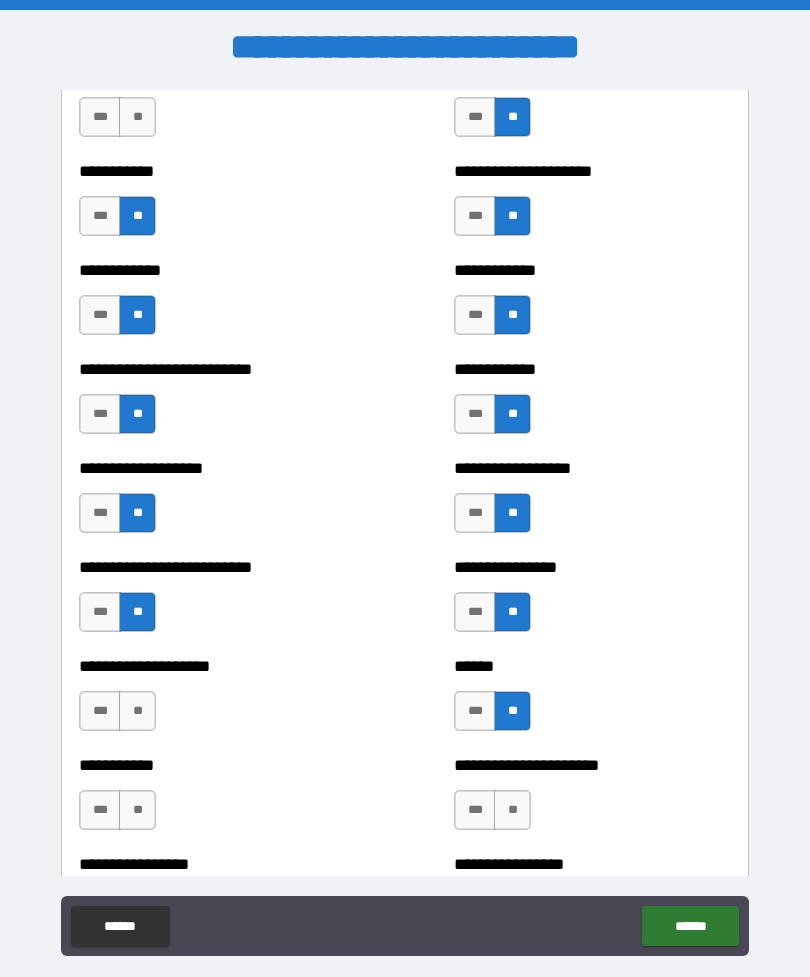 click on "**" at bounding box center [137, 711] 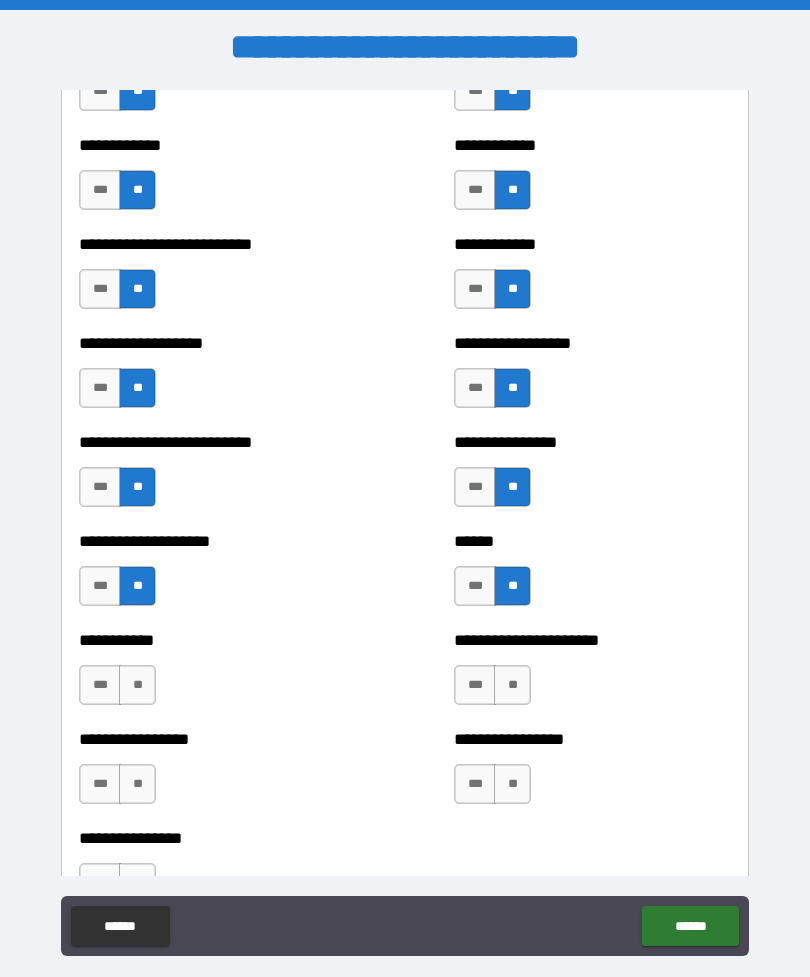 scroll, scrollTop: 5499, scrollLeft: 0, axis: vertical 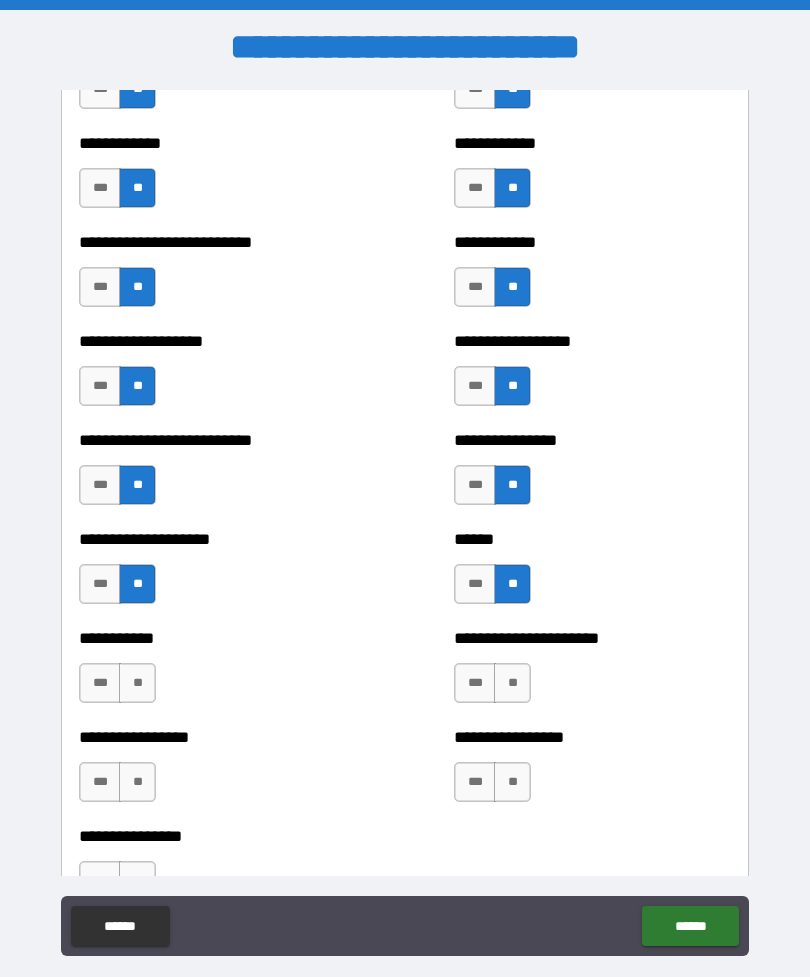 click on "**" at bounding box center [512, 683] 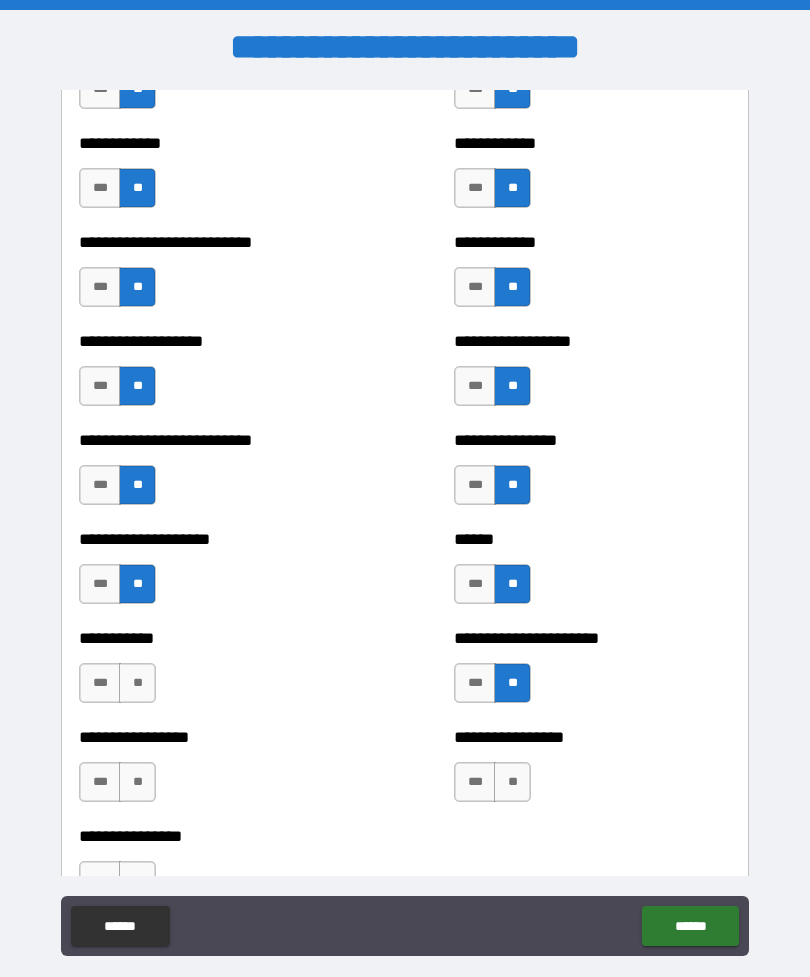 click on "**" at bounding box center (137, 683) 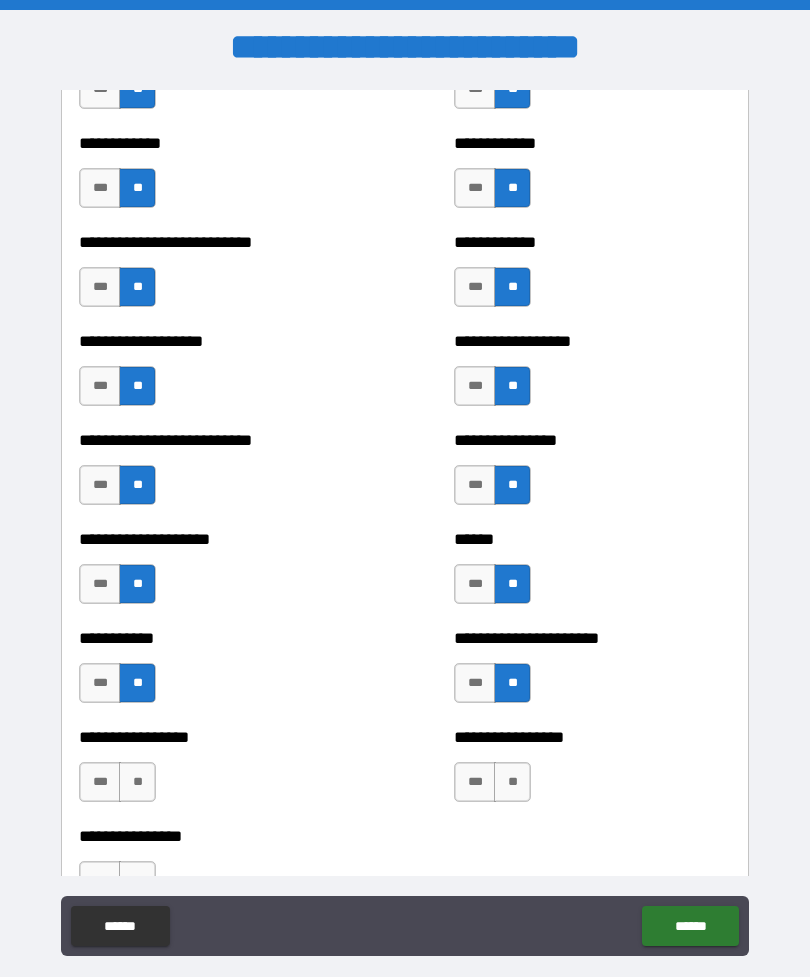 click on "**" at bounding box center (137, 782) 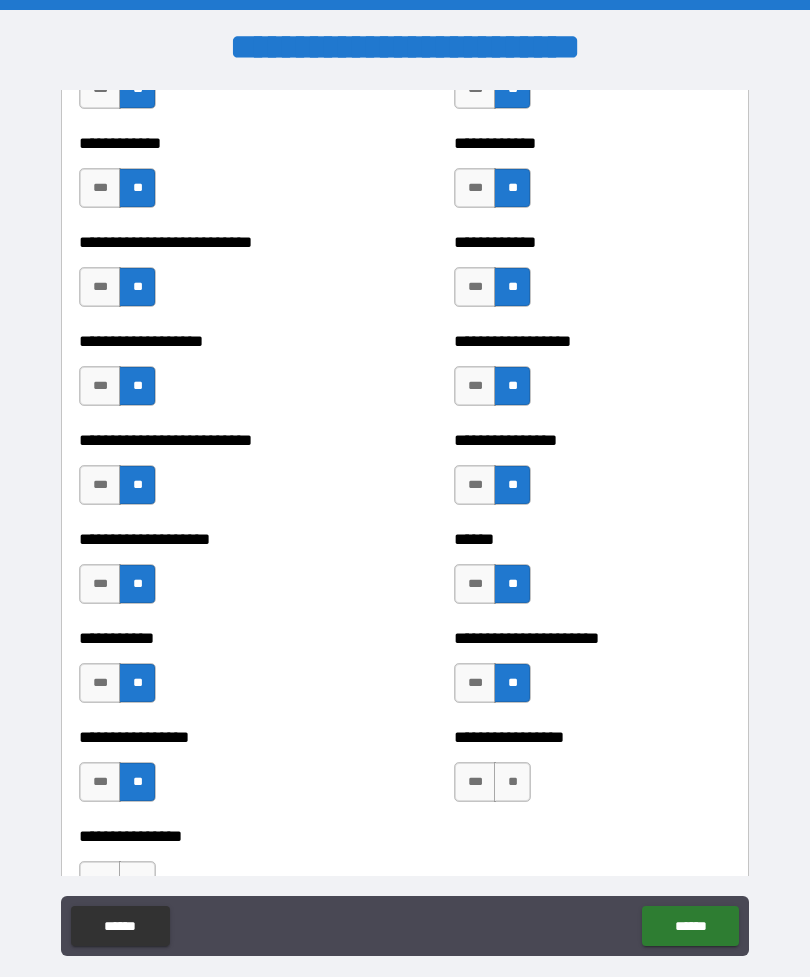 click on "**" at bounding box center (512, 782) 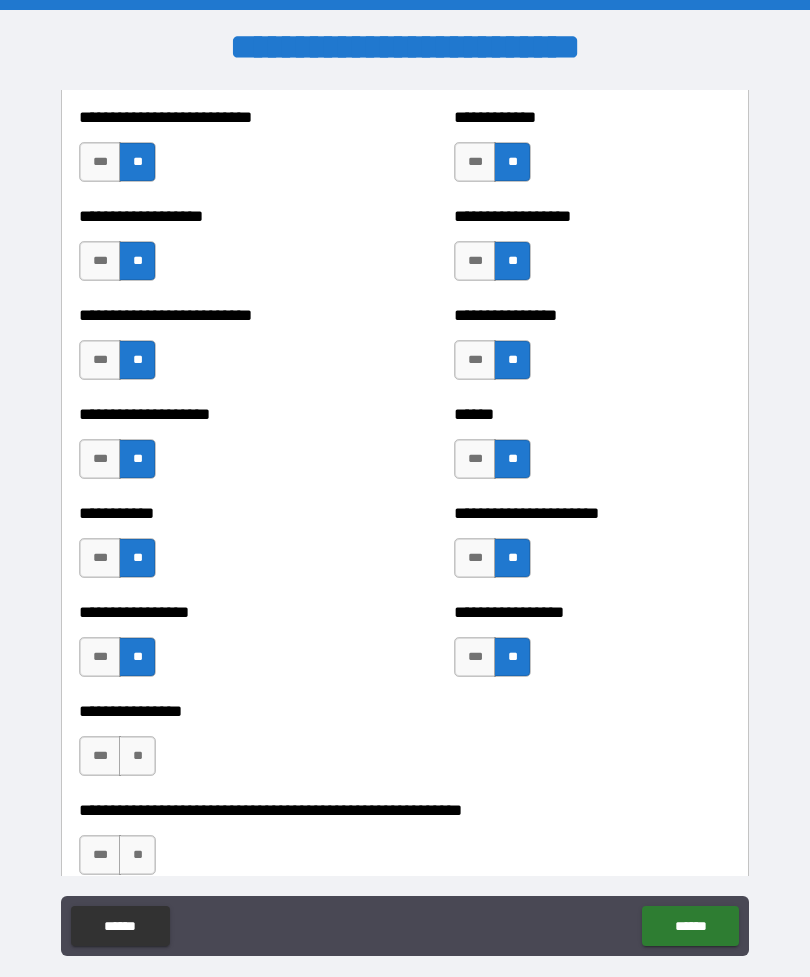 click on "**" at bounding box center (137, 756) 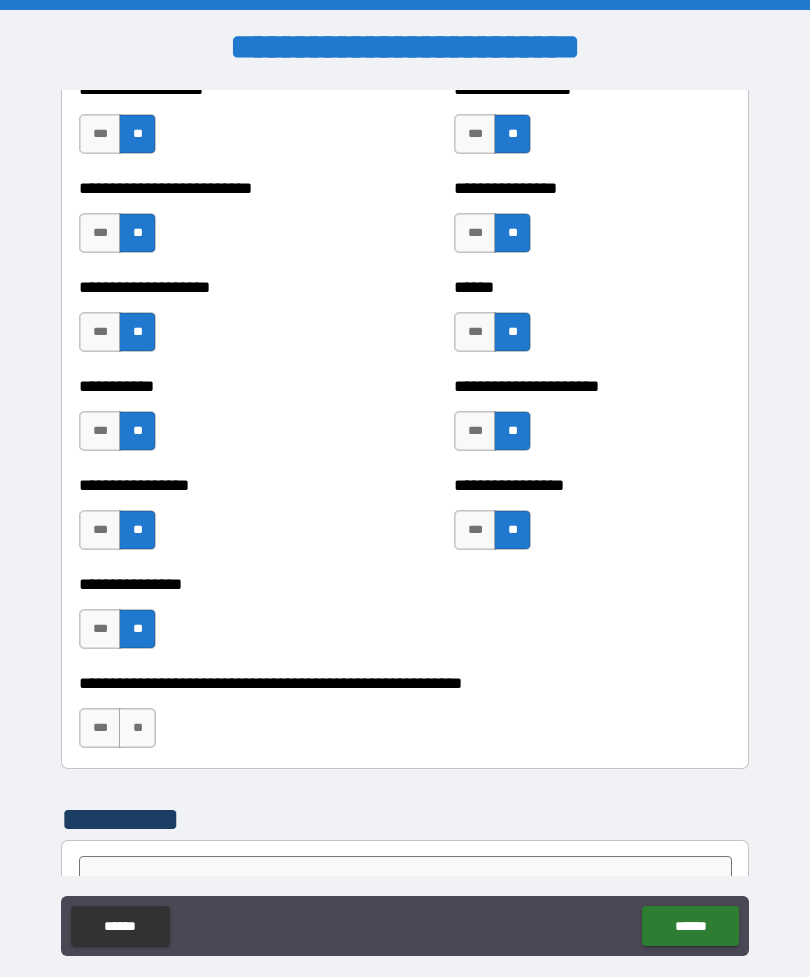 scroll, scrollTop: 5756, scrollLeft: 0, axis: vertical 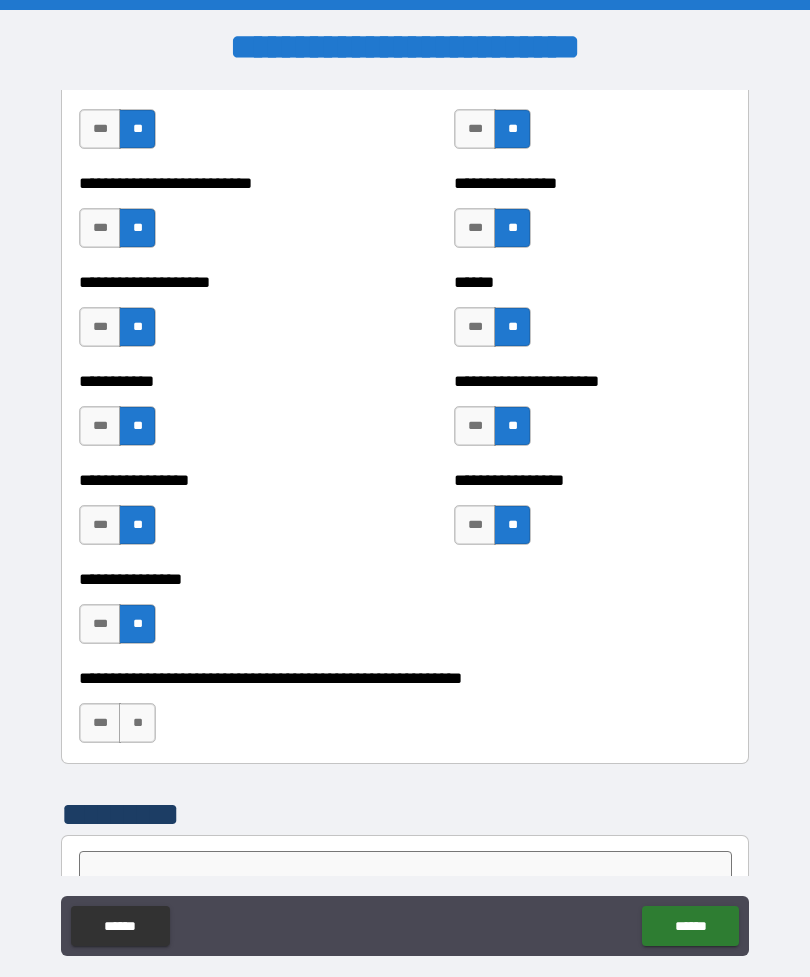 click on "**" at bounding box center [137, 723] 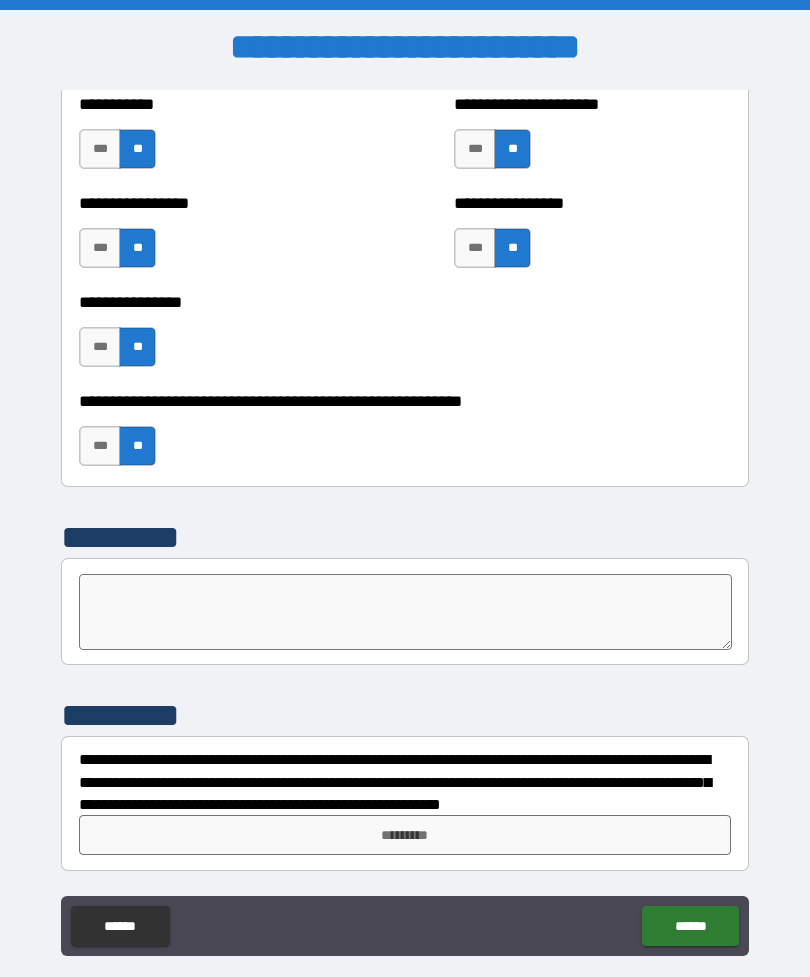scroll, scrollTop: 6033, scrollLeft: 0, axis: vertical 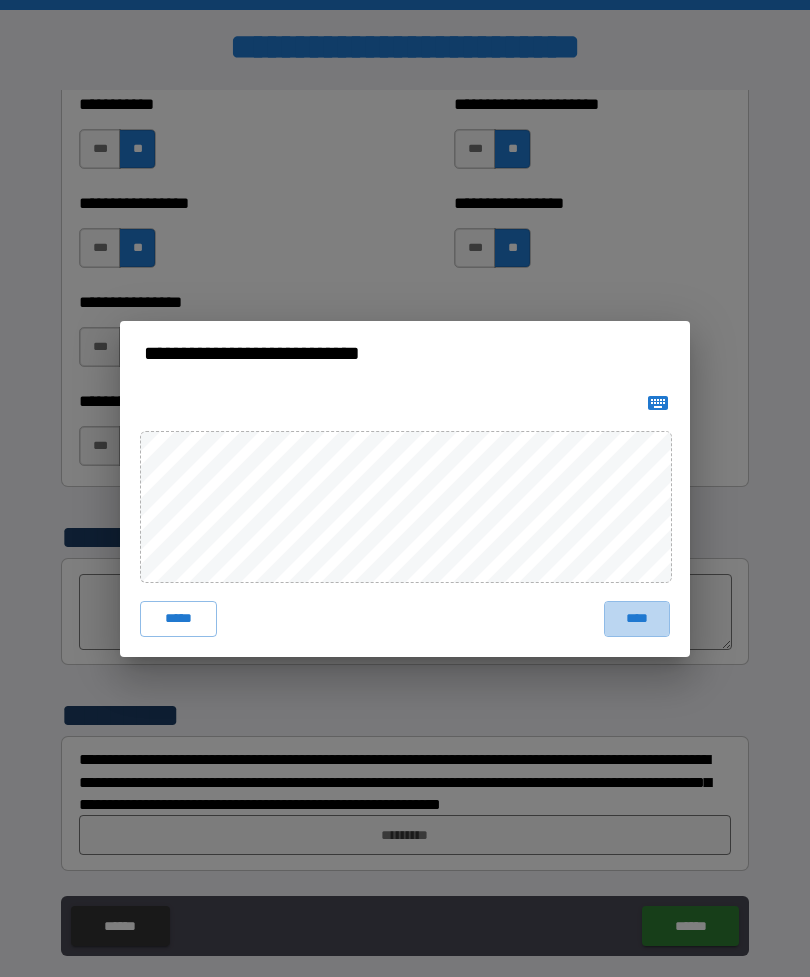 click on "****" at bounding box center [637, 619] 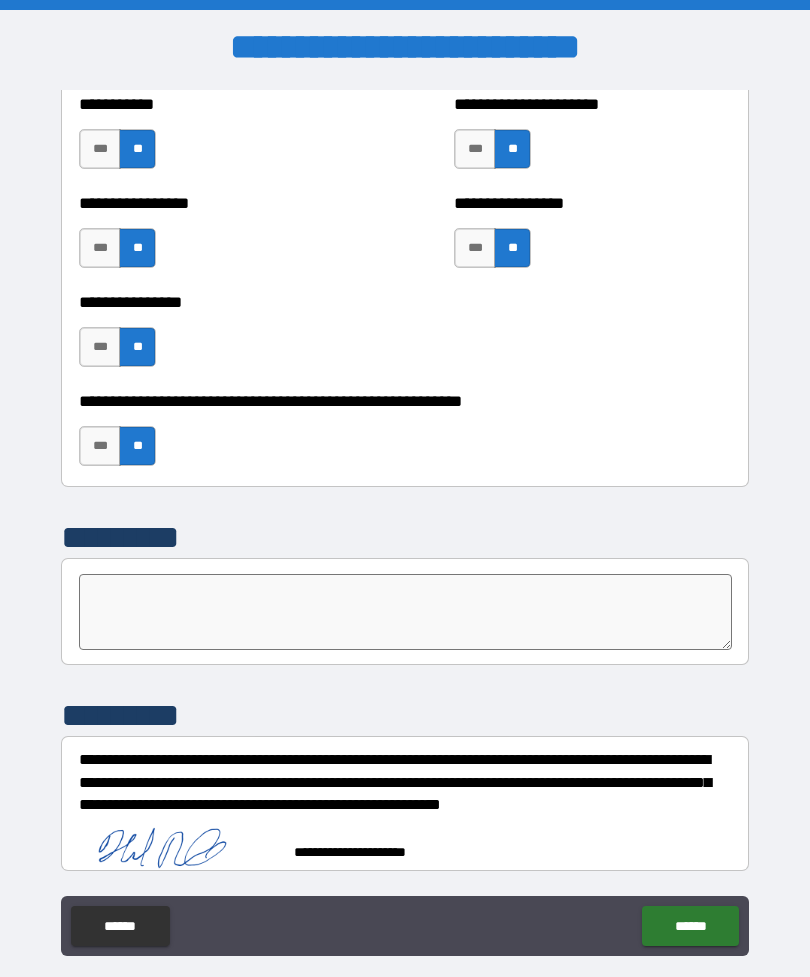 scroll, scrollTop: 6023, scrollLeft: 0, axis: vertical 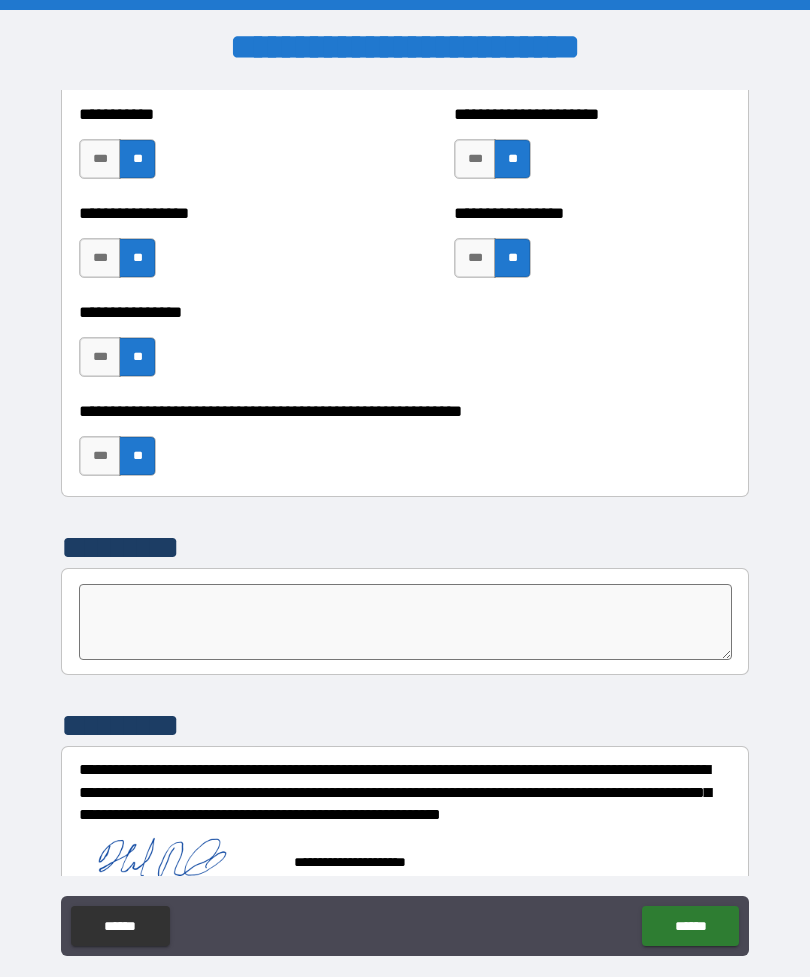 click on "******" at bounding box center (690, 926) 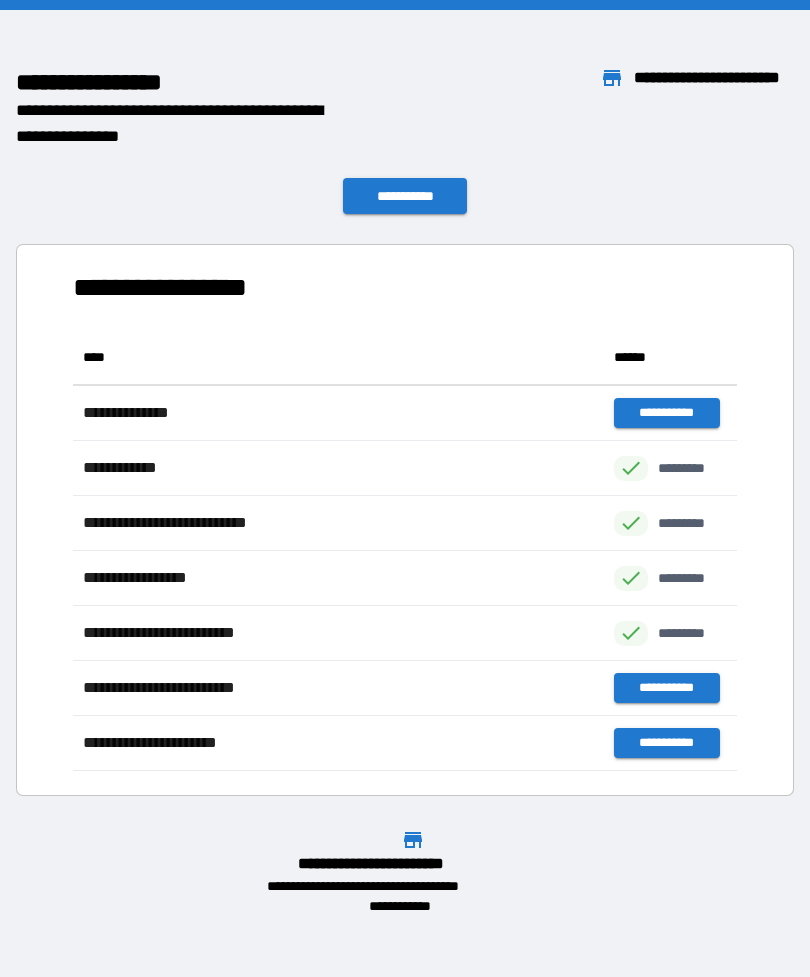 scroll, scrollTop: 1, scrollLeft: 1, axis: both 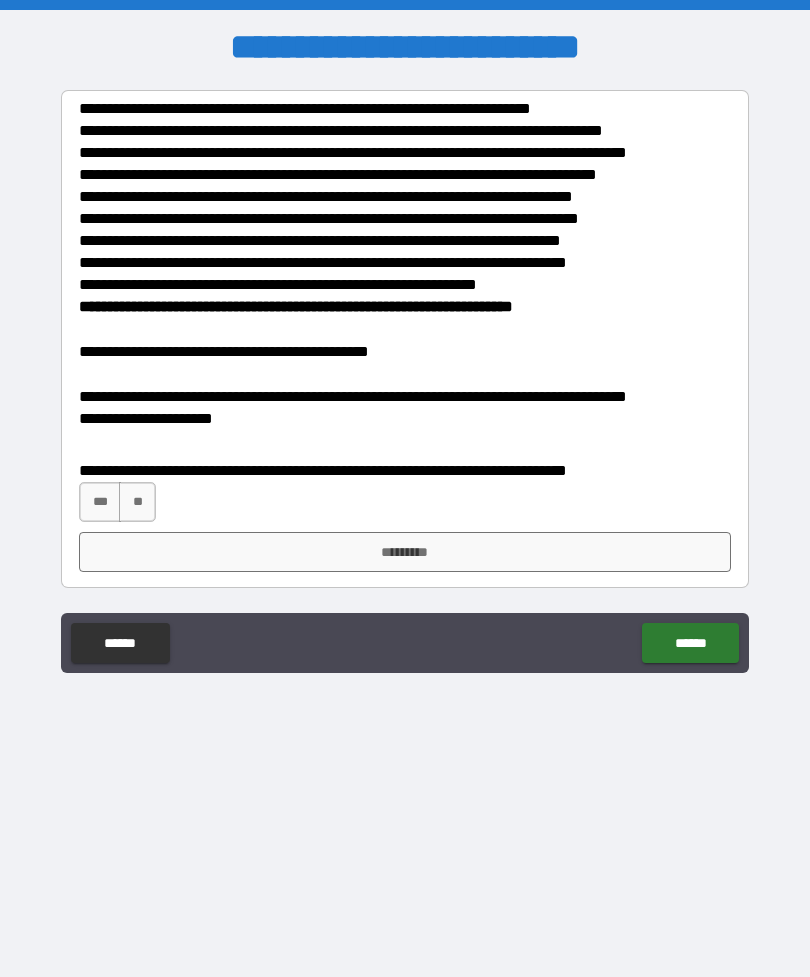 click on "***" at bounding box center (100, 502) 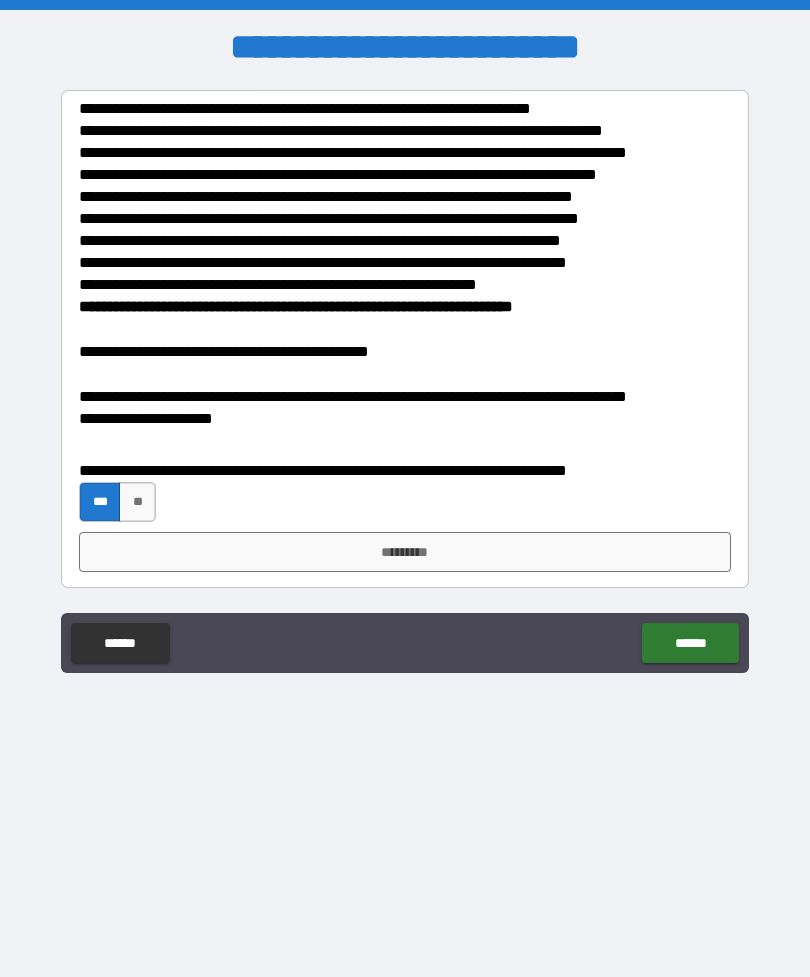 click on "*********" at bounding box center (405, 552) 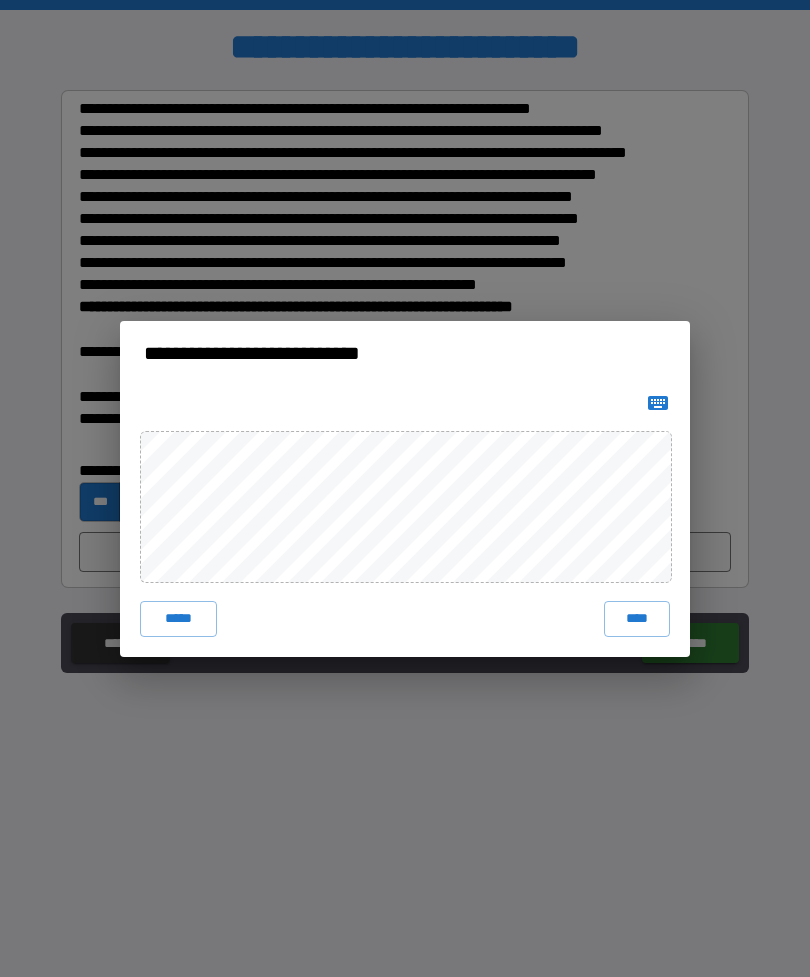 click on "****" at bounding box center [637, 619] 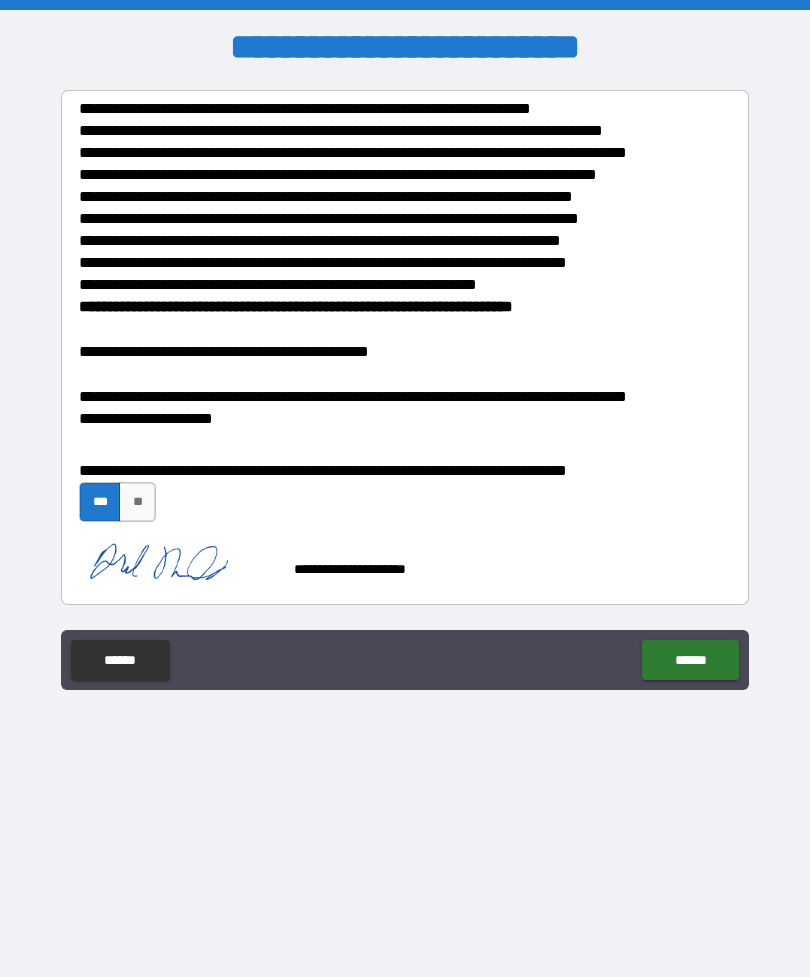 click on "******" at bounding box center [690, 660] 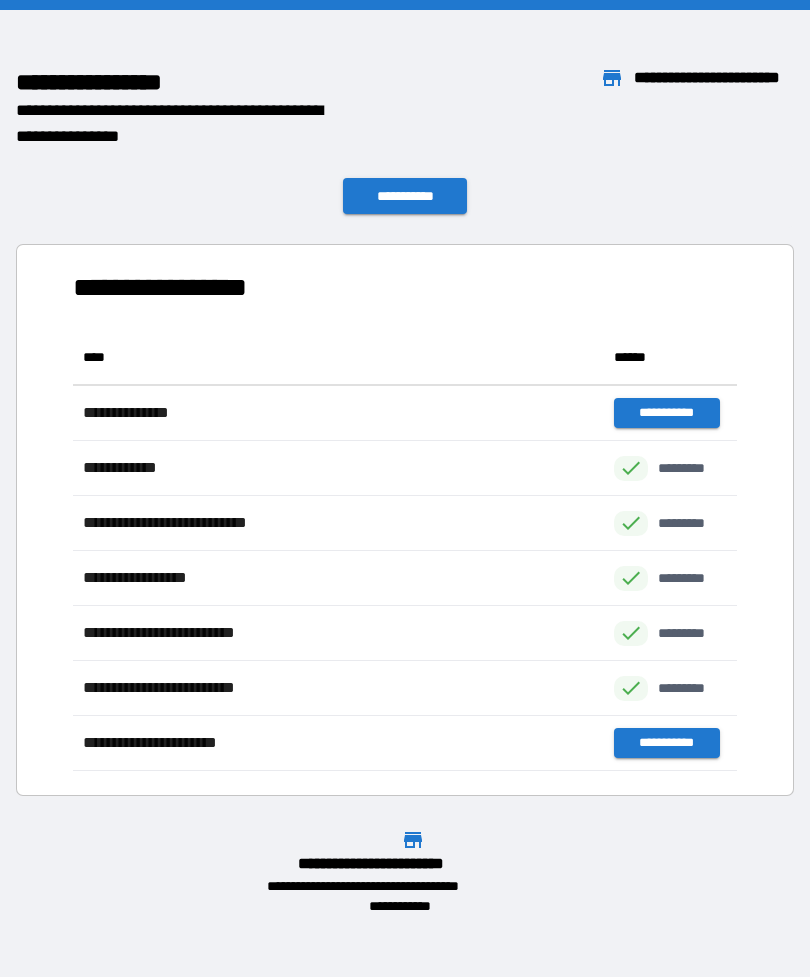 scroll, scrollTop: 441, scrollLeft: 664, axis: both 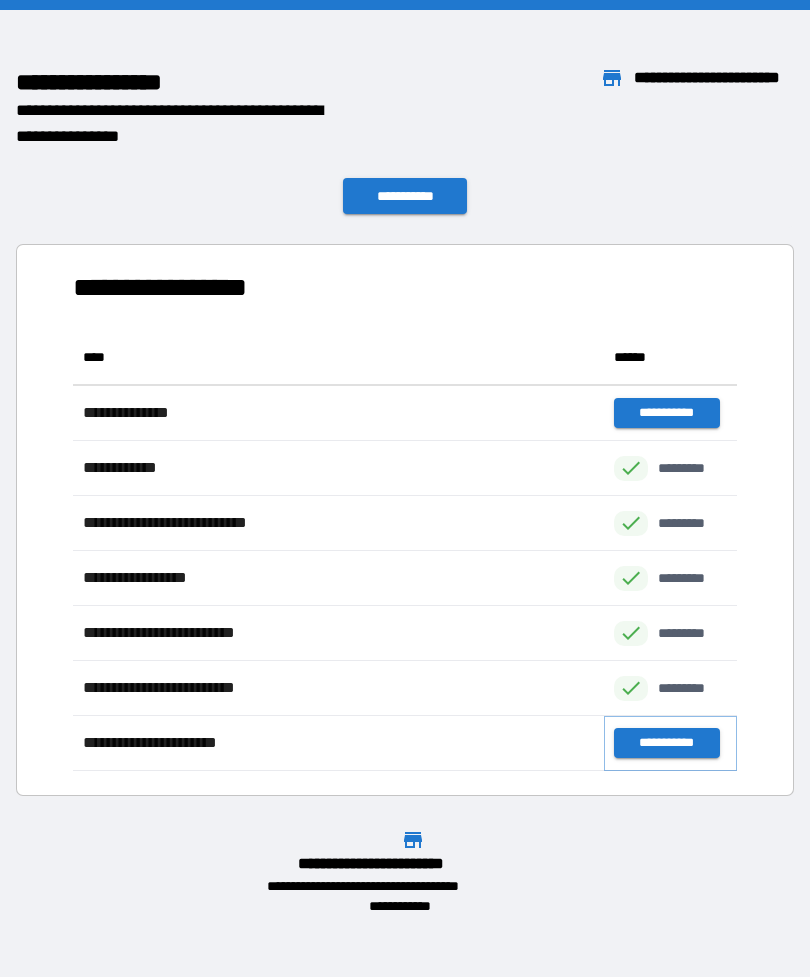 click on "**********" at bounding box center (666, 743) 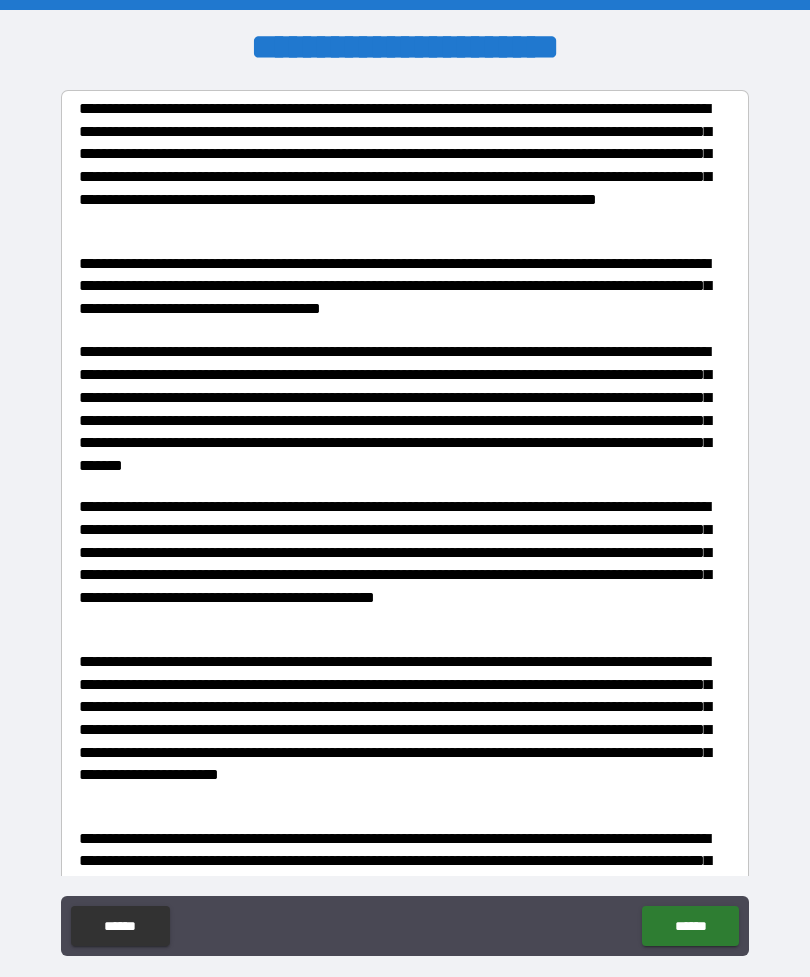 click on "******" at bounding box center [690, 926] 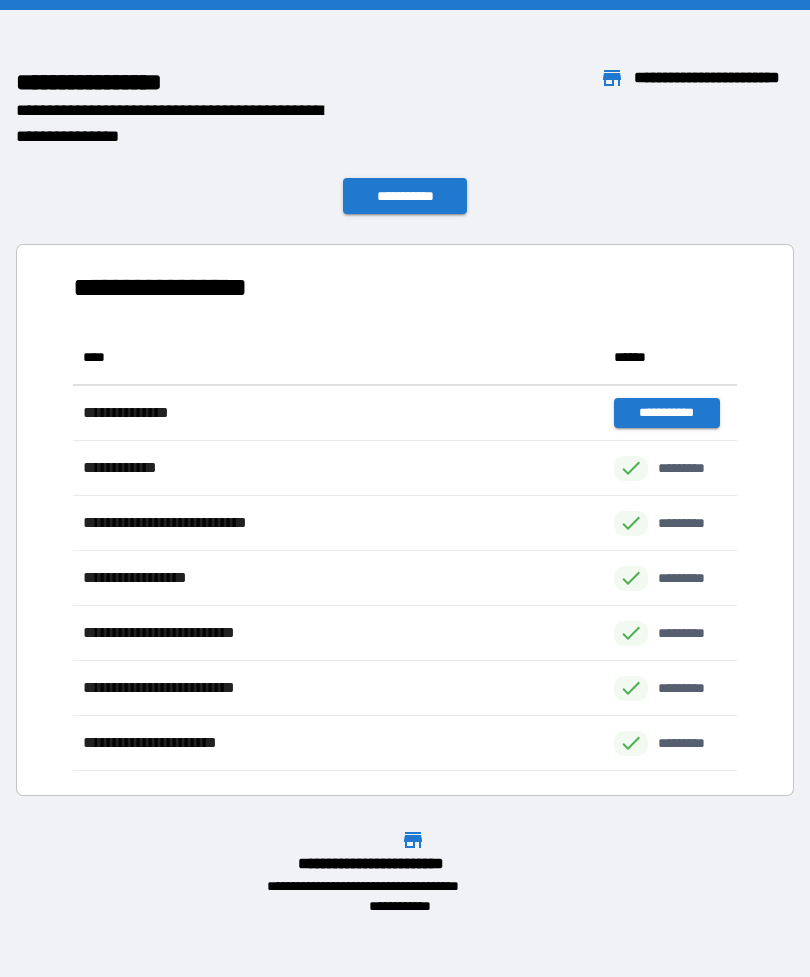 scroll, scrollTop: 1, scrollLeft: 1, axis: both 